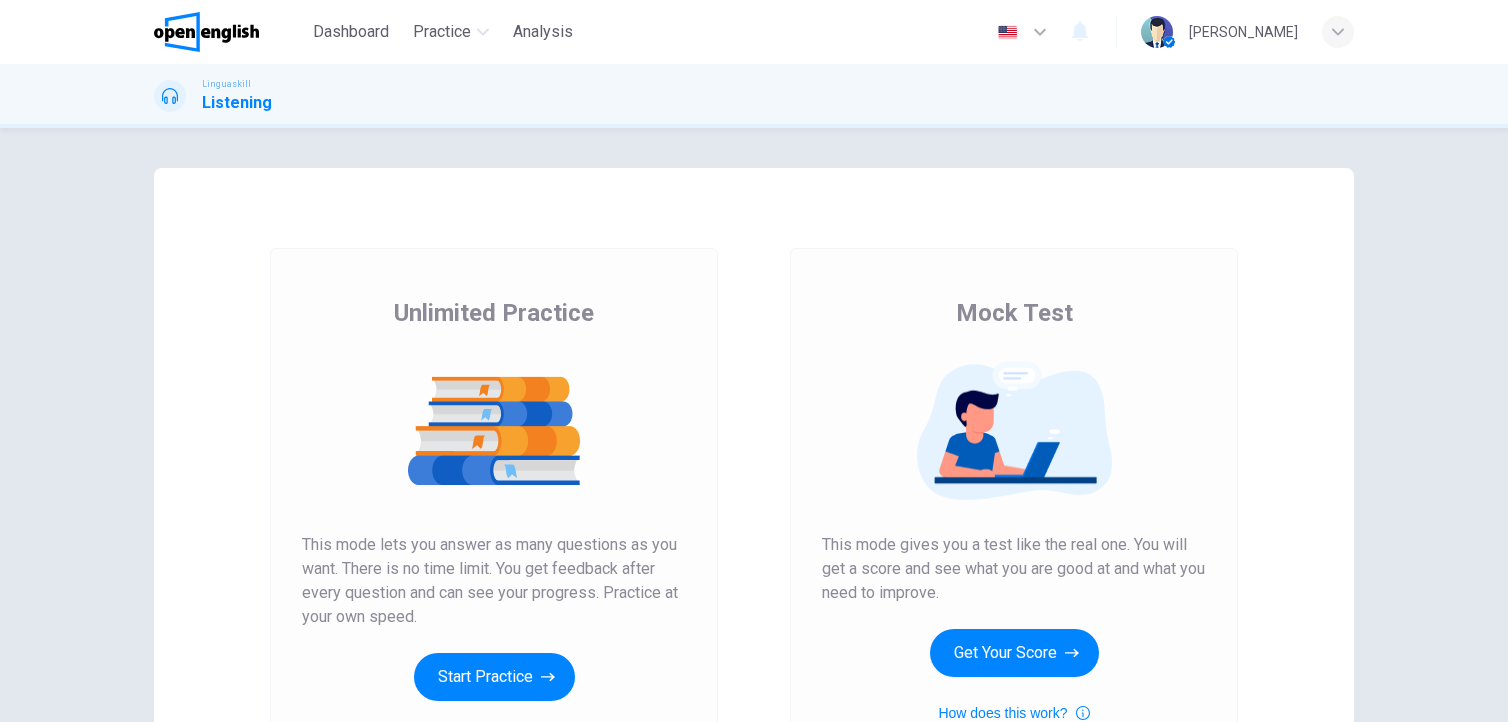 scroll, scrollTop: 0, scrollLeft: 0, axis: both 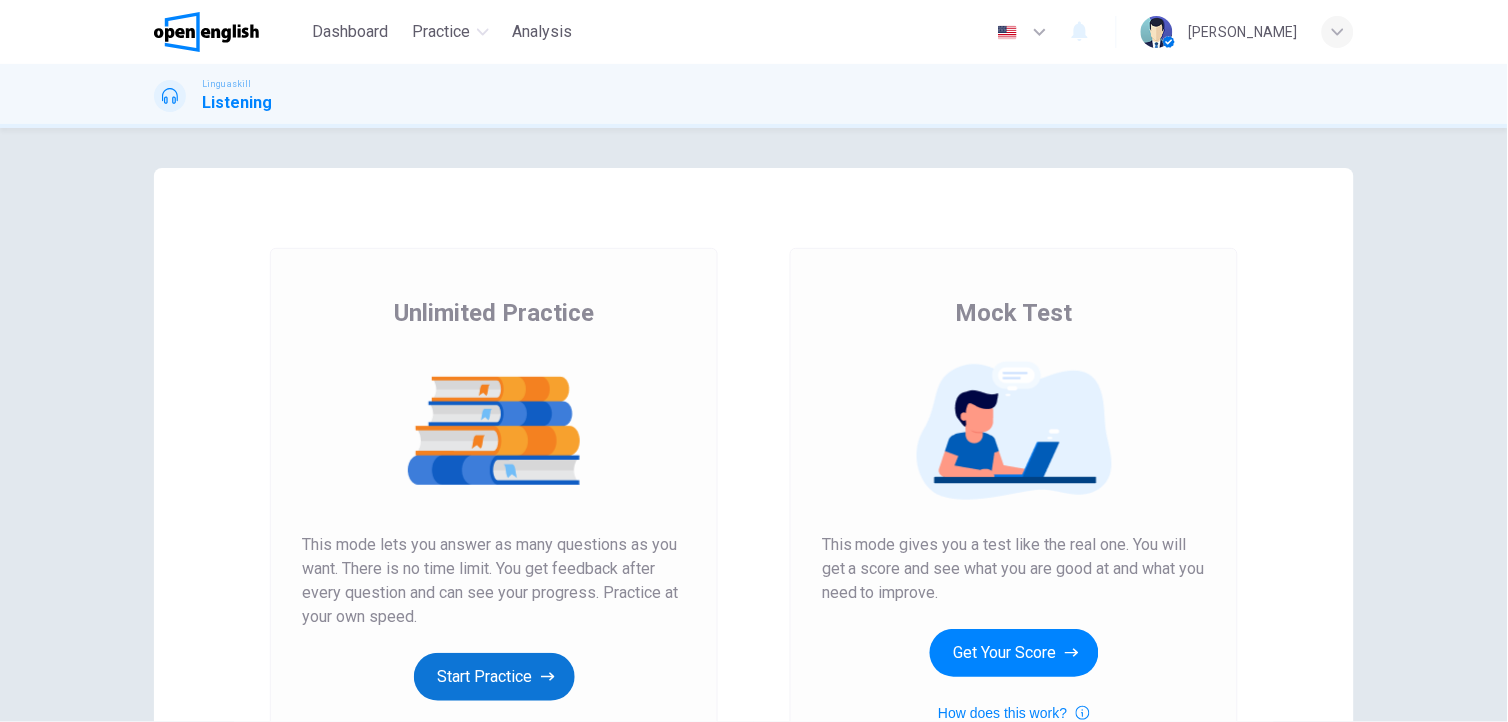 click on "Start Practice" at bounding box center (494, 677) 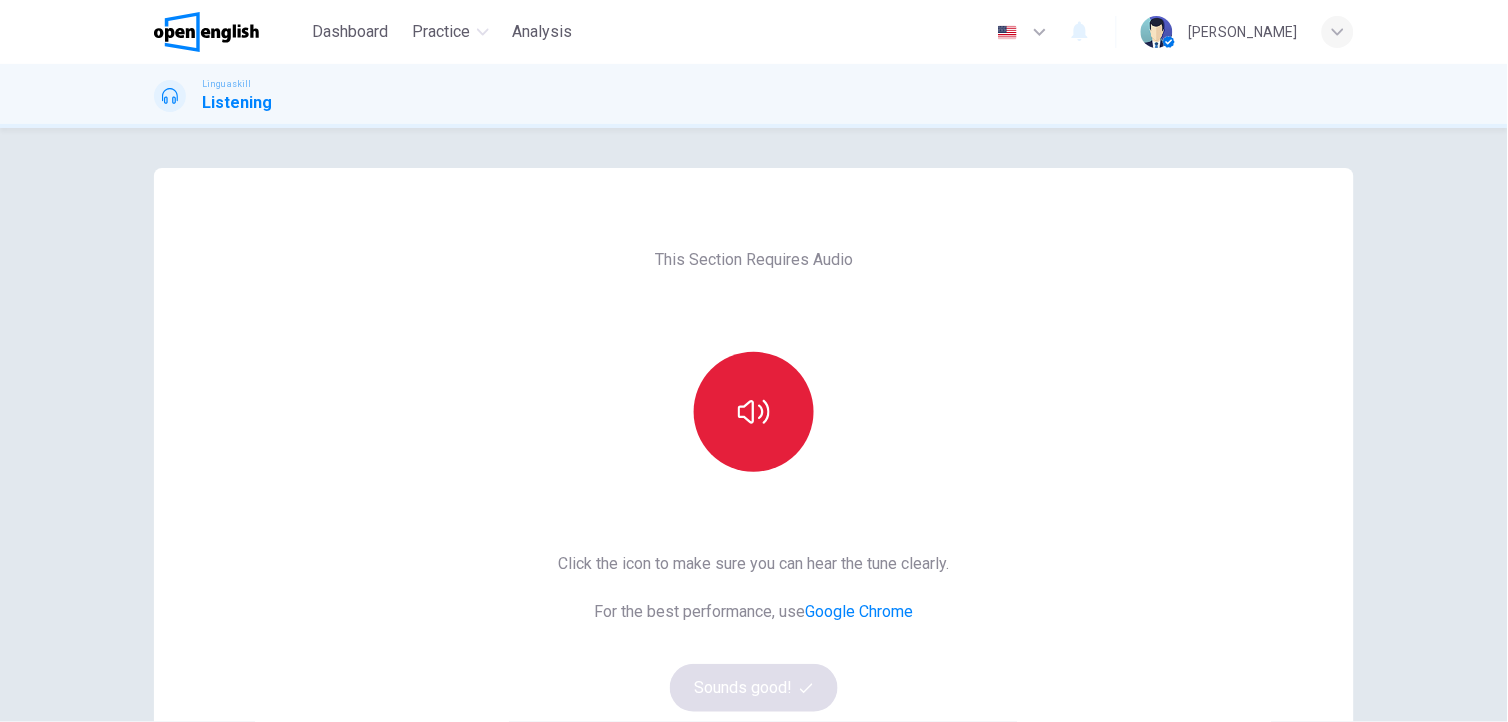 click at bounding box center (754, 412) 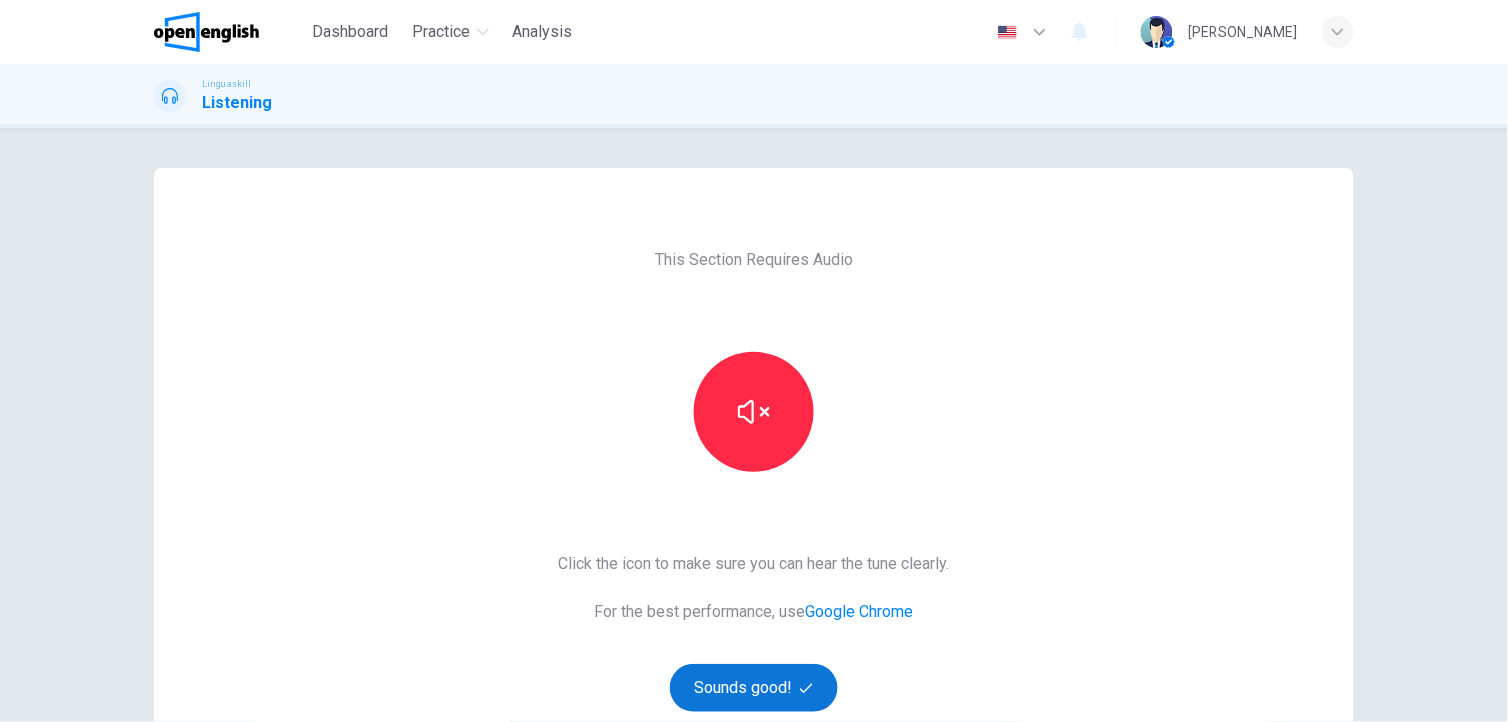 click on "Sounds good!" at bounding box center [754, 688] 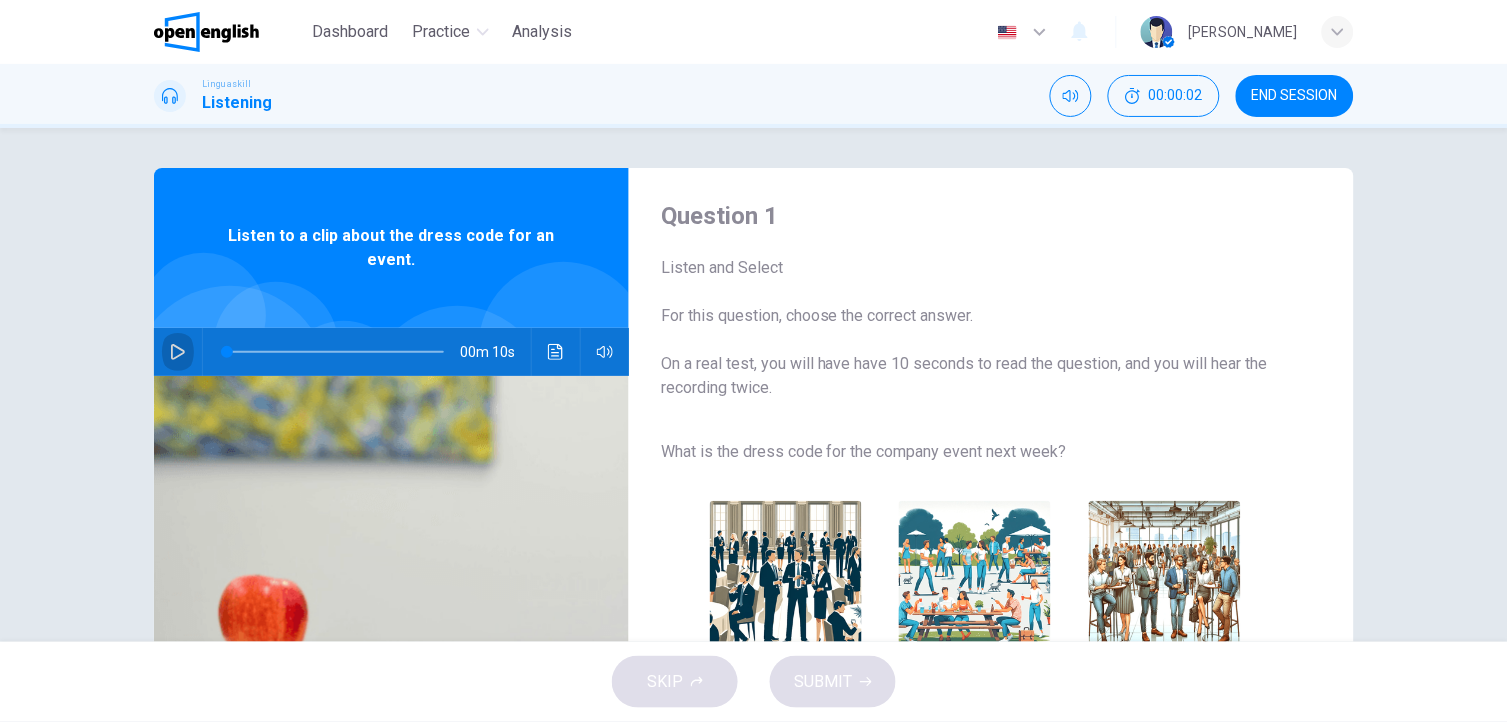 click 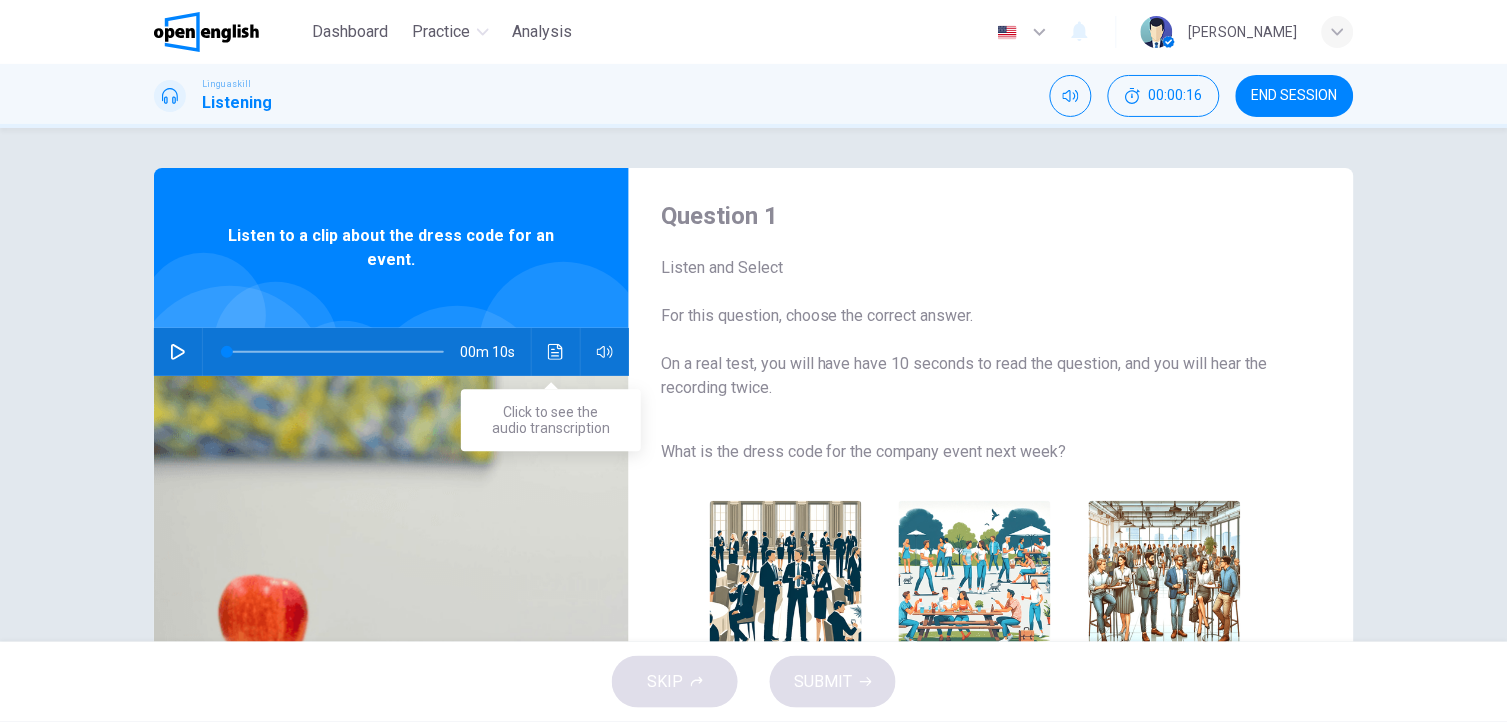 click 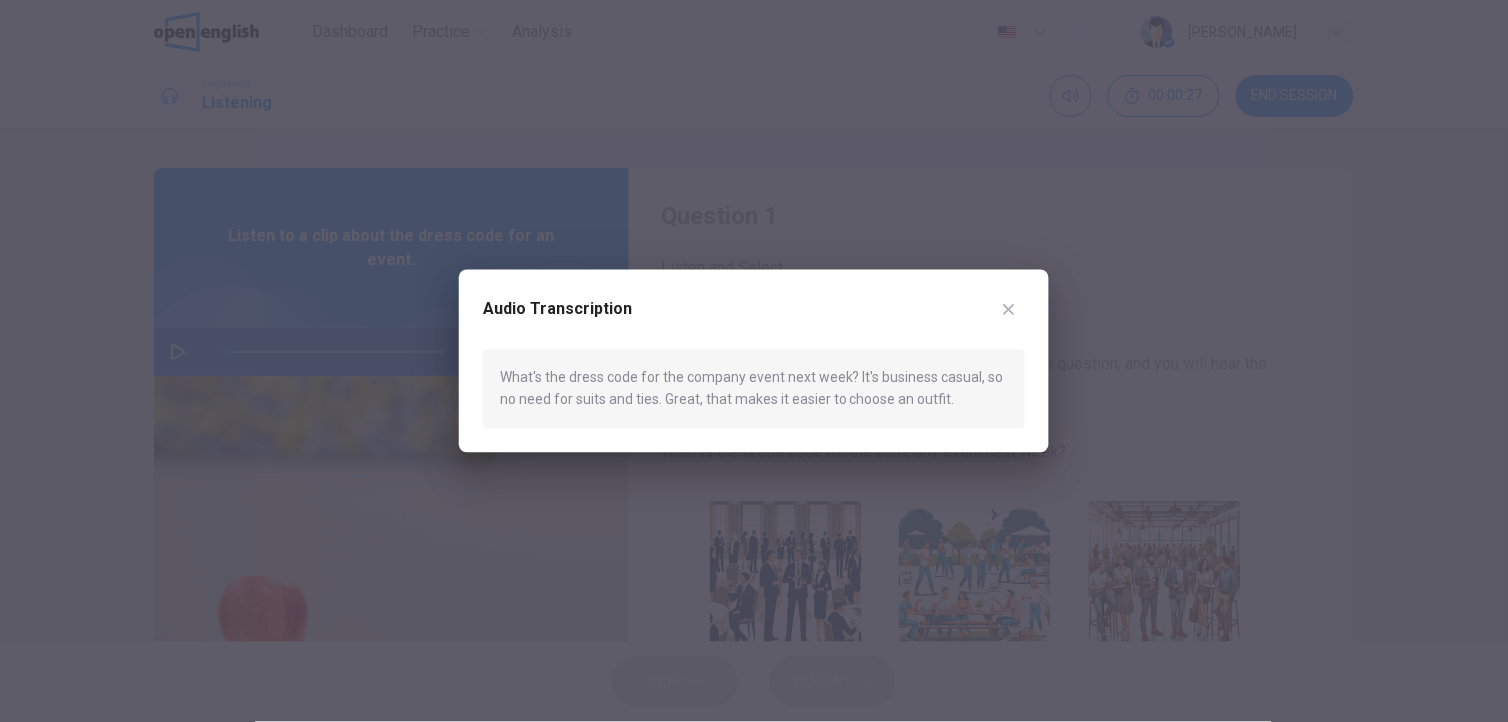 click 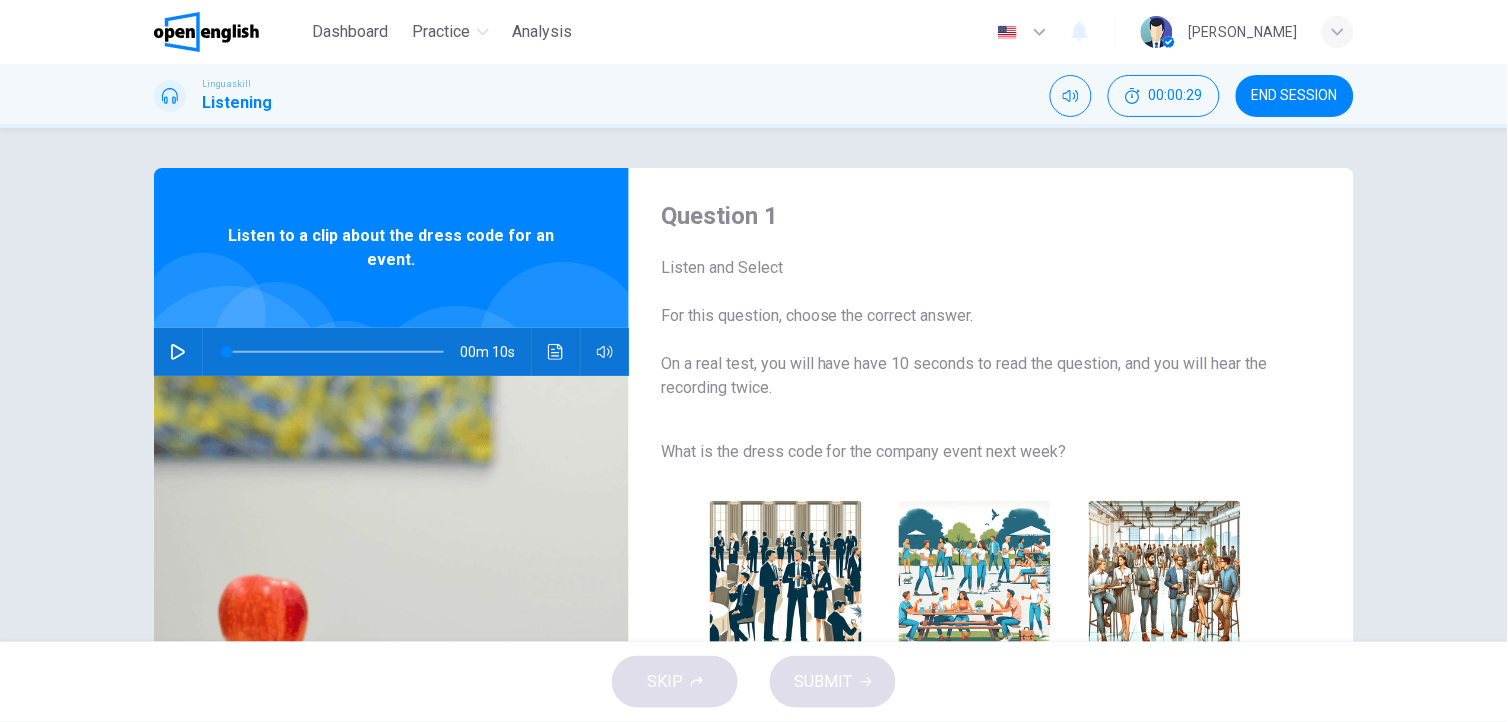 click 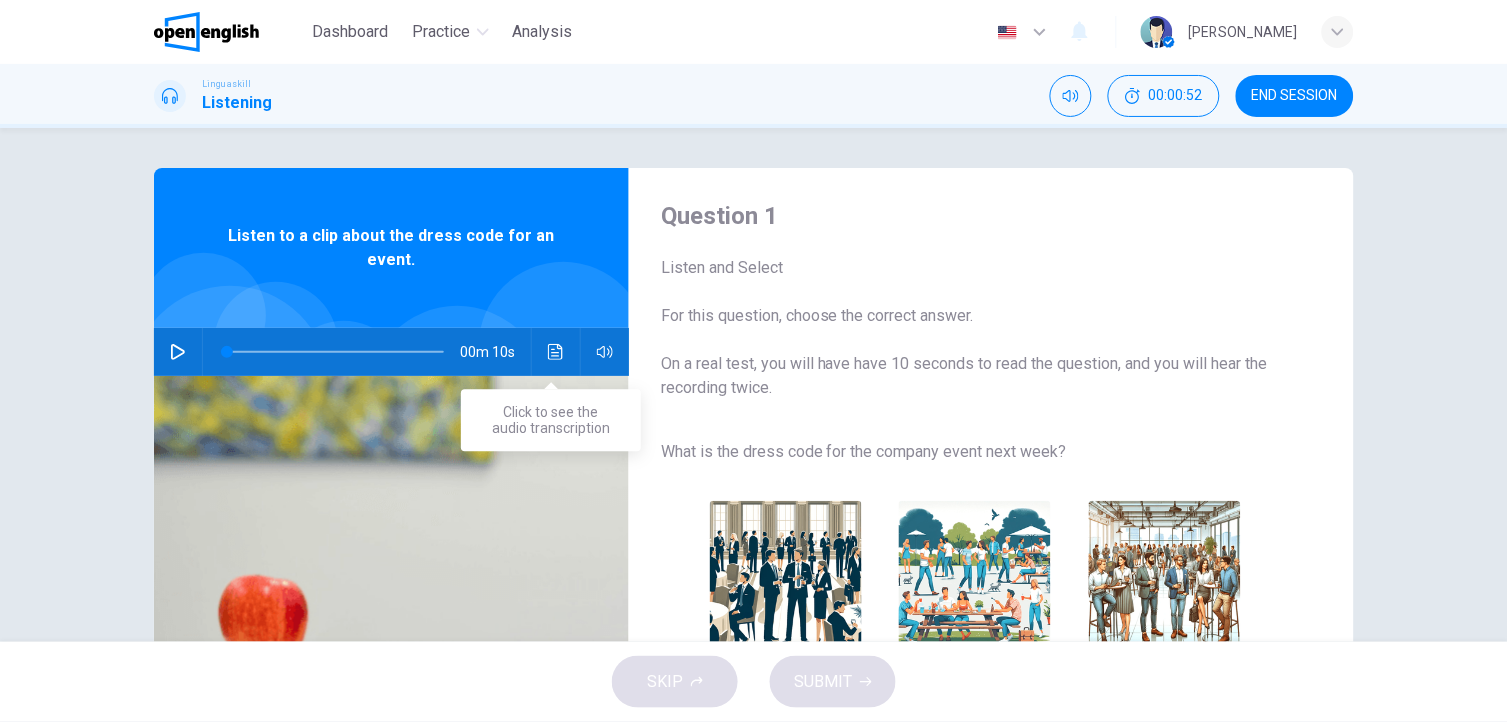 click 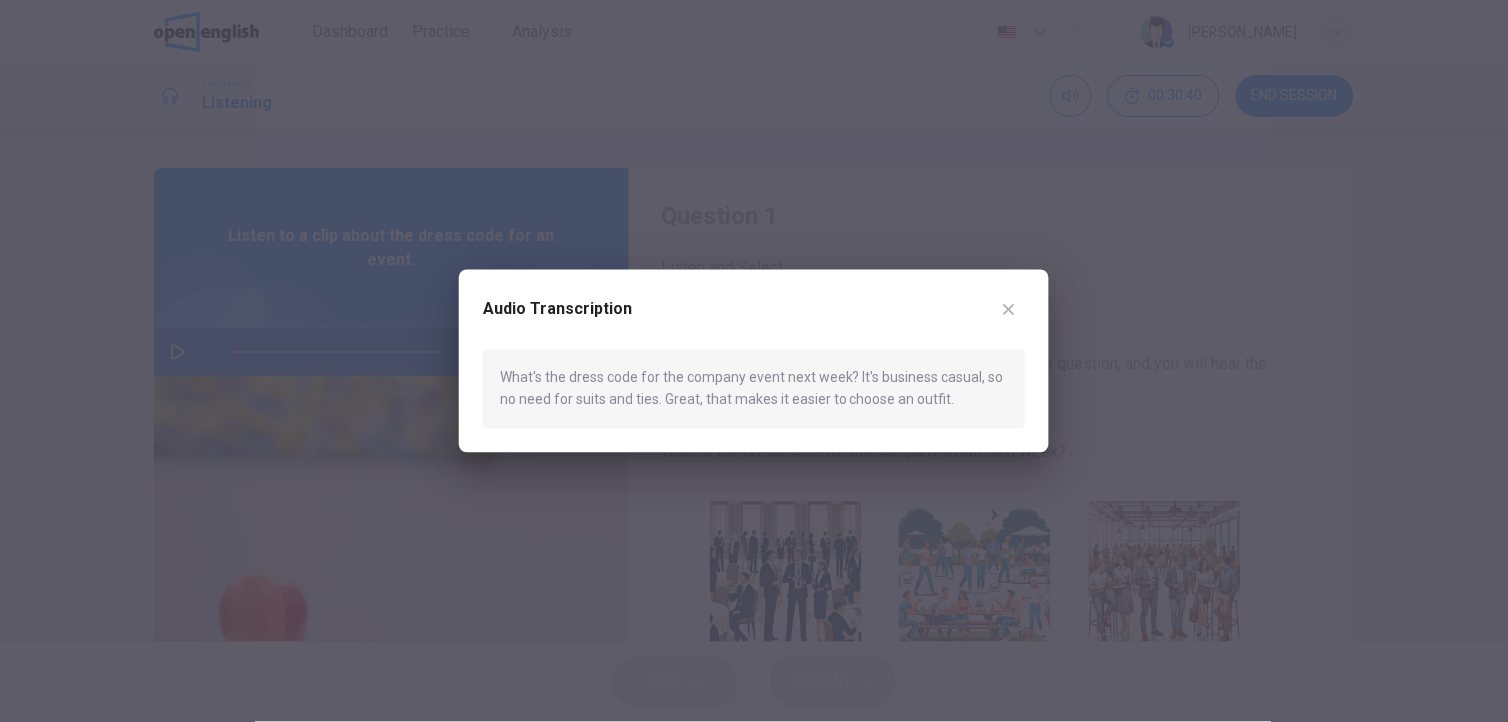 click on "What's the dress code for the company event next week? It's business casual, so no need for suits and ties. Great, that makes it easier to choose an outfit." at bounding box center [754, 389] 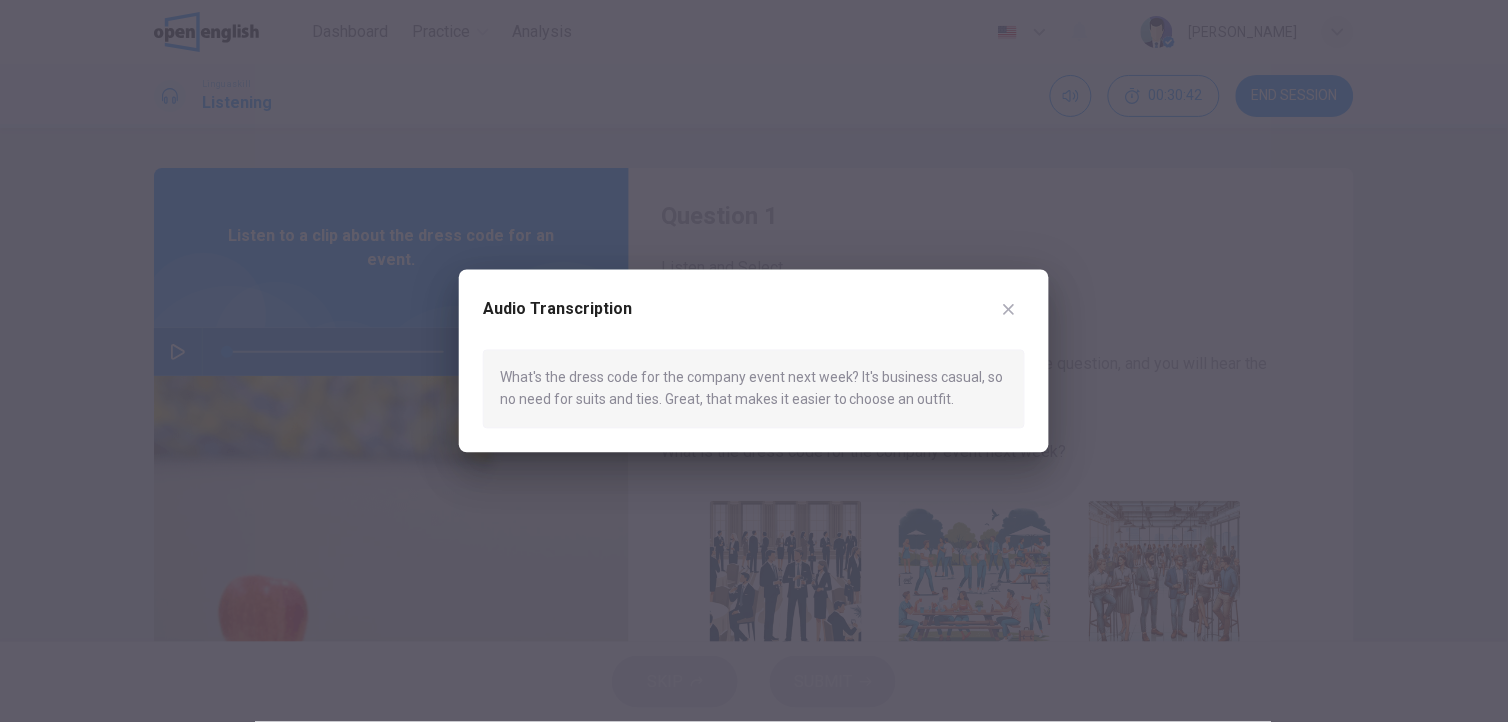 click 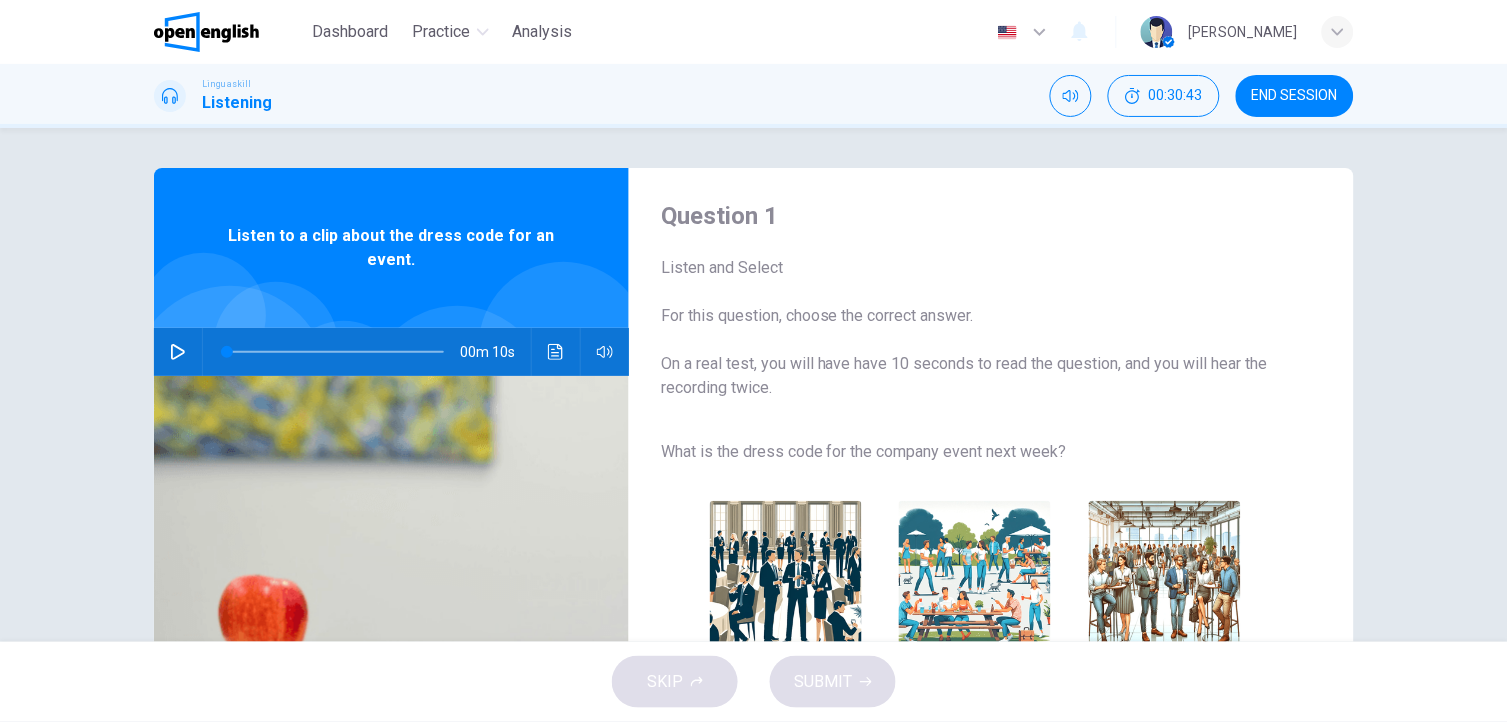 click at bounding box center (178, 352) 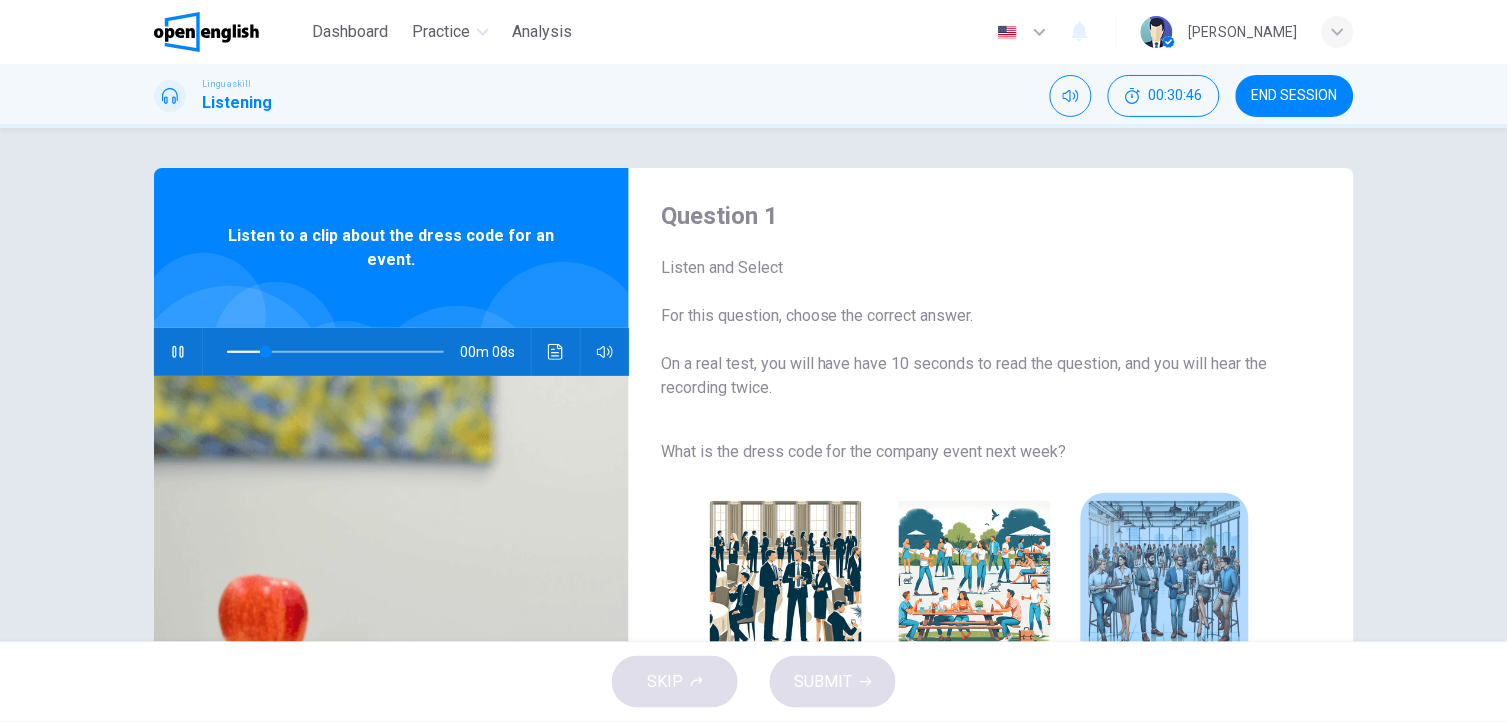 click at bounding box center (1165, 577) 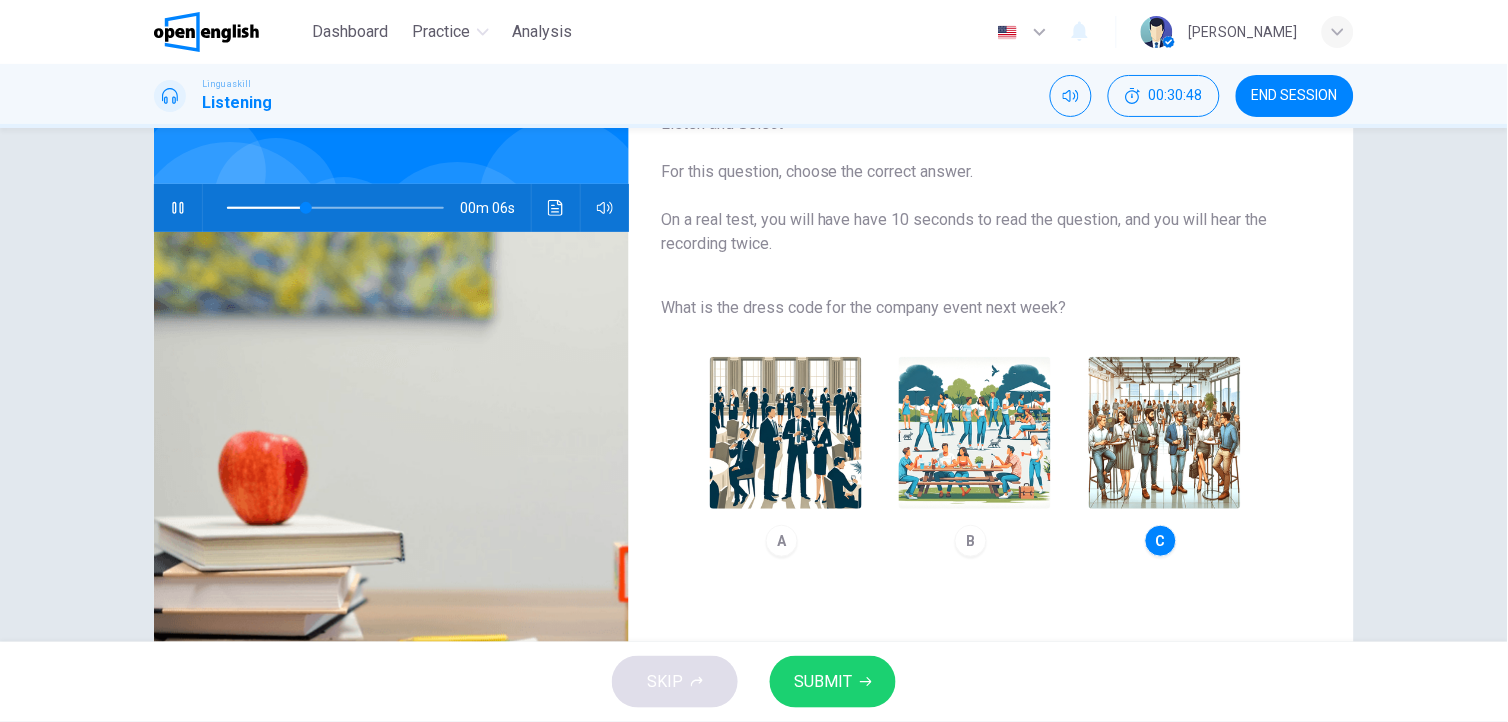 scroll, scrollTop: 182, scrollLeft: 0, axis: vertical 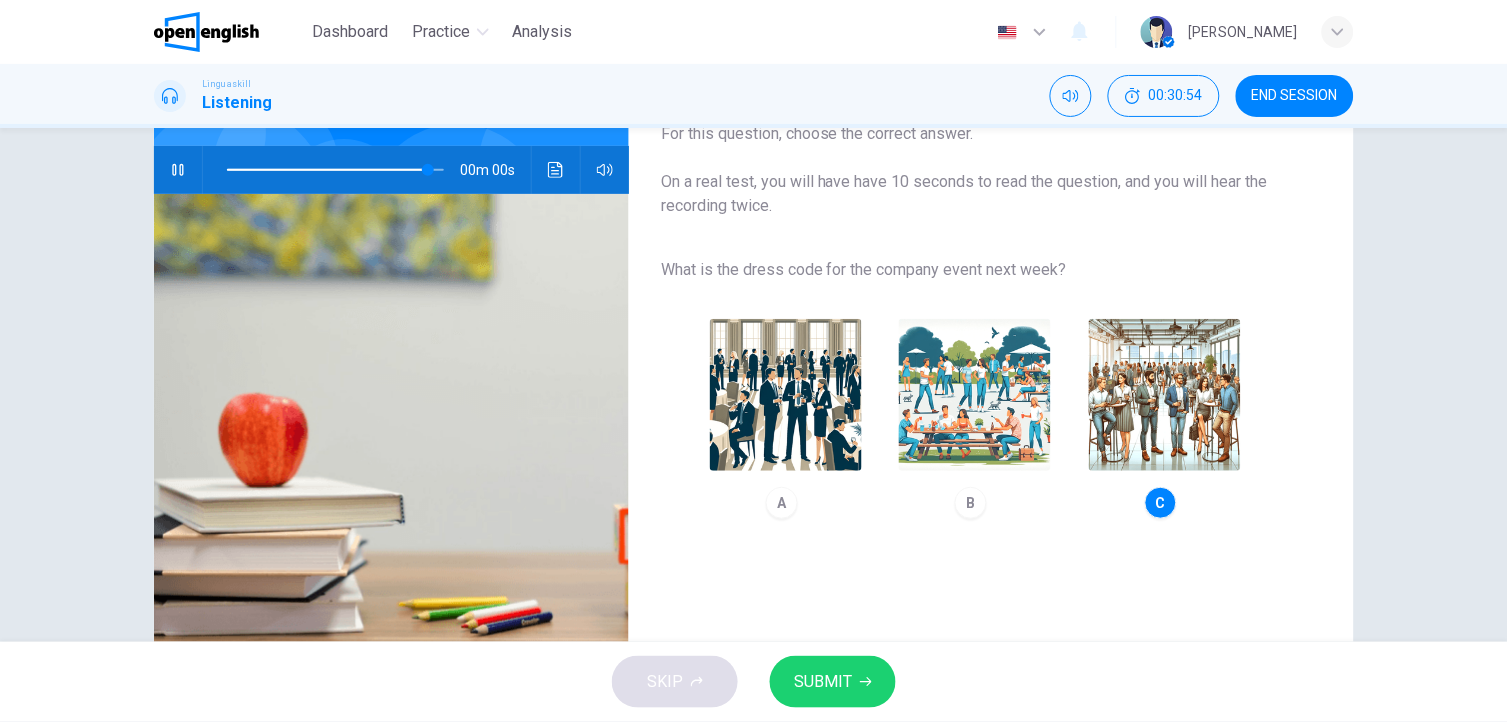 click on "SUBMIT" at bounding box center (823, 682) 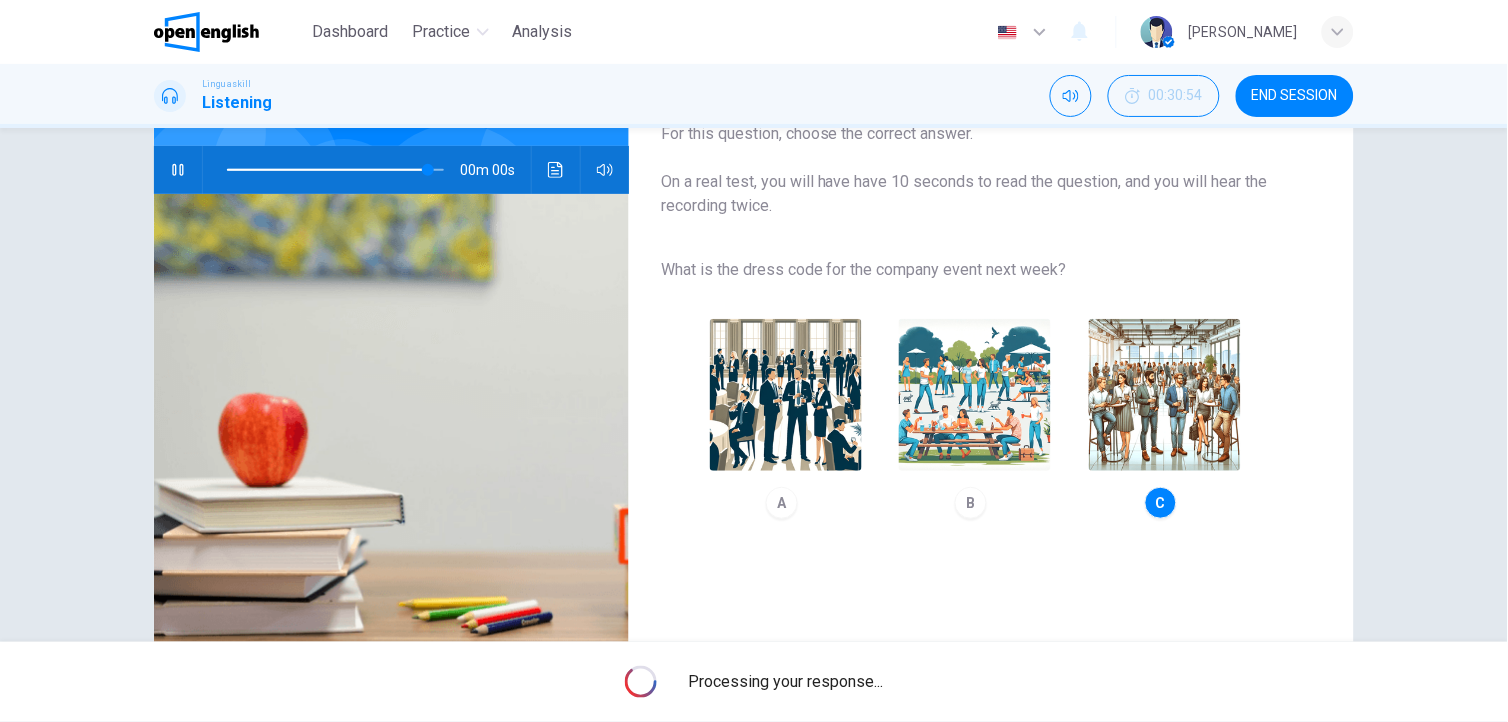 type on "*" 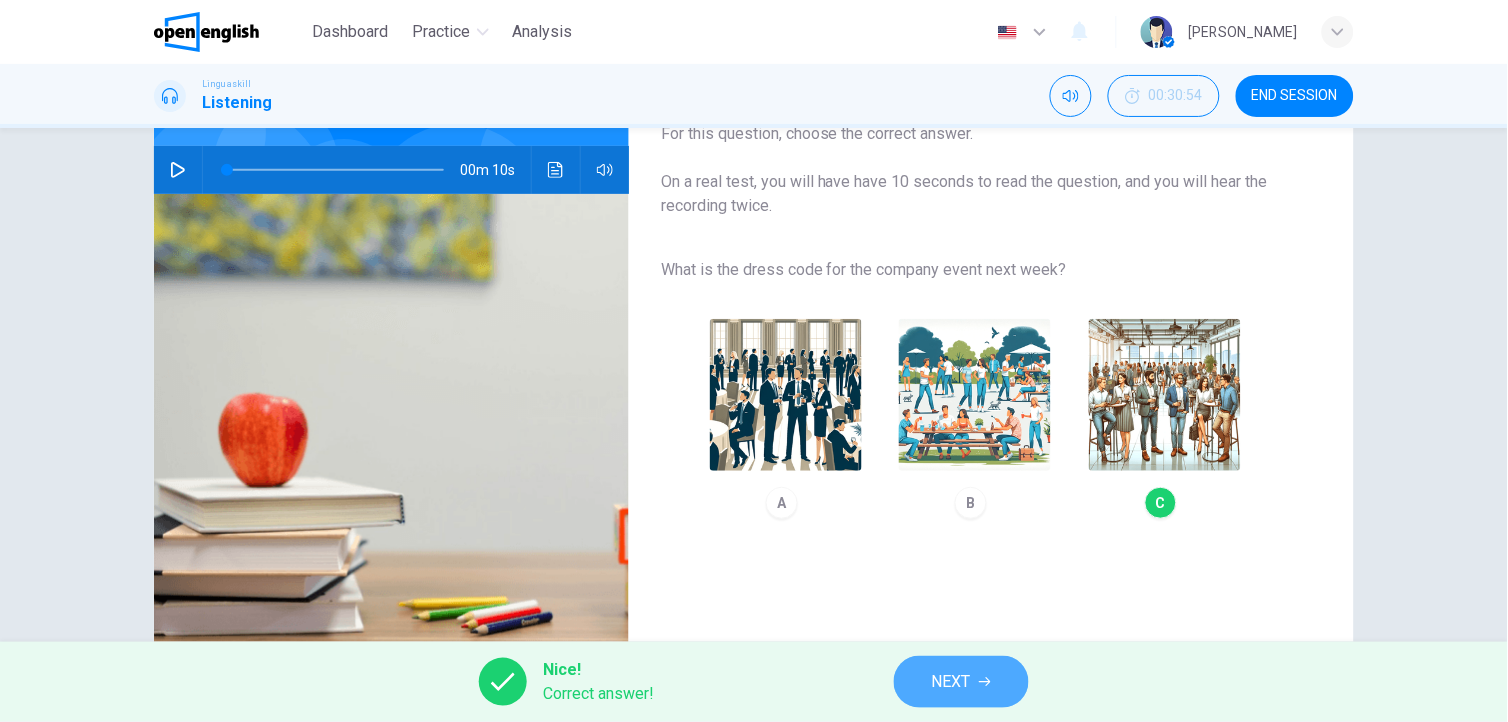 click on "NEXT" at bounding box center (961, 682) 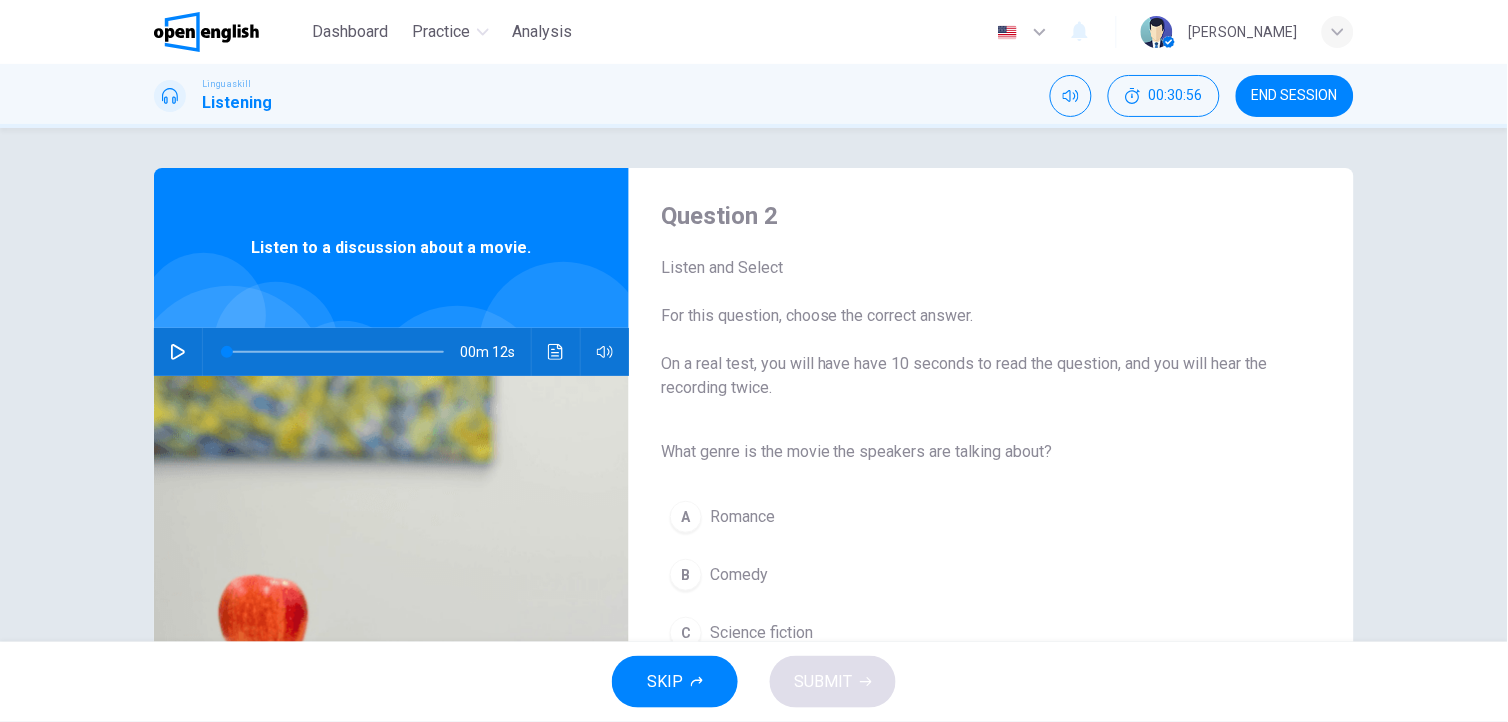 click 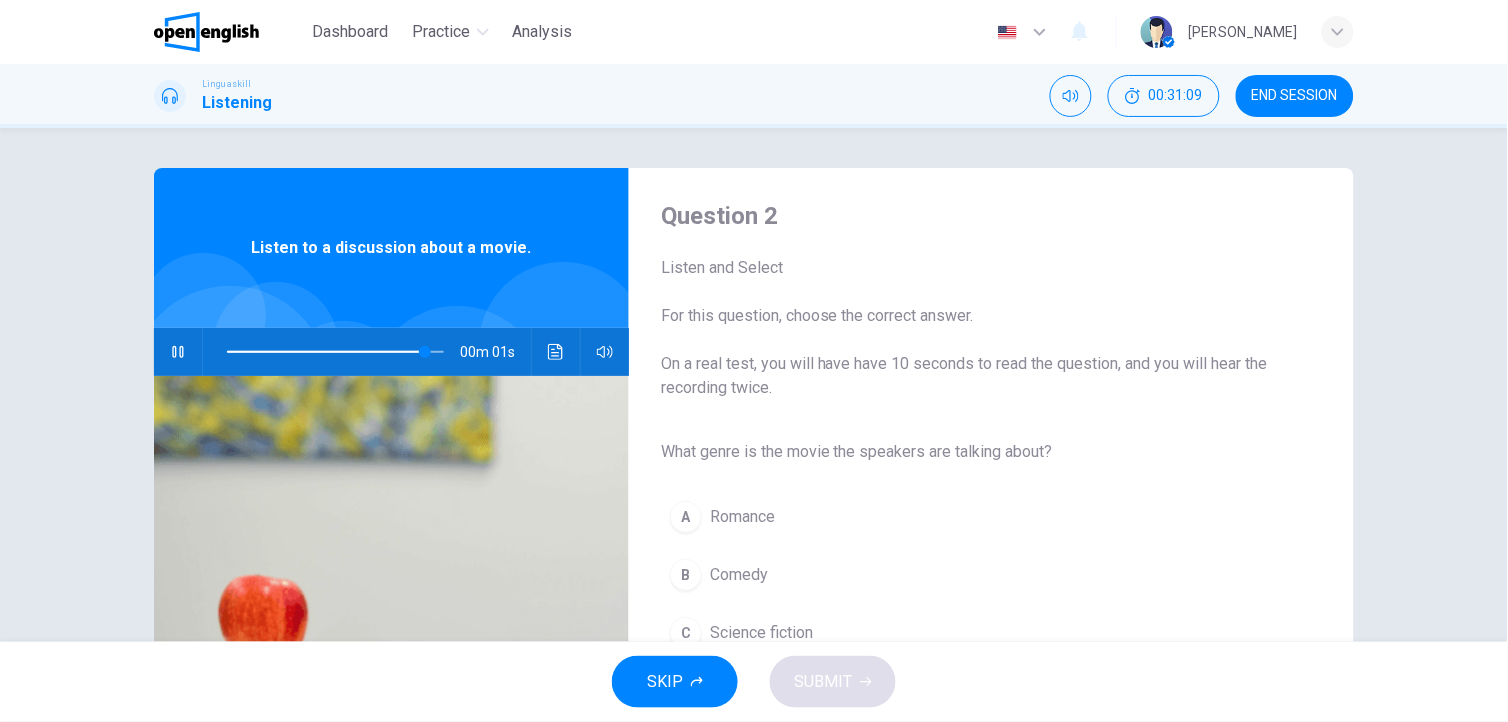 type on "*" 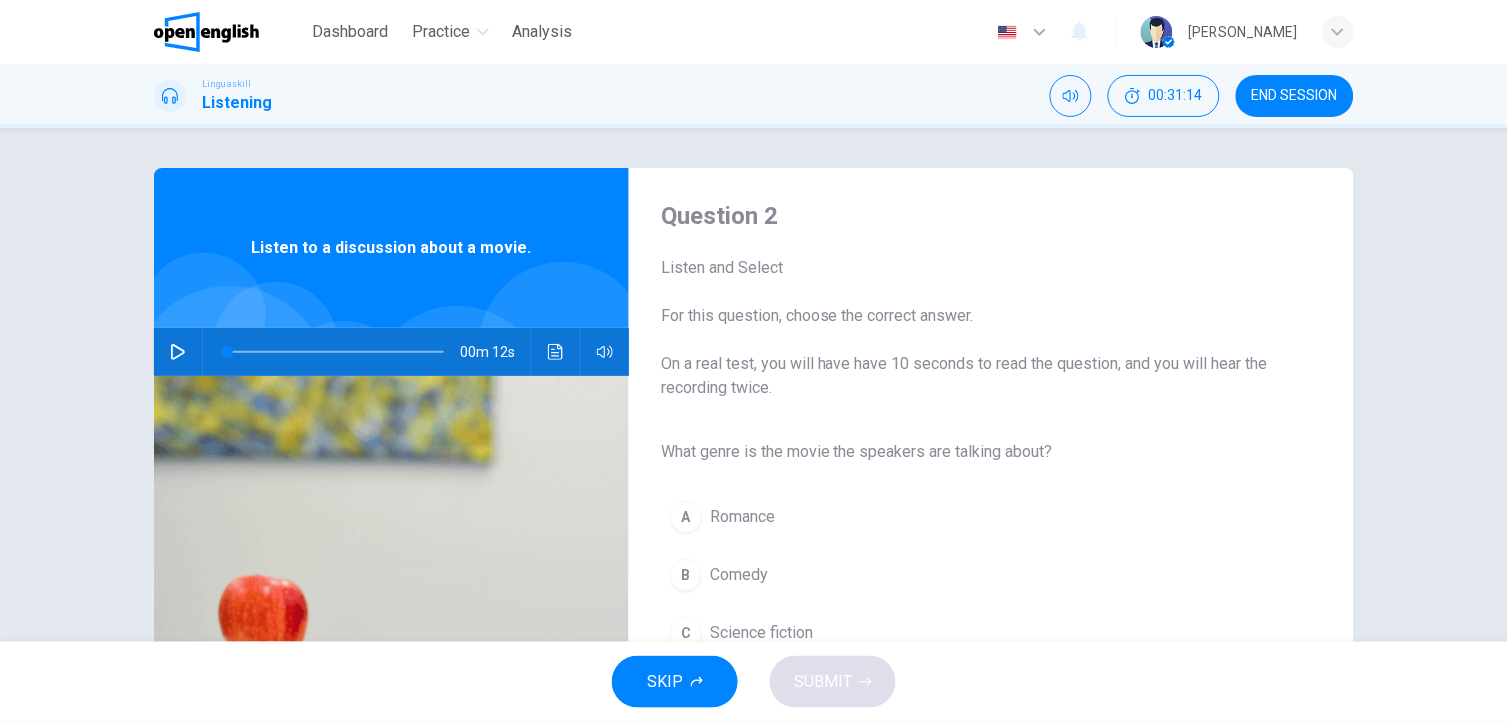 click on "Science fiction" at bounding box center [761, 633] 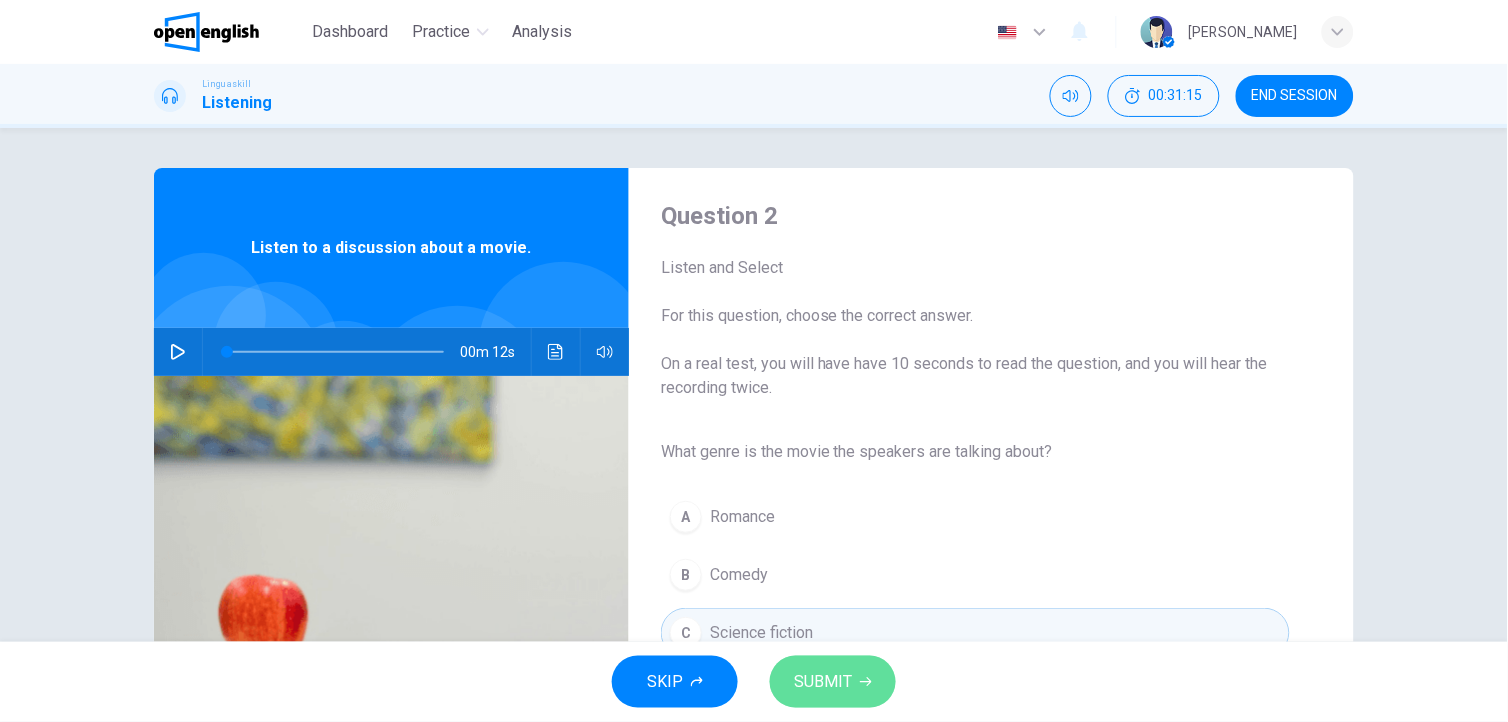 click on "SUBMIT" at bounding box center (823, 682) 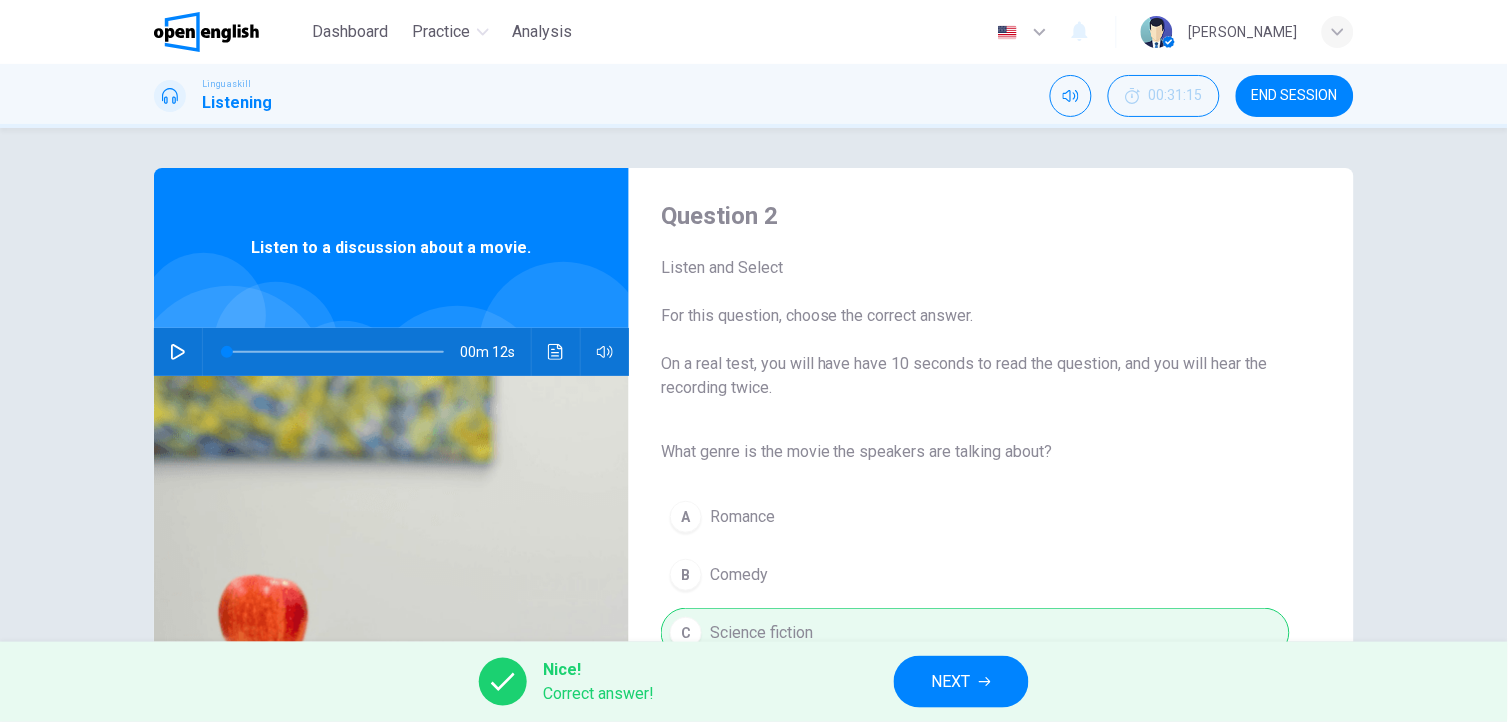 click on "NEXT" at bounding box center (951, 682) 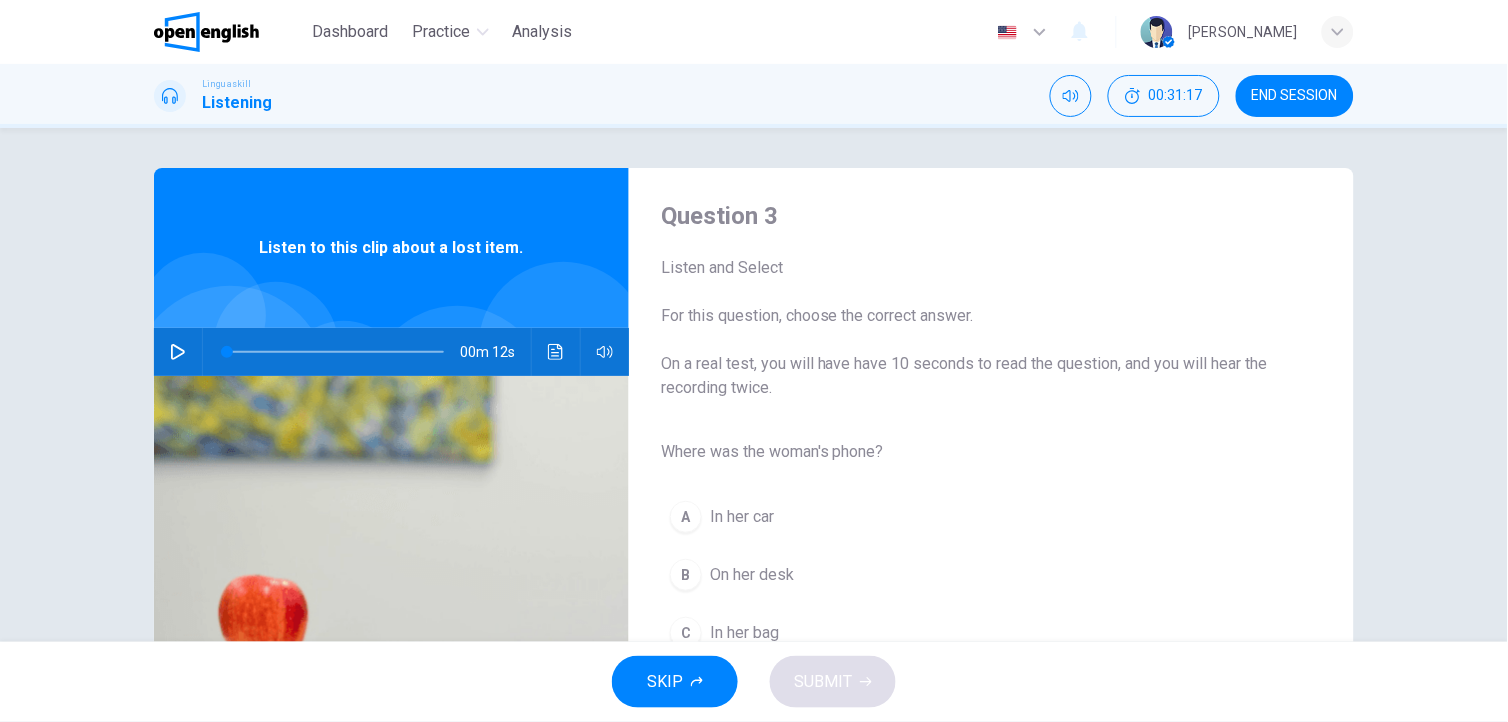 click 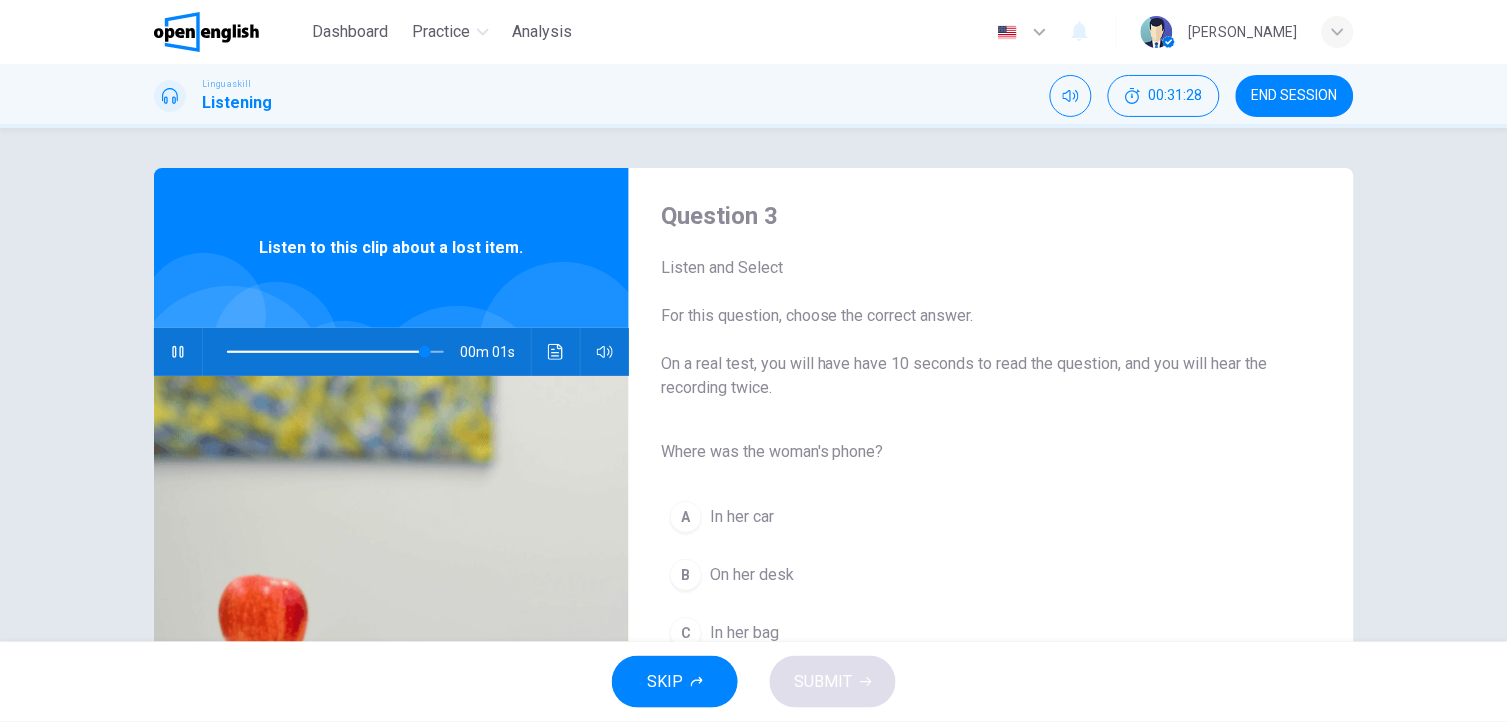 click on "In her bag" at bounding box center (744, 633) 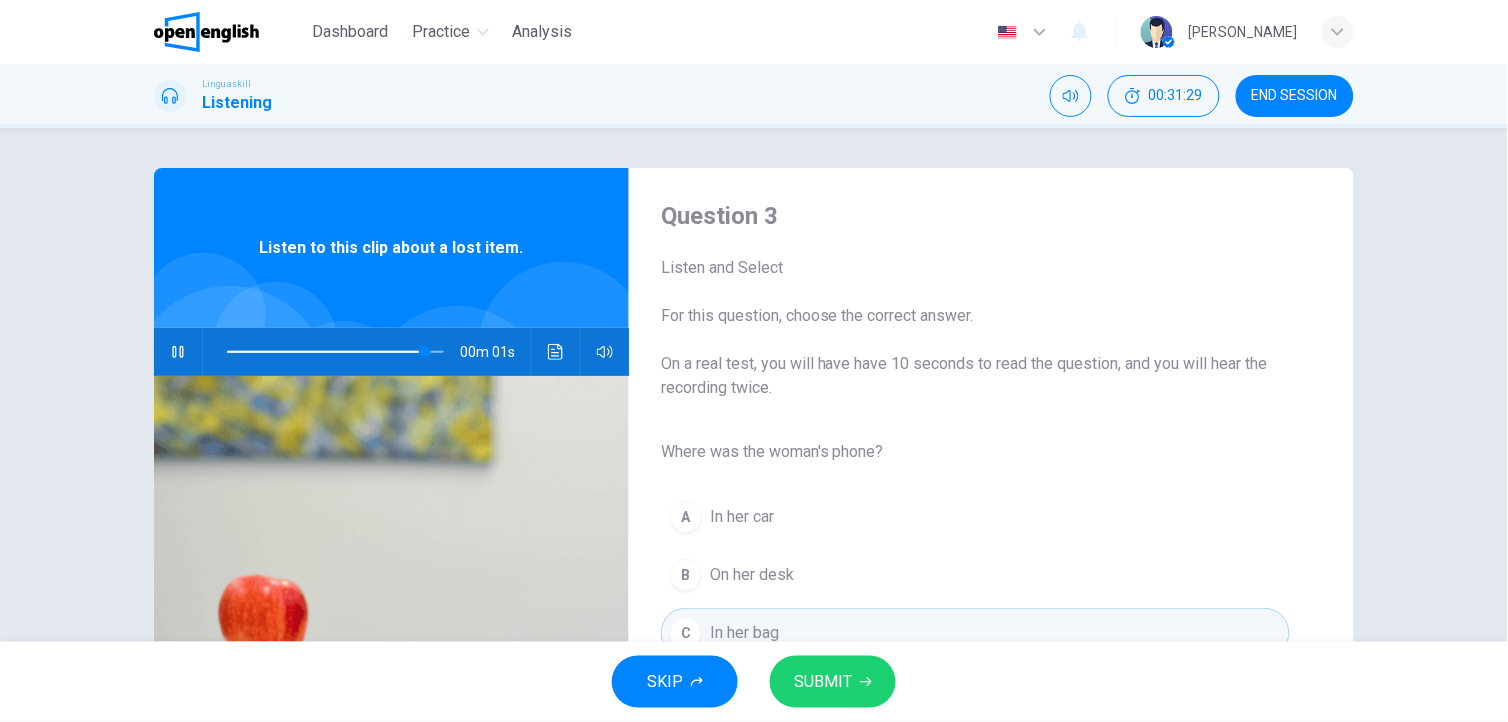 type on "*" 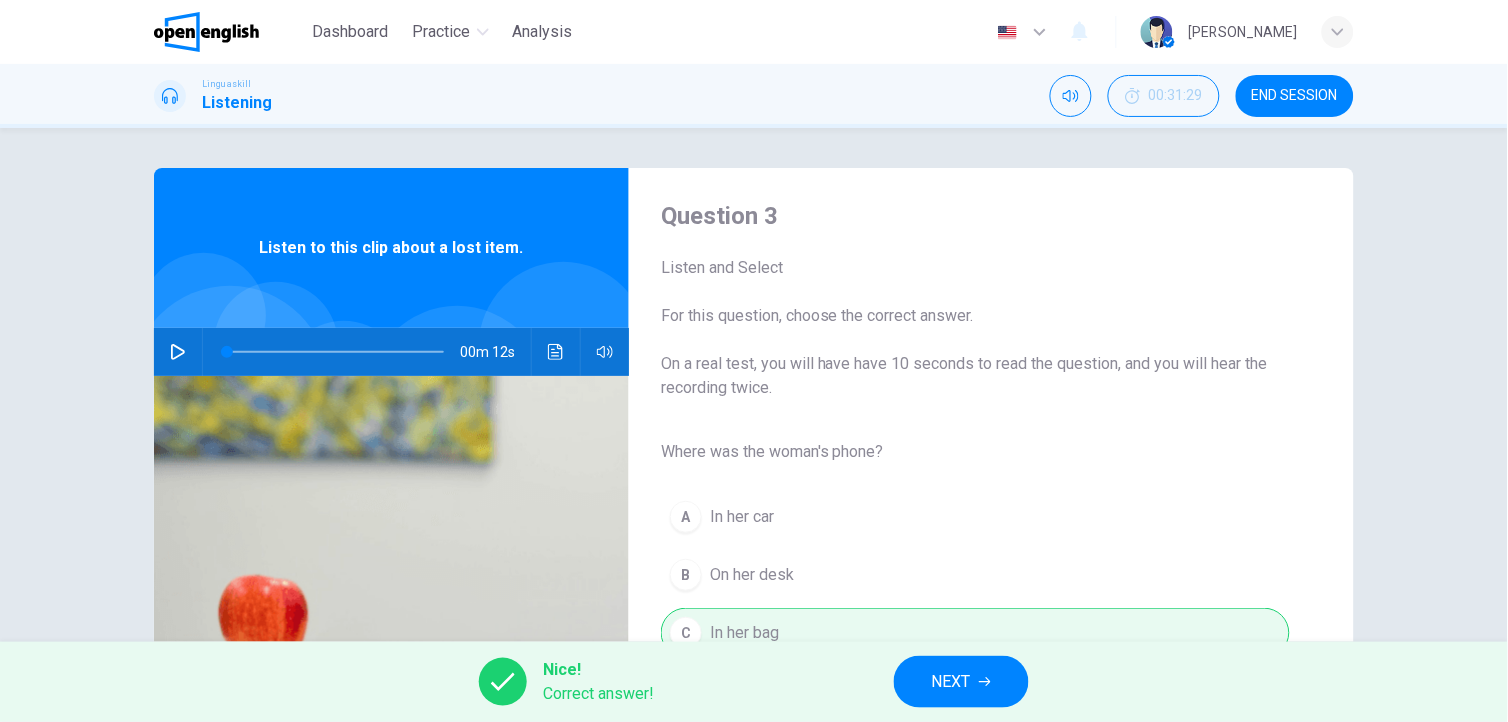 click 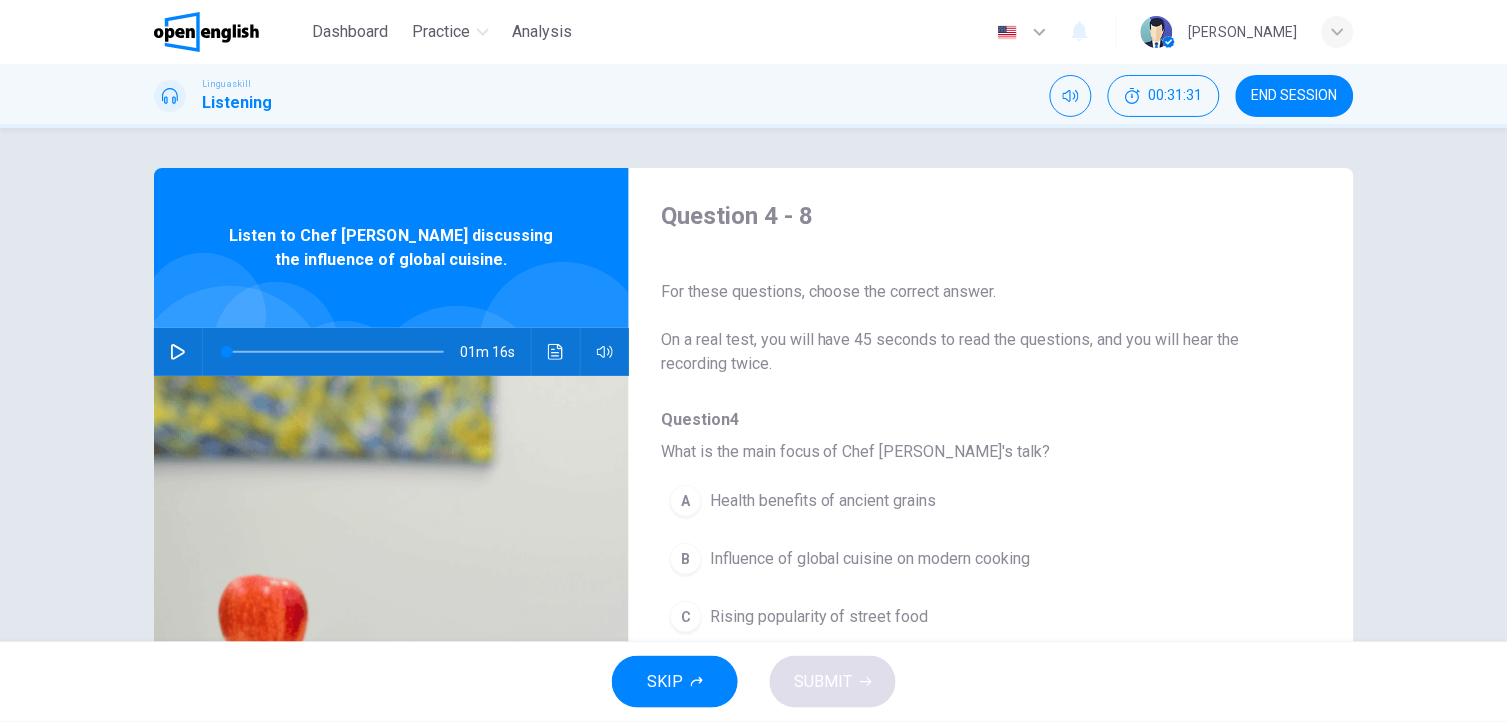 click 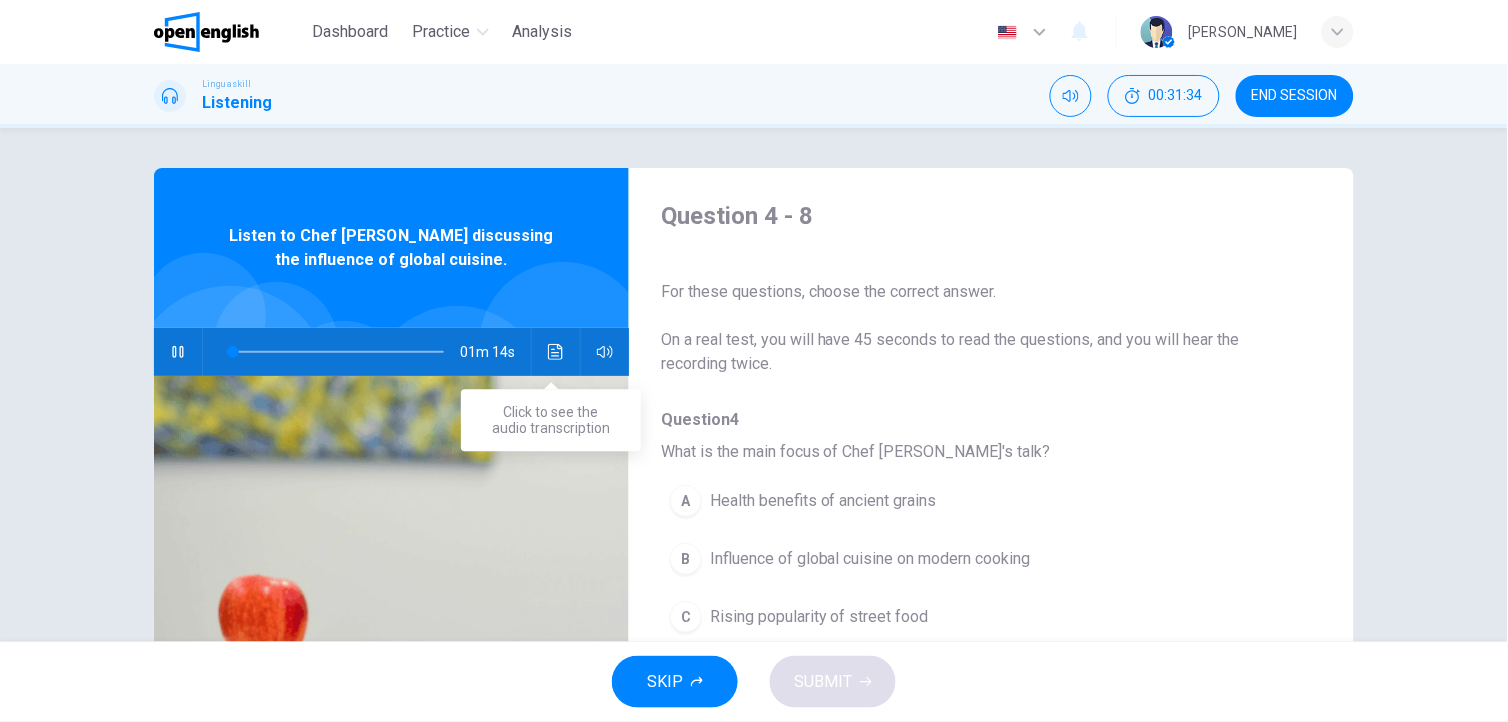click 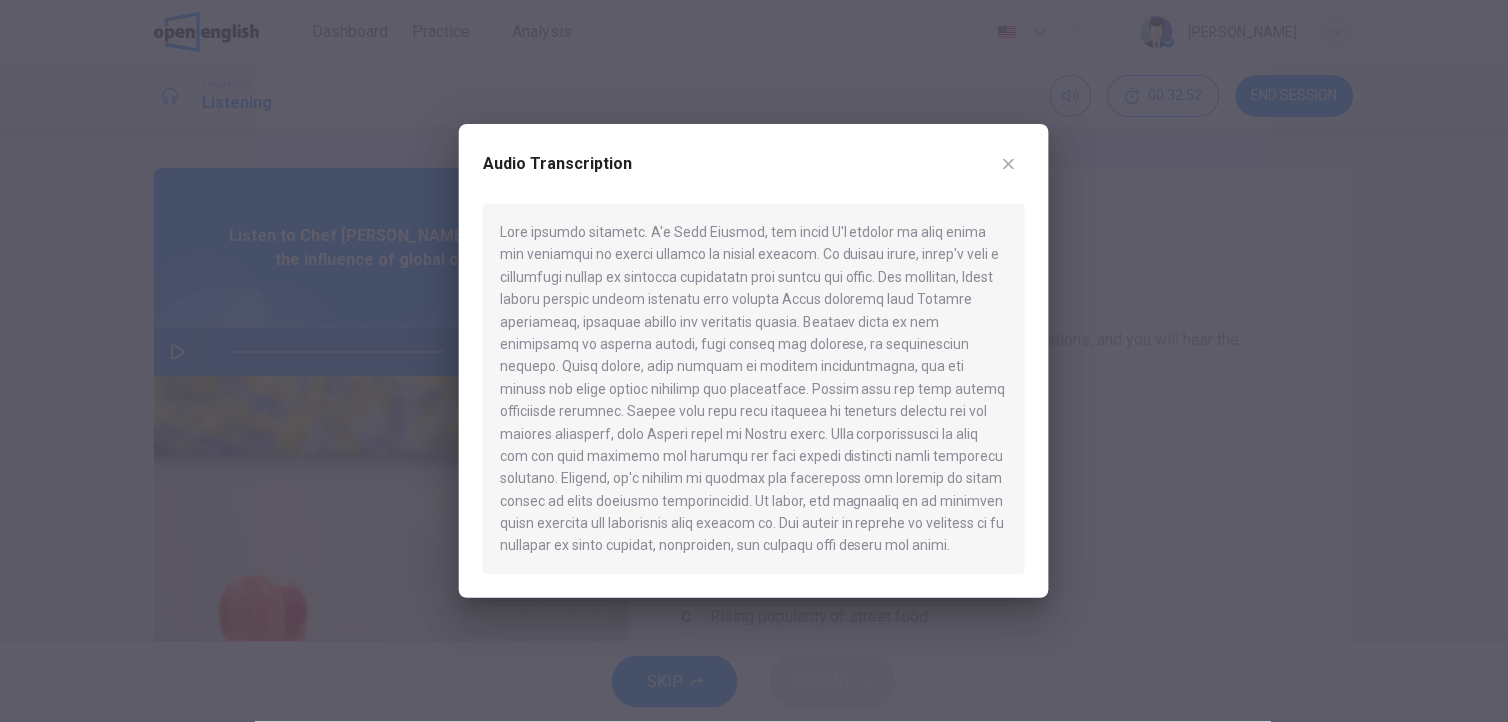 click 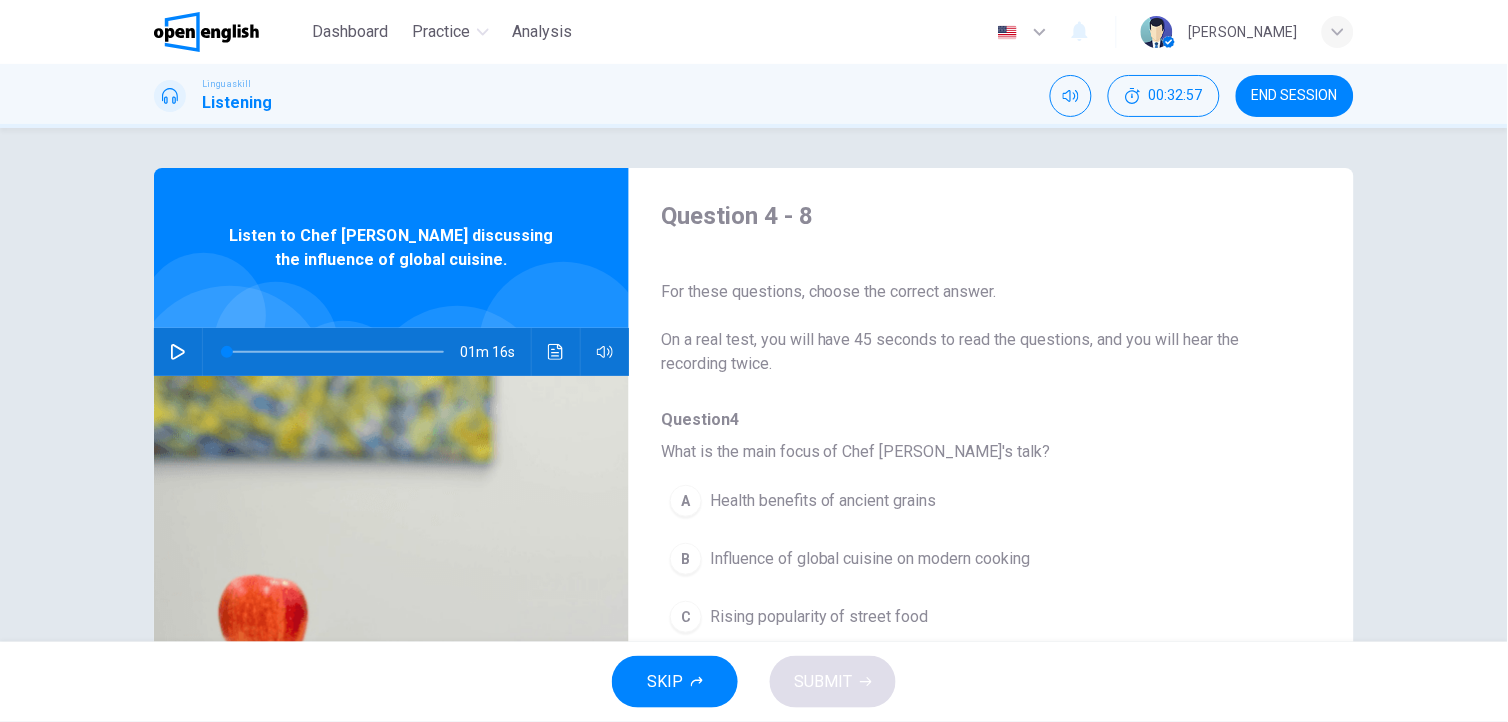 click on "Influence of global cuisine on modern cooking" at bounding box center (870, 559) 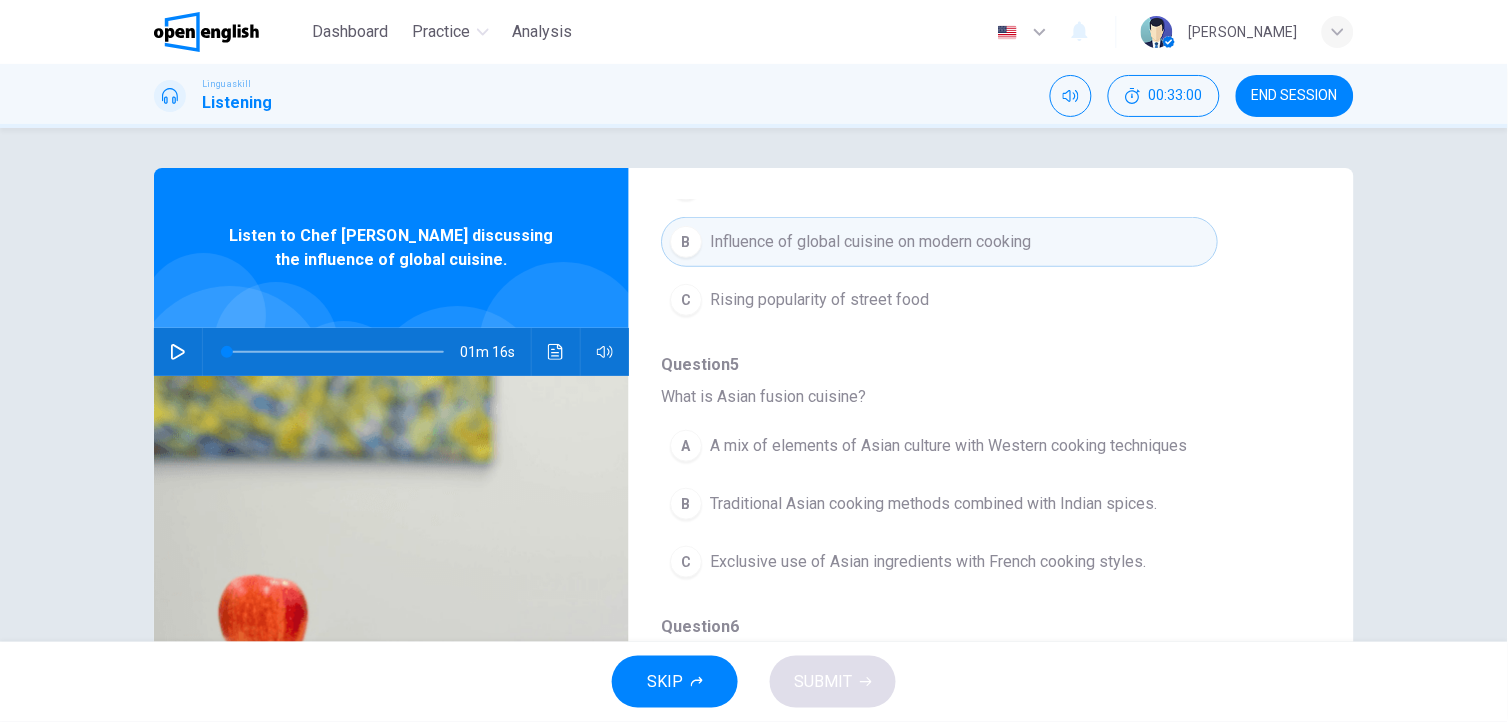 scroll, scrollTop: 334, scrollLeft: 0, axis: vertical 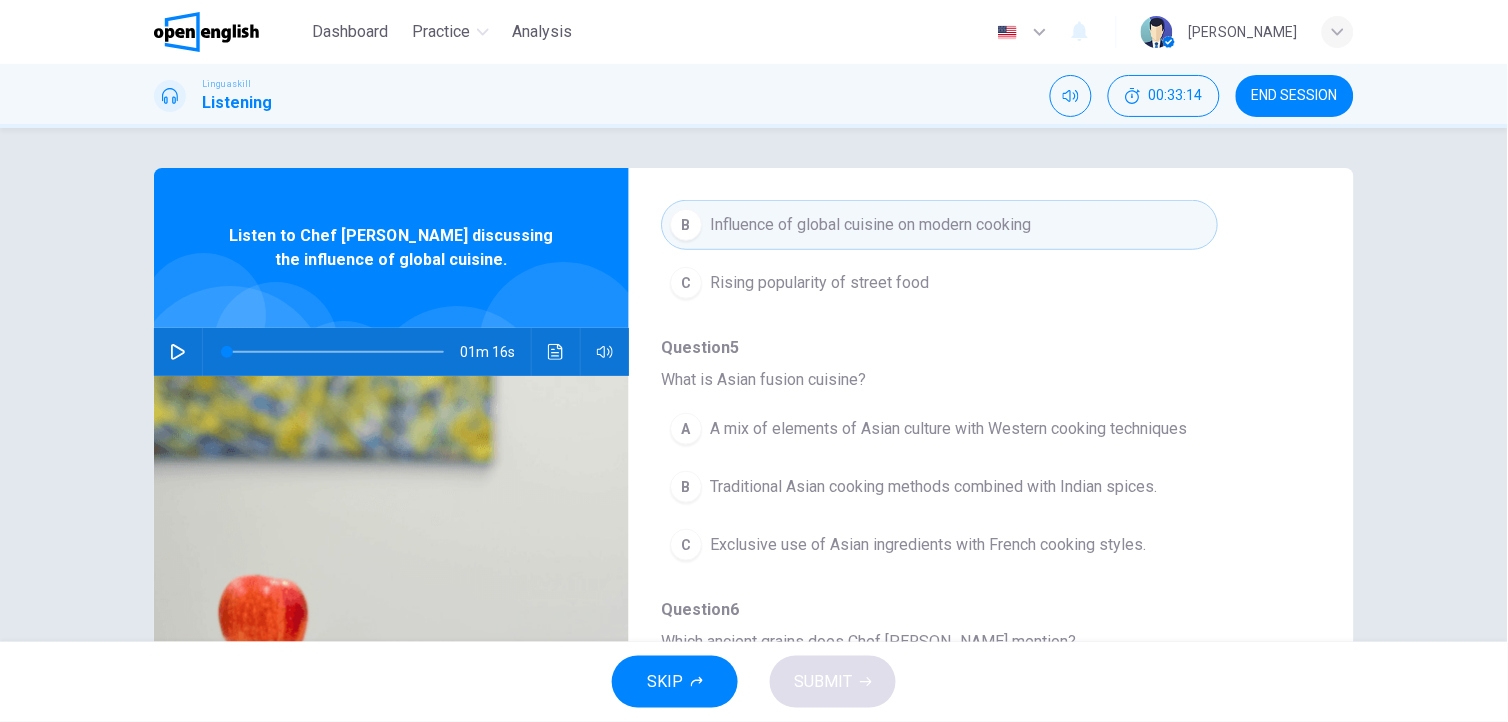click on "Traditional Asian cooking methods combined with Indian spices." at bounding box center [933, 487] 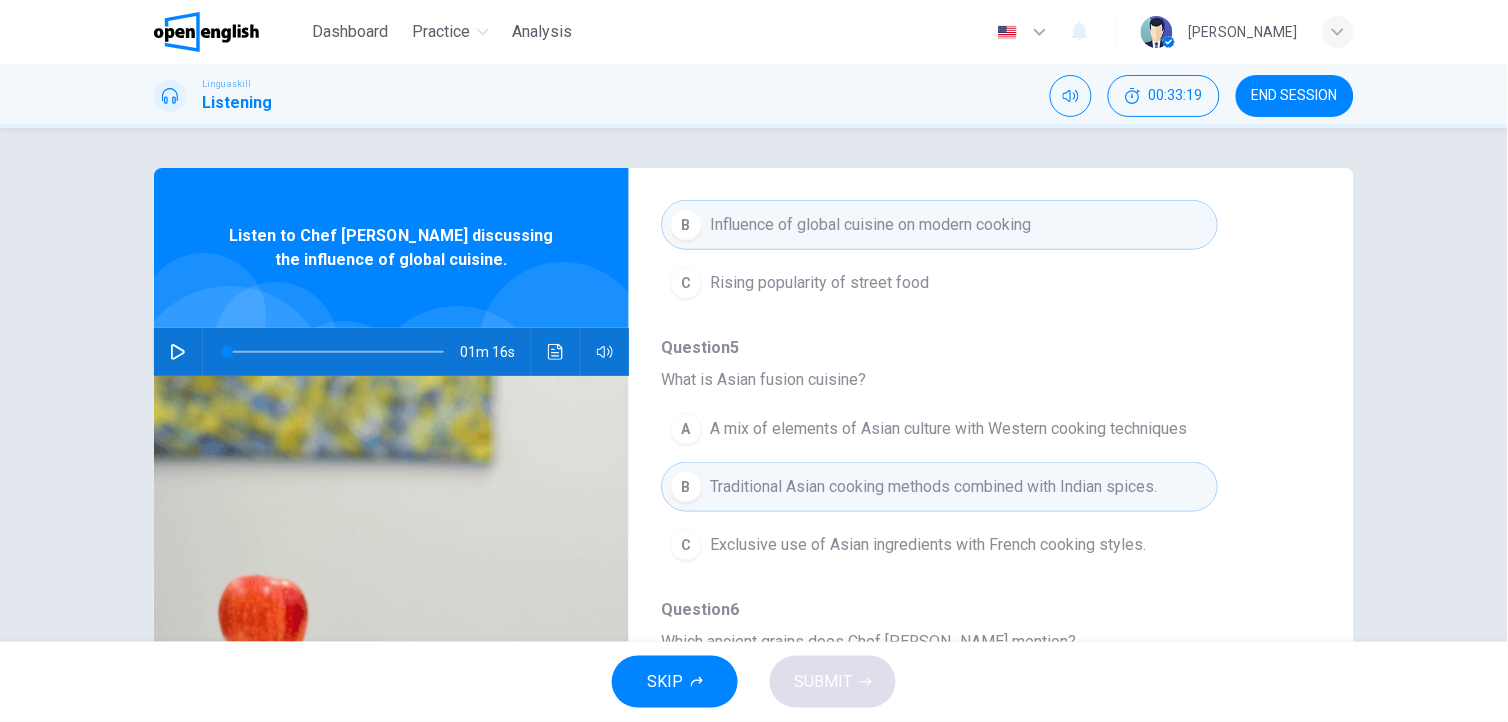 click on "A mix of elements of Asian culture with Western cooking techniques" at bounding box center [948, 429] 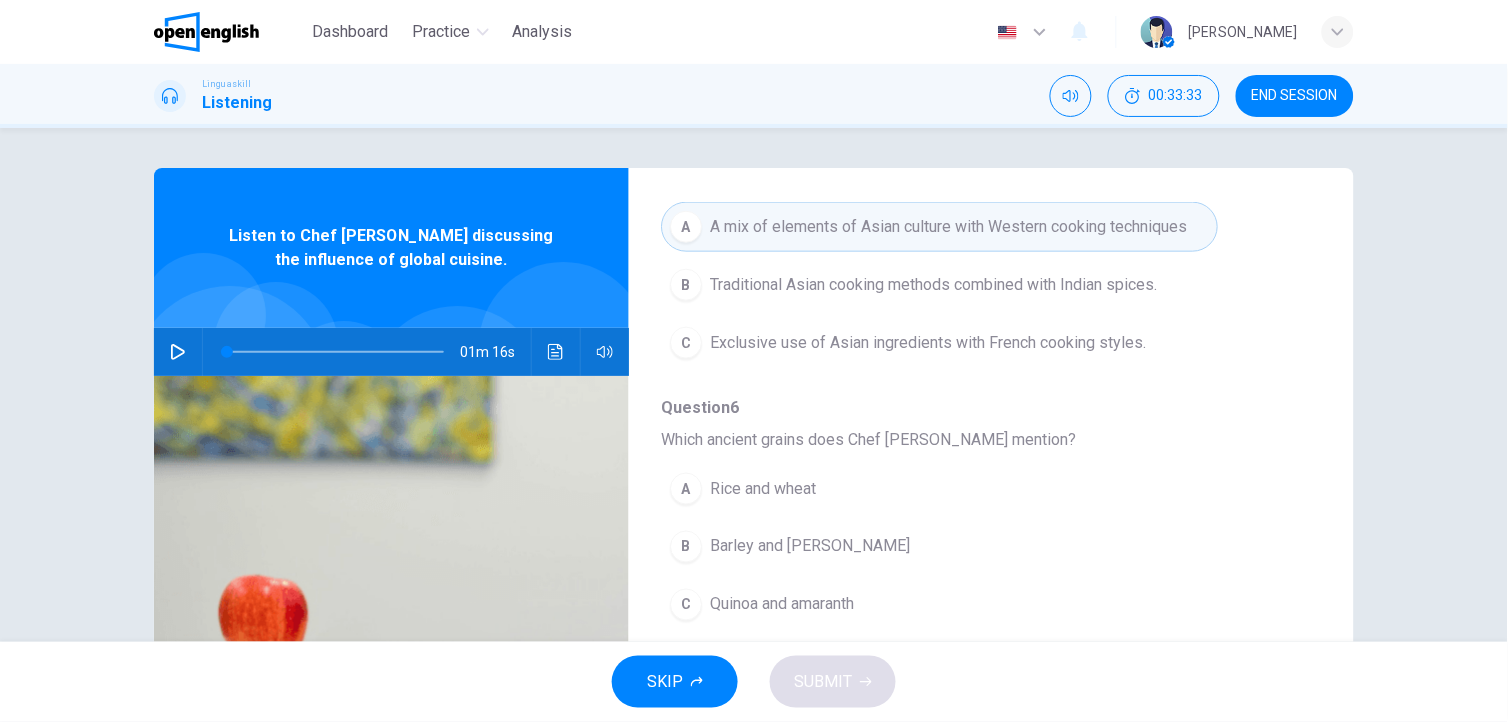 scroll, scrollTop: 564, scrollLeft: 0, axis: vertical 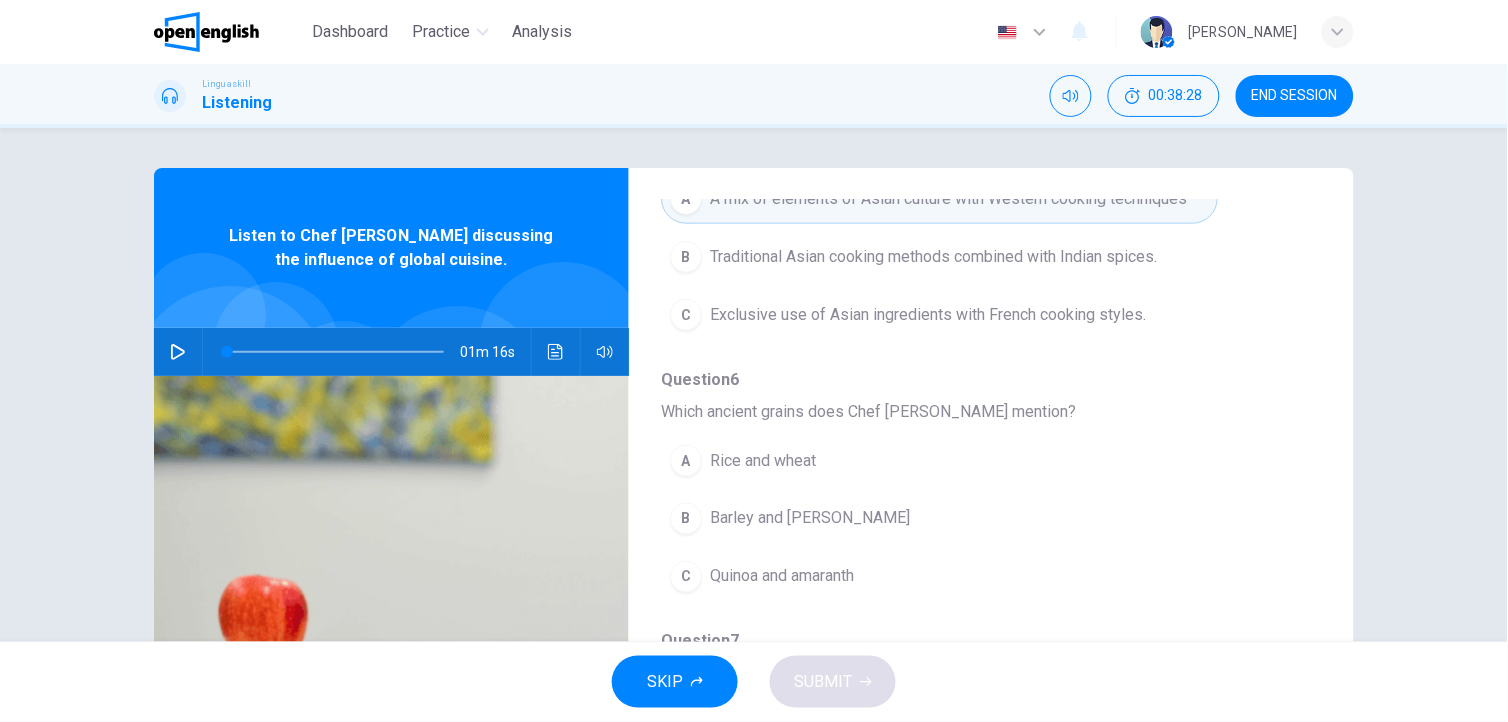 click on "C Quinoa and amaranth" at bounding box center [939, 577] 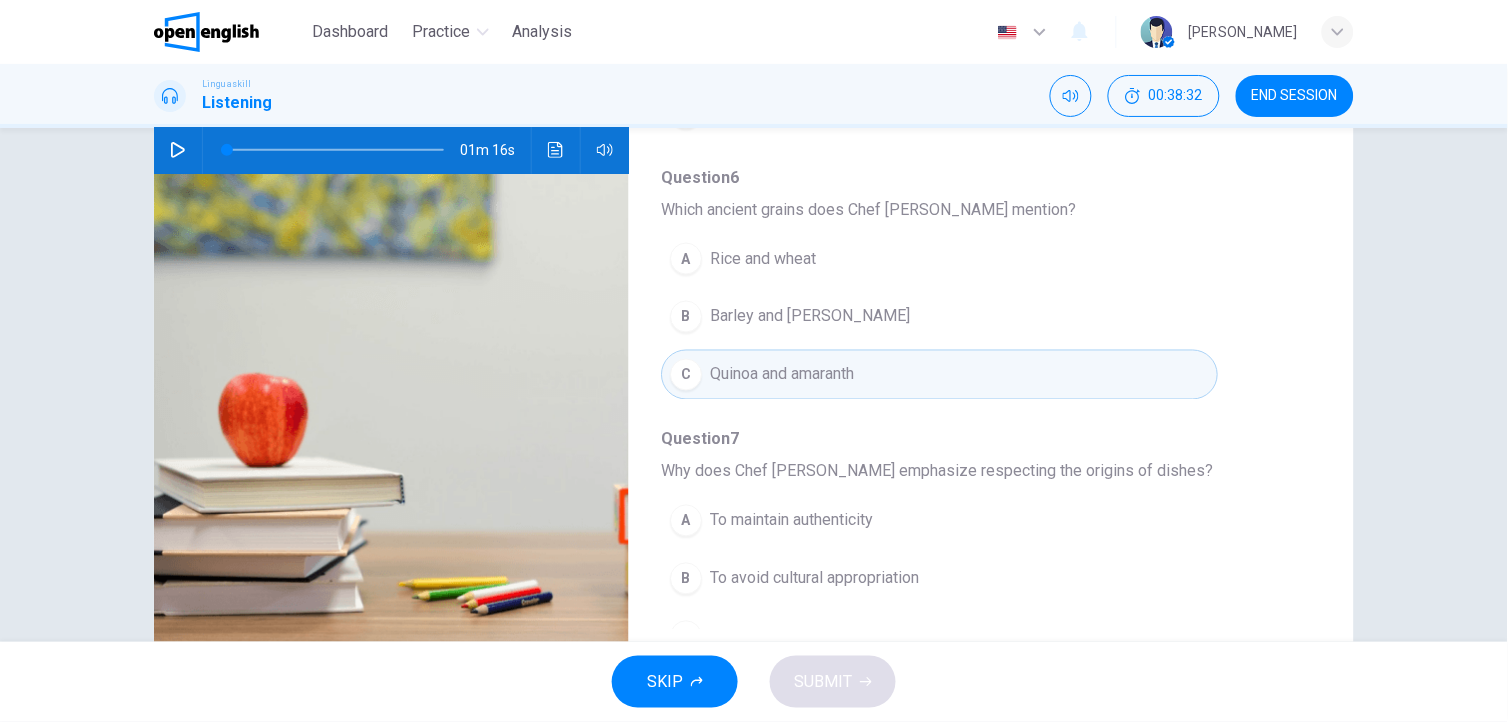 scroll, scrollTop: 211, scrollLeft: 0, axis: vertical 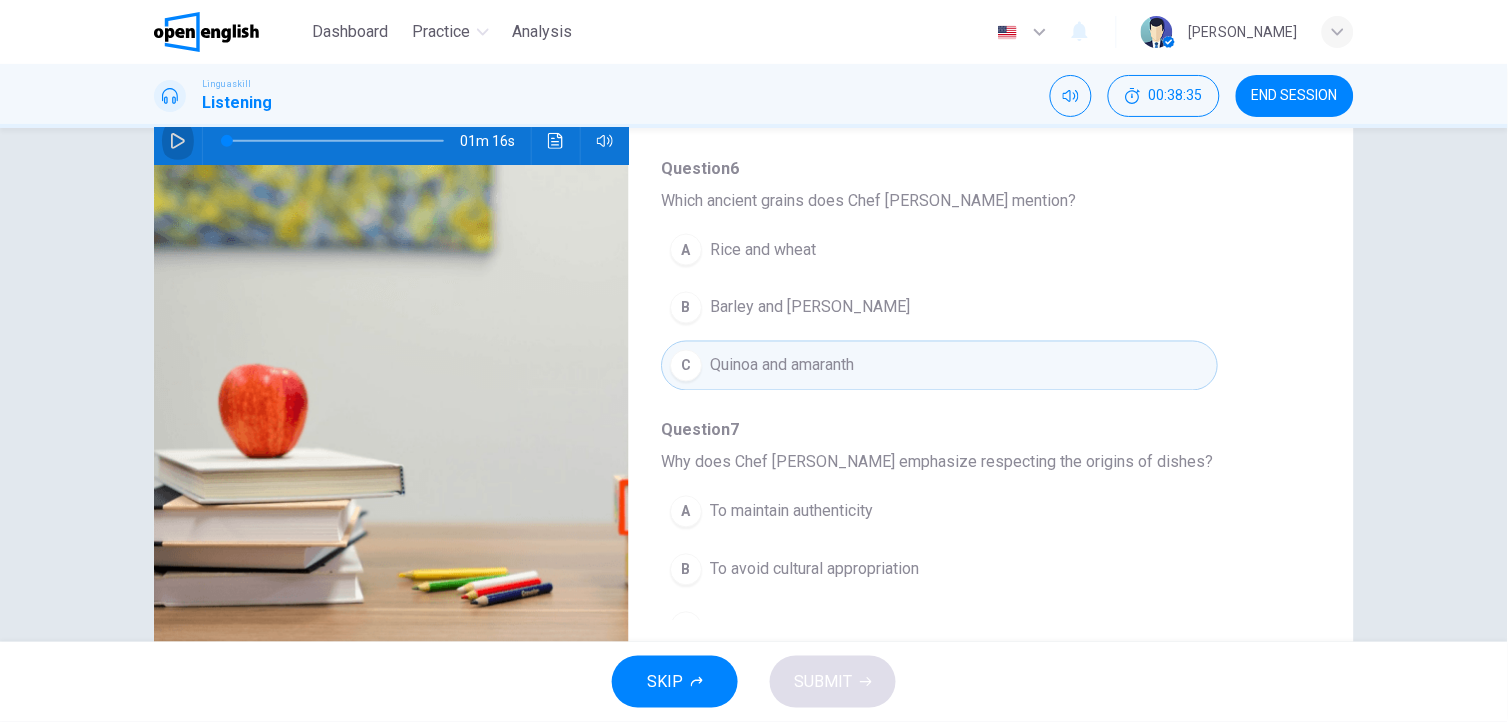 click 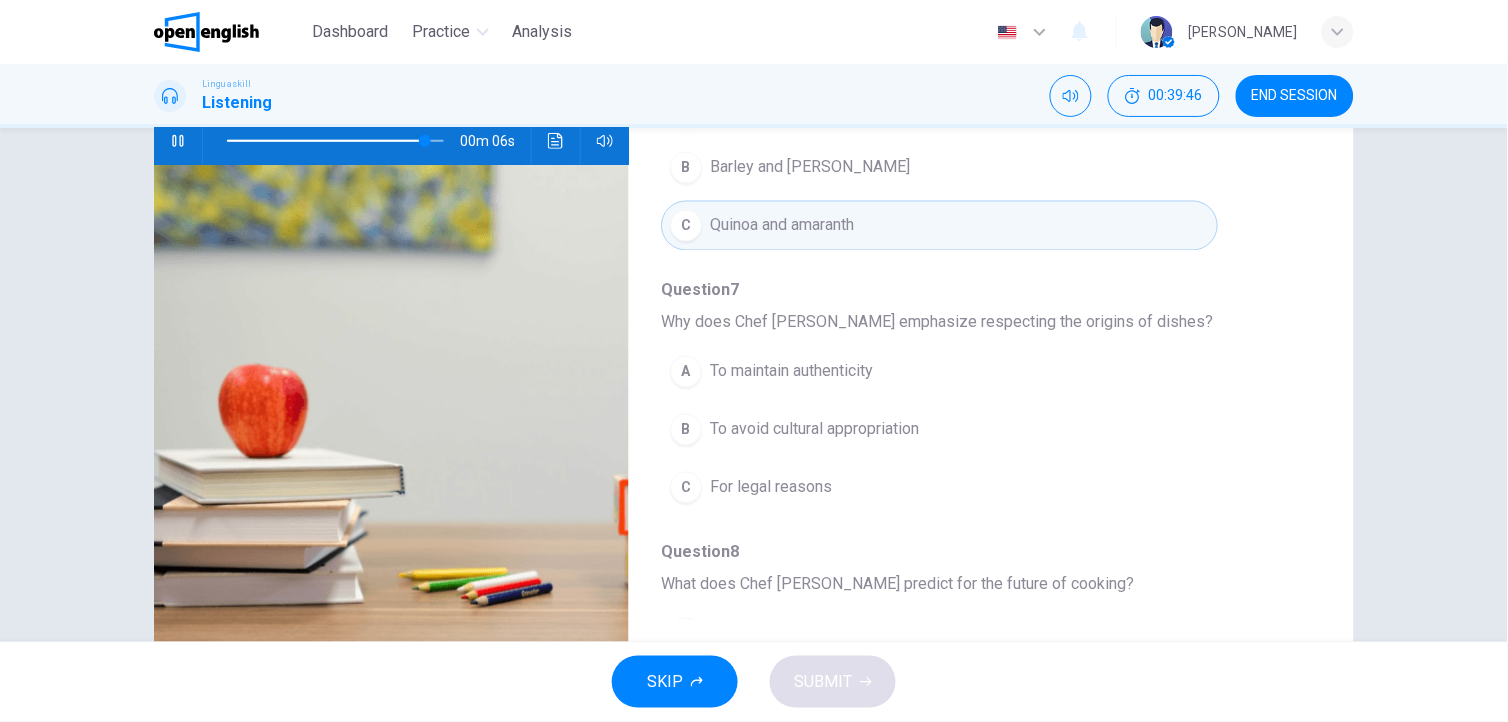 scroll, scrollTop: 706, scrollLeft: 0, axis: vertical 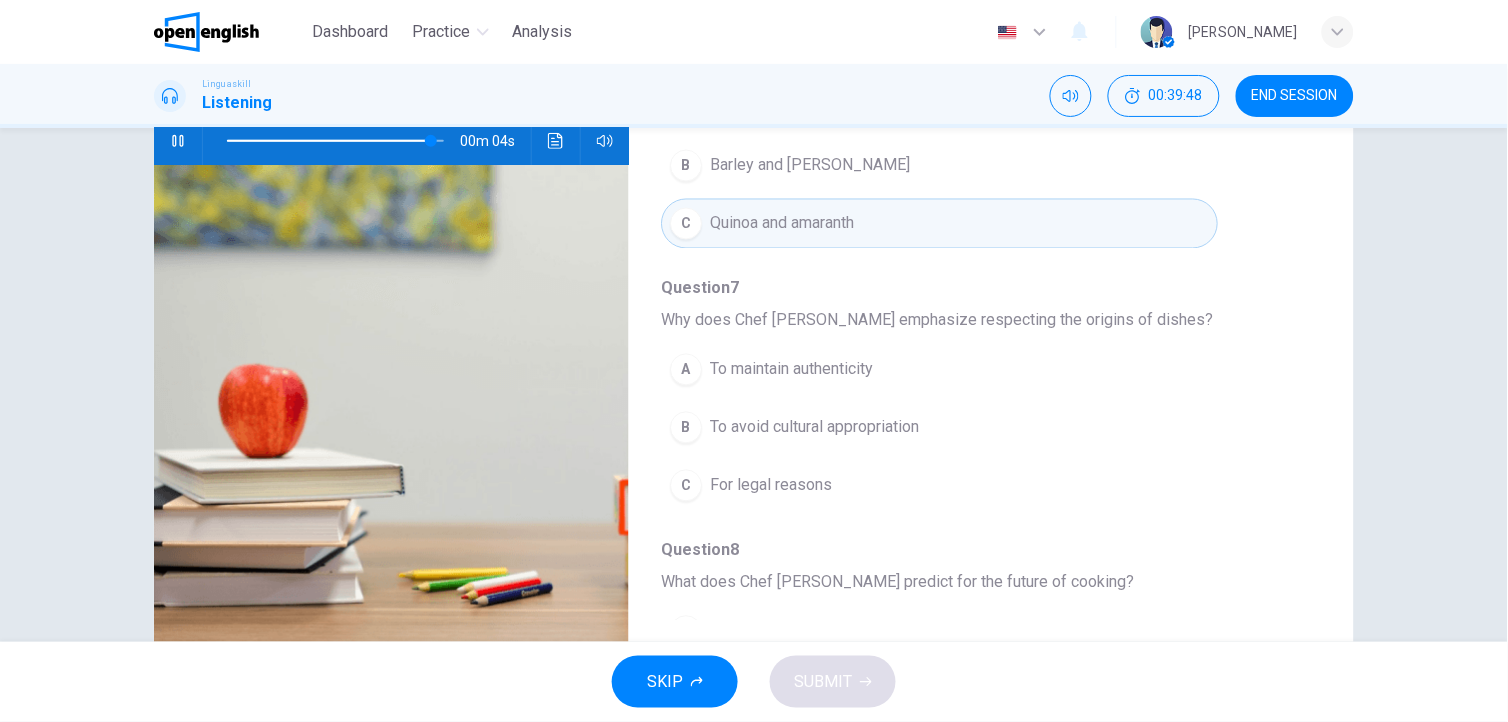 click on "To maintain authenticity" at bounding box center (791, 370) 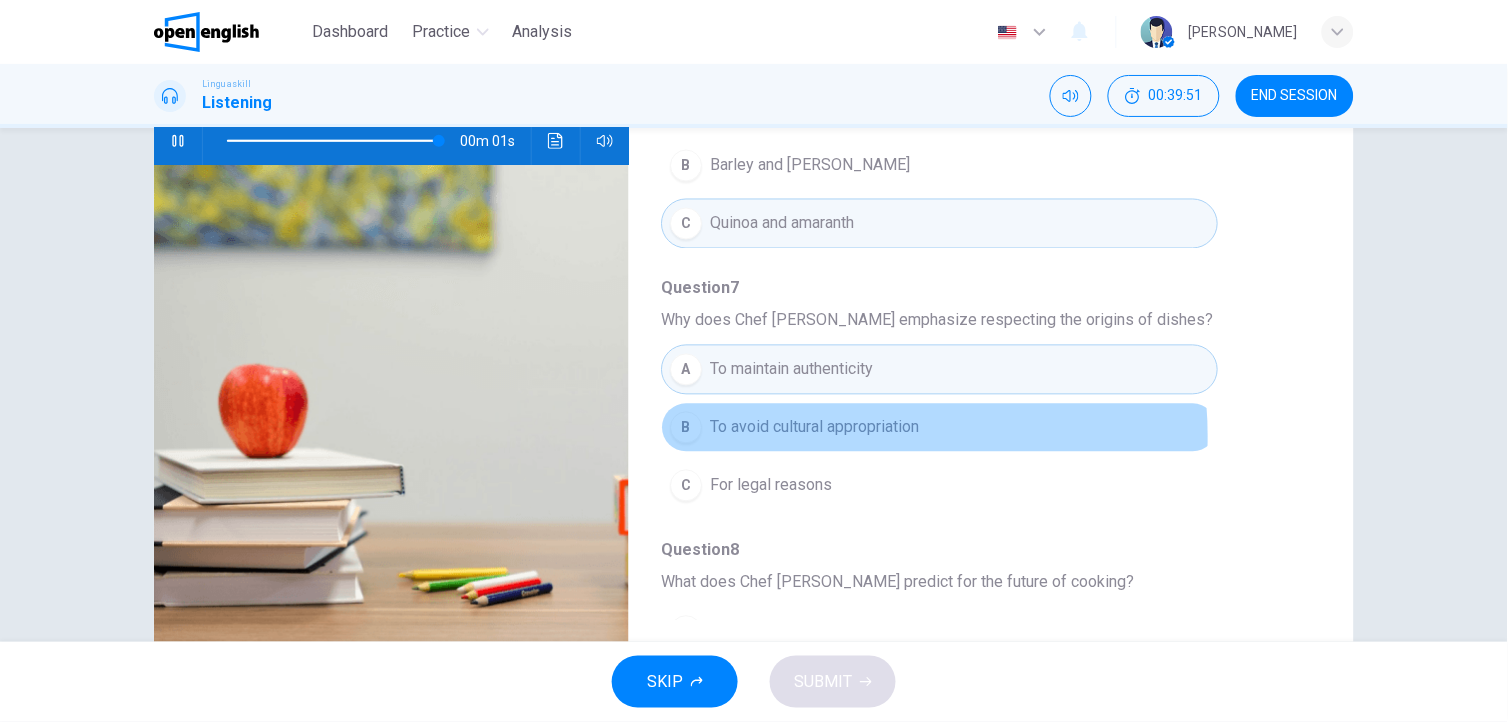 click on "To avoid cultural appropriation" at bounding box center [814, 428] 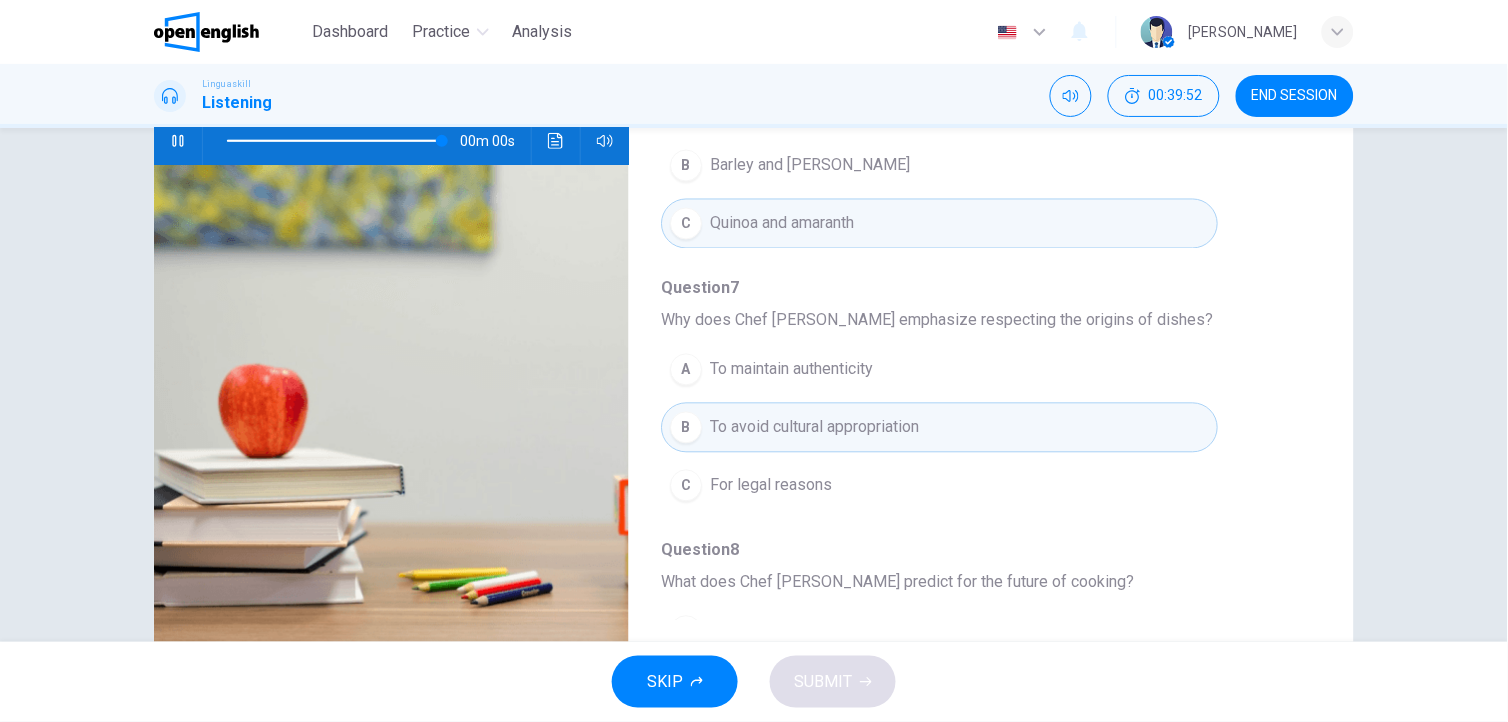 type on "*" 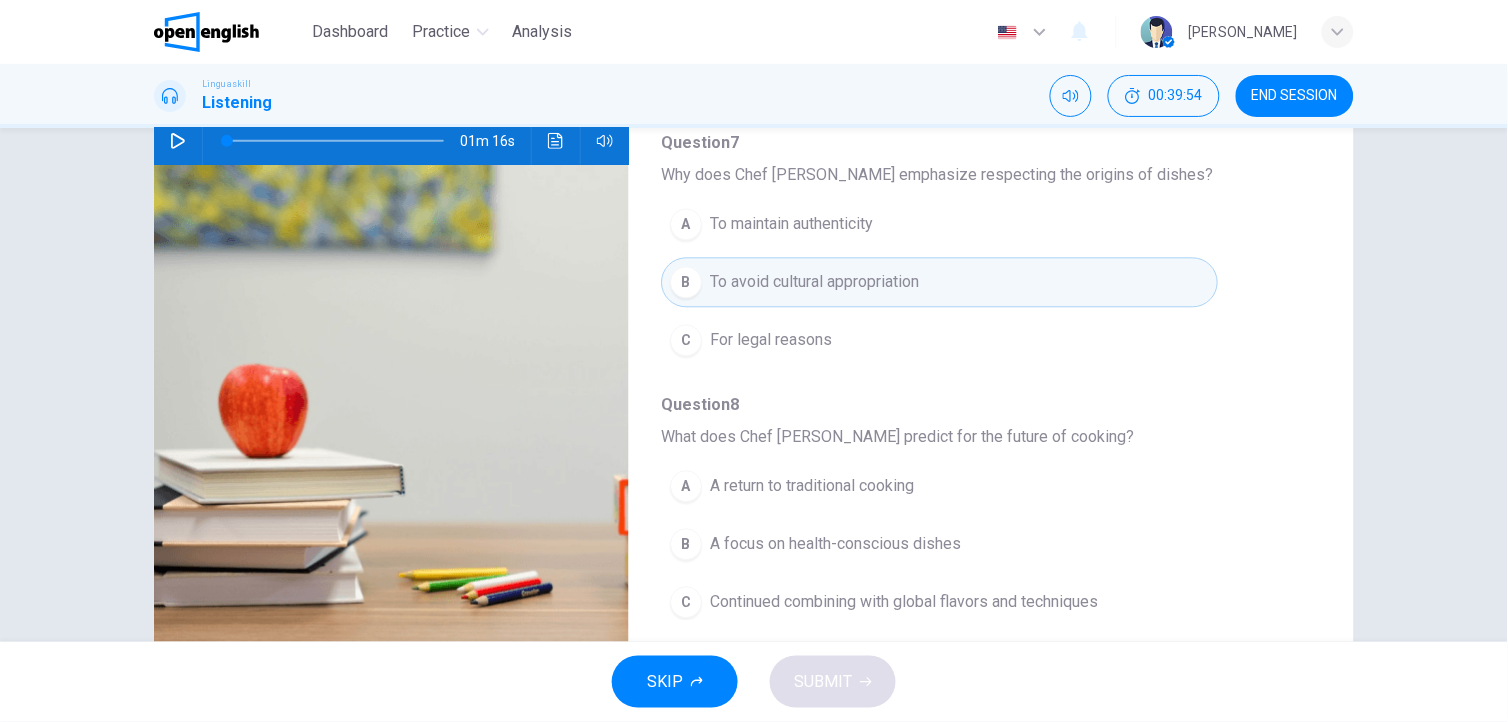 scroll, scrollTop: 865, scrollLeft: 0, axis: vertical 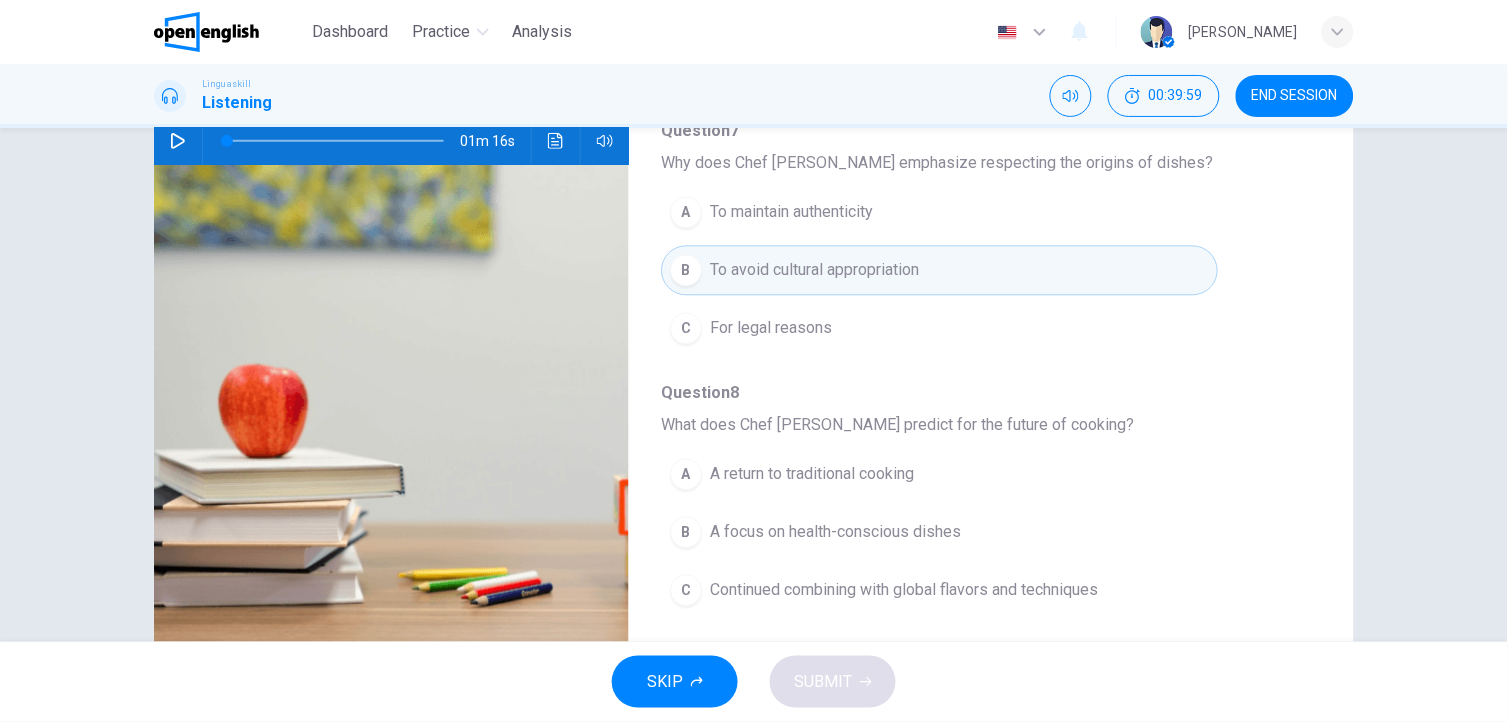 click on "Continued combining with global flavors and techniques" at bounding box center [904, 591] 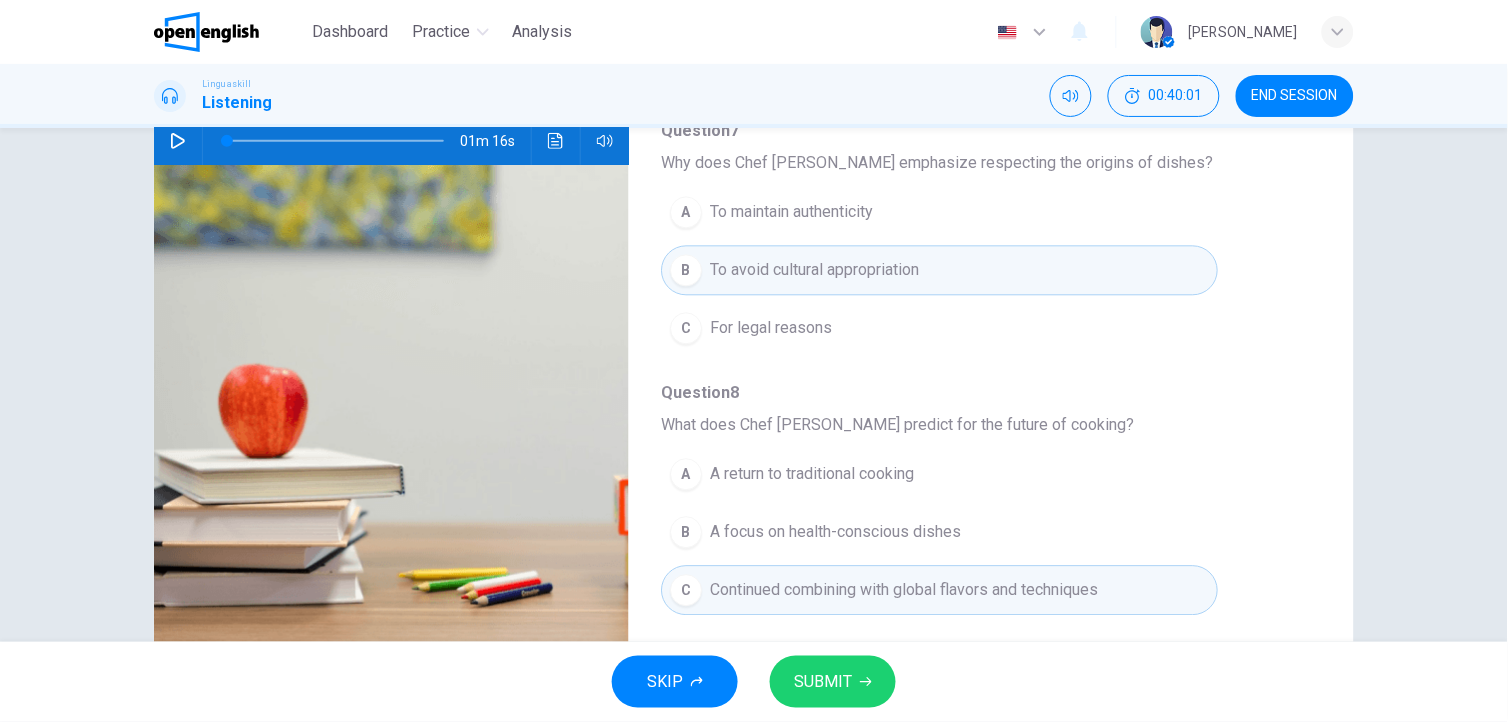 click on "SUBMIT" at bounding box center [823, 682] 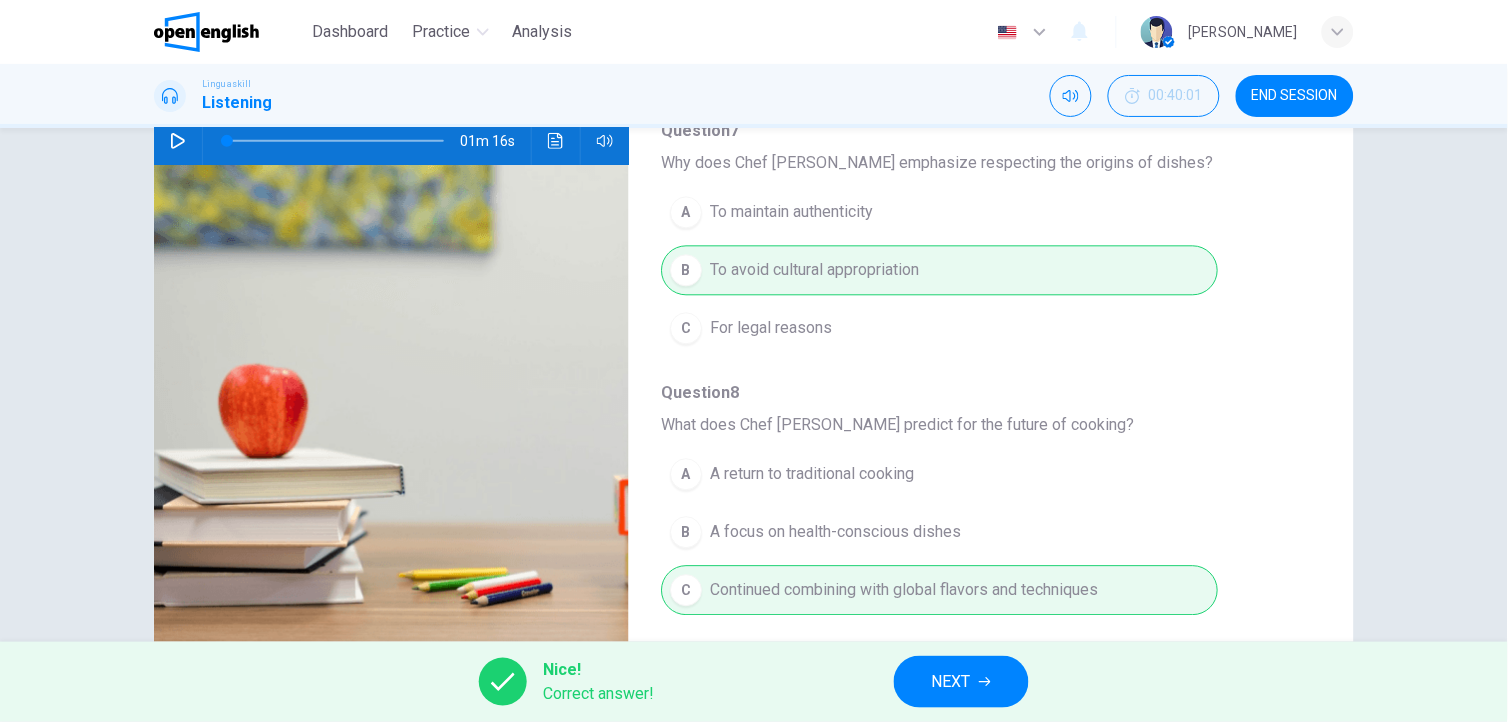 click on "NEXT" at bounding box center (951, 682) 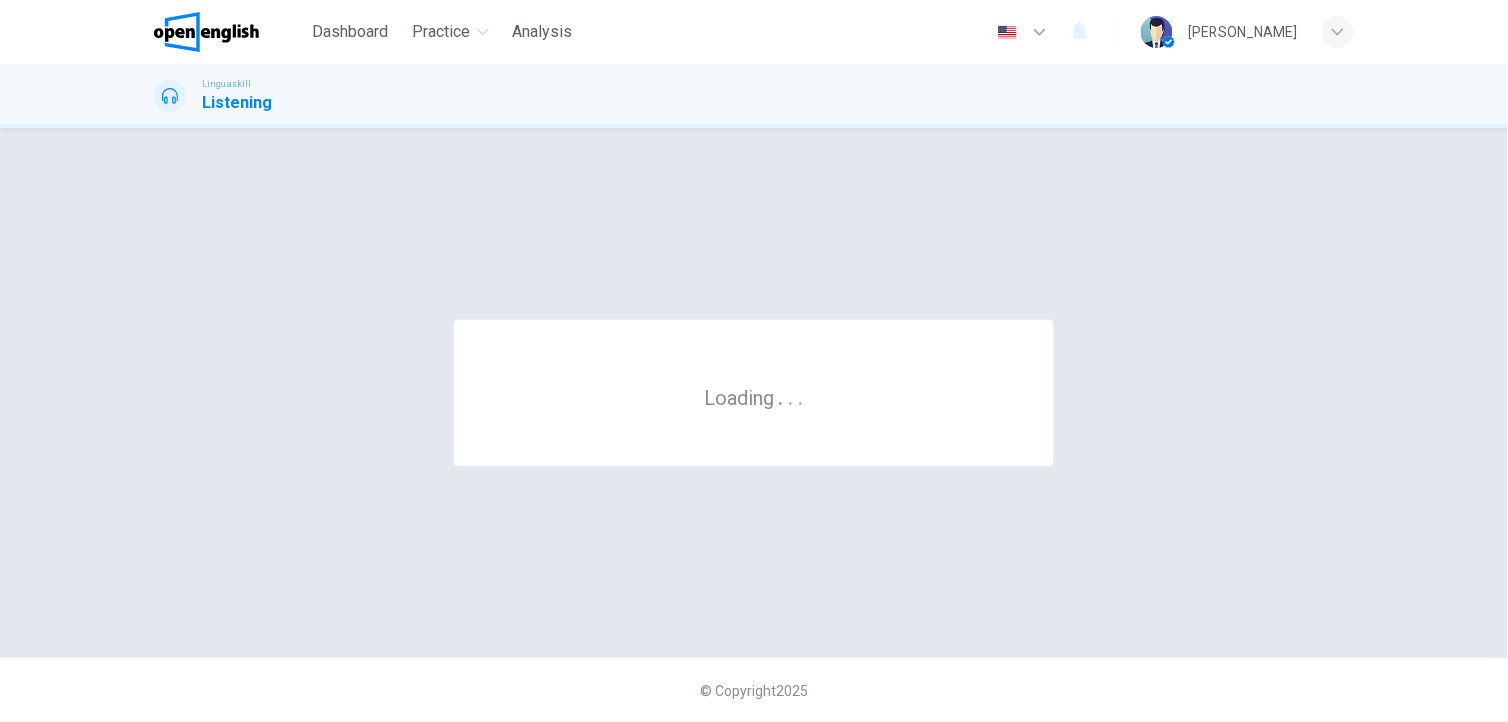 scroll, scrollTop: 0, scrollLeft: 0, axis: both 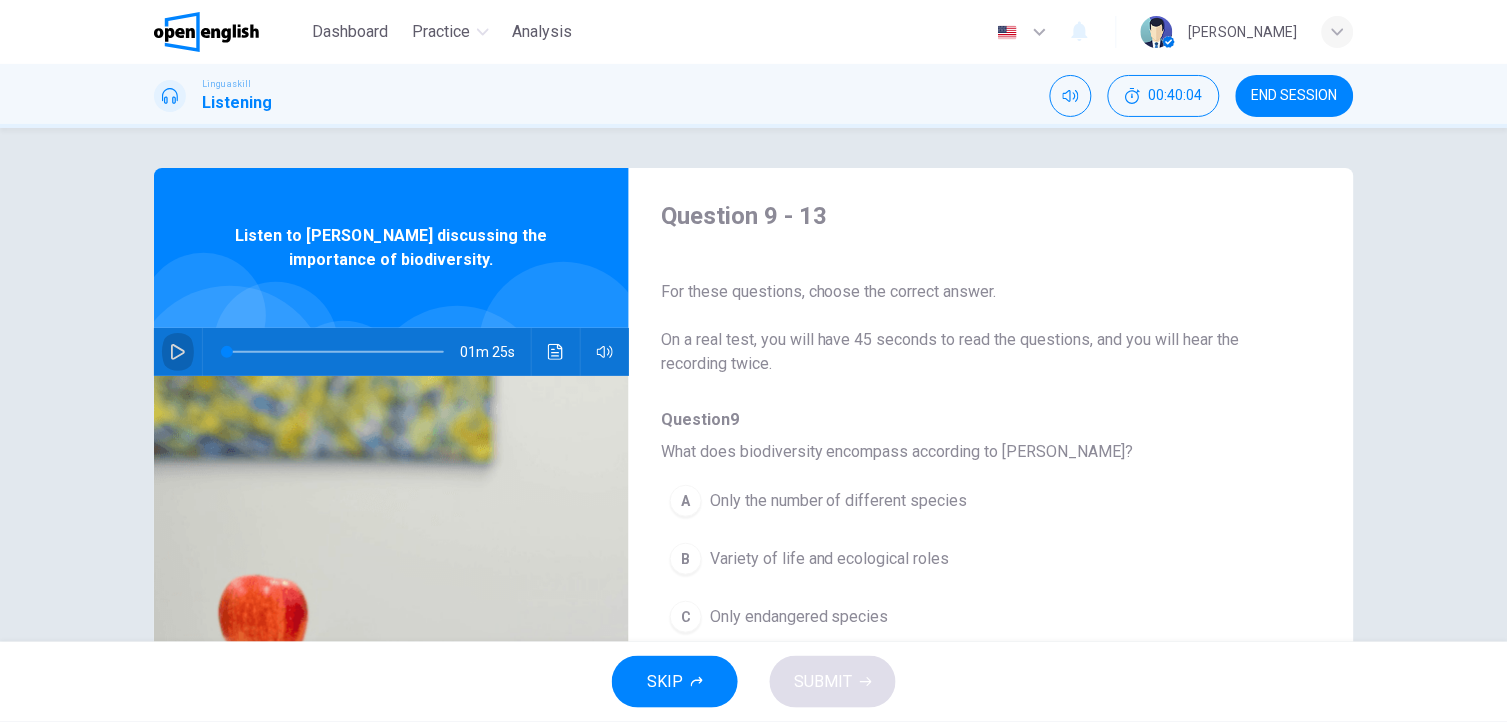 click 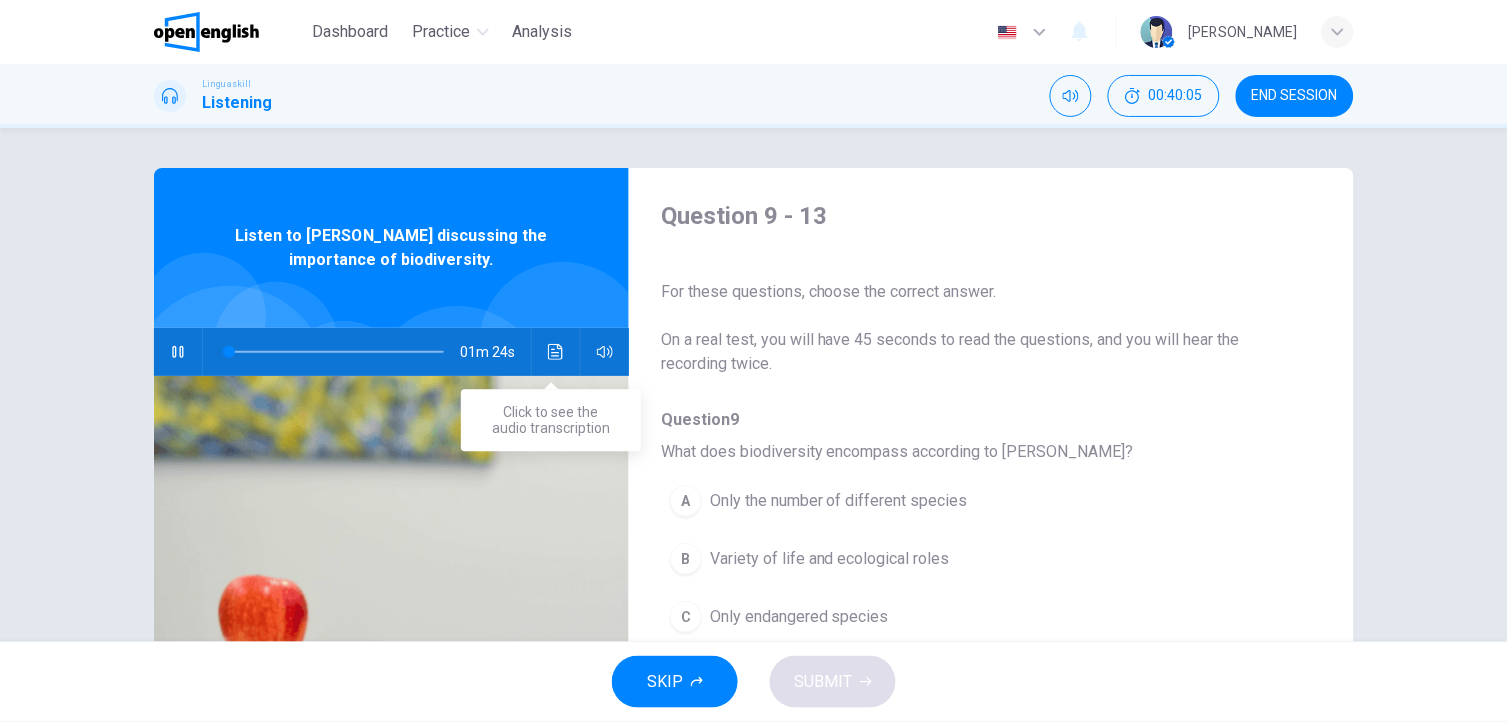 click 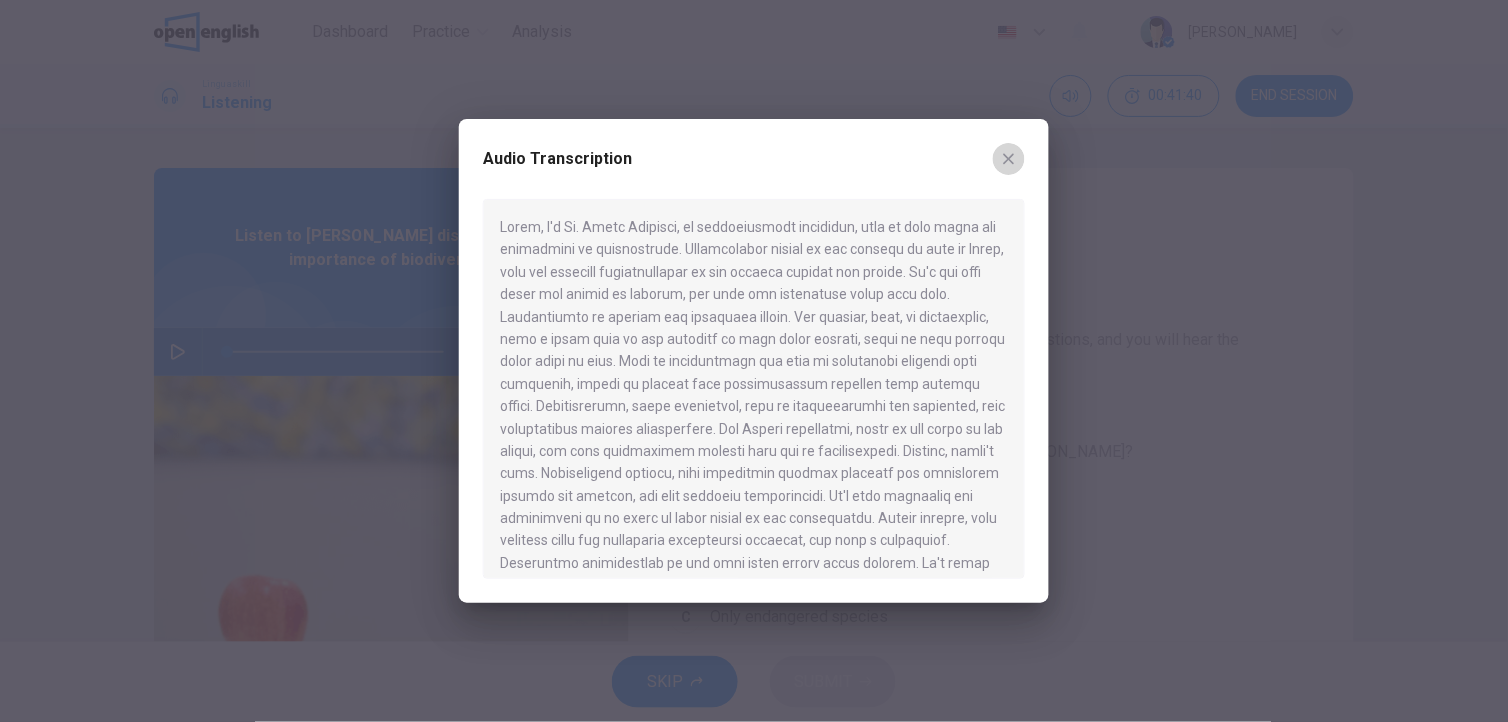 click 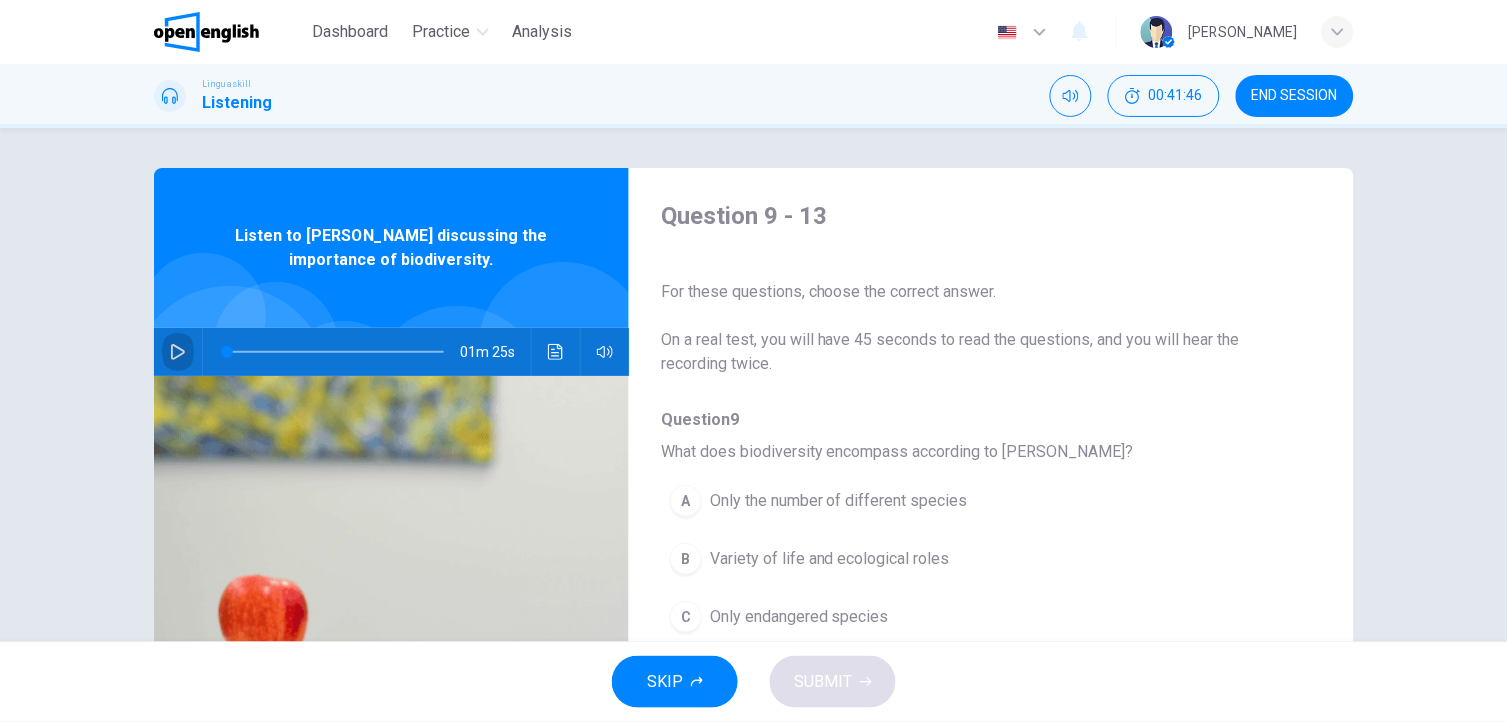 click 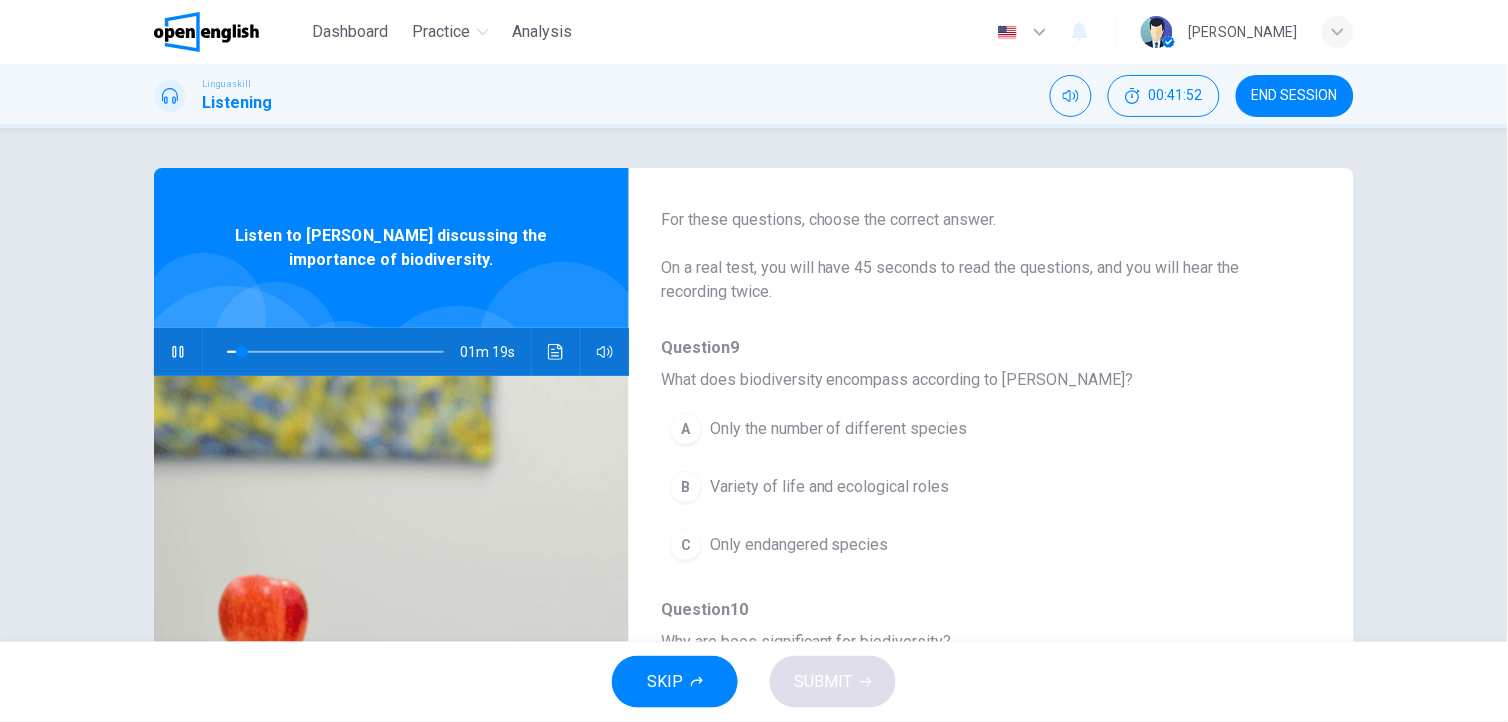 scroll, scrollTop: 105, scrollLeft: 0, axis: vertical 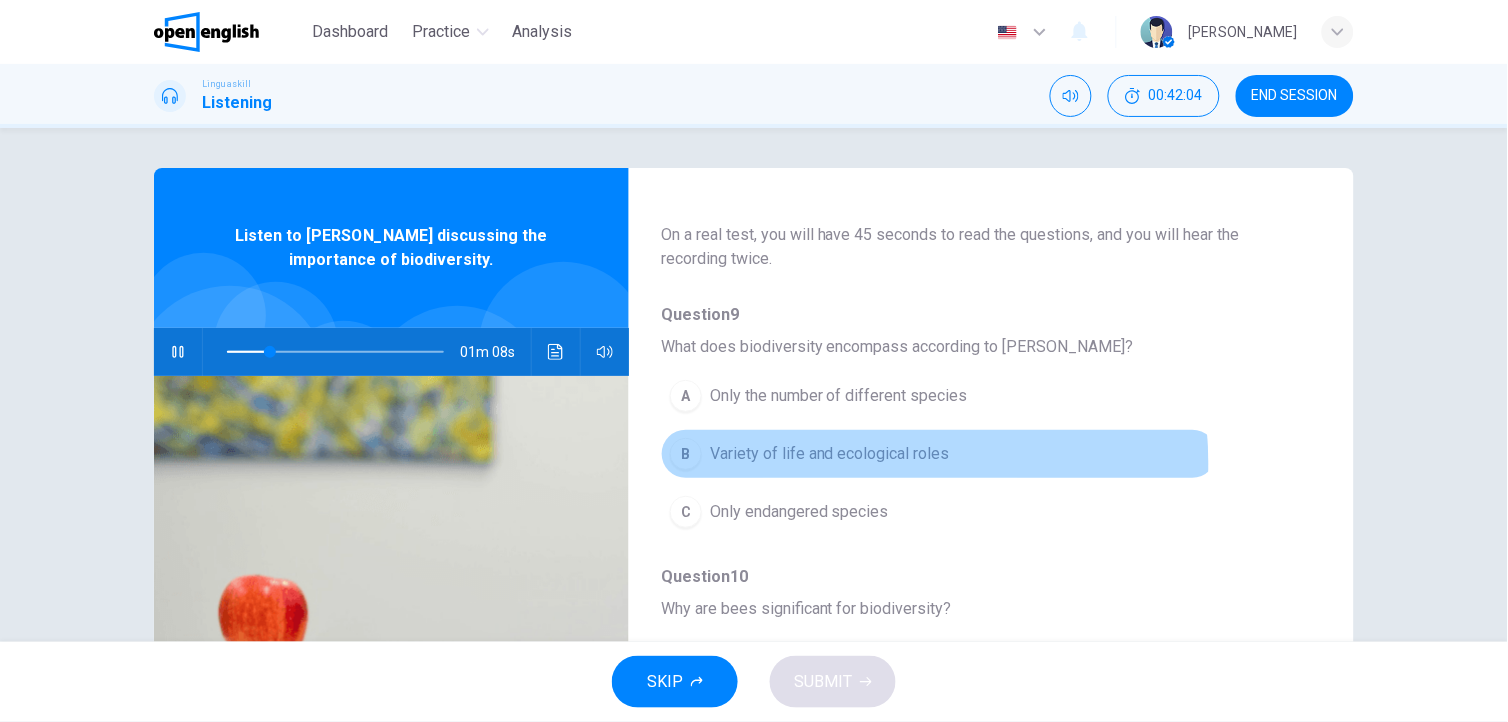 click on "Variety of life and ecological roles" at bounding box center [830, 454] 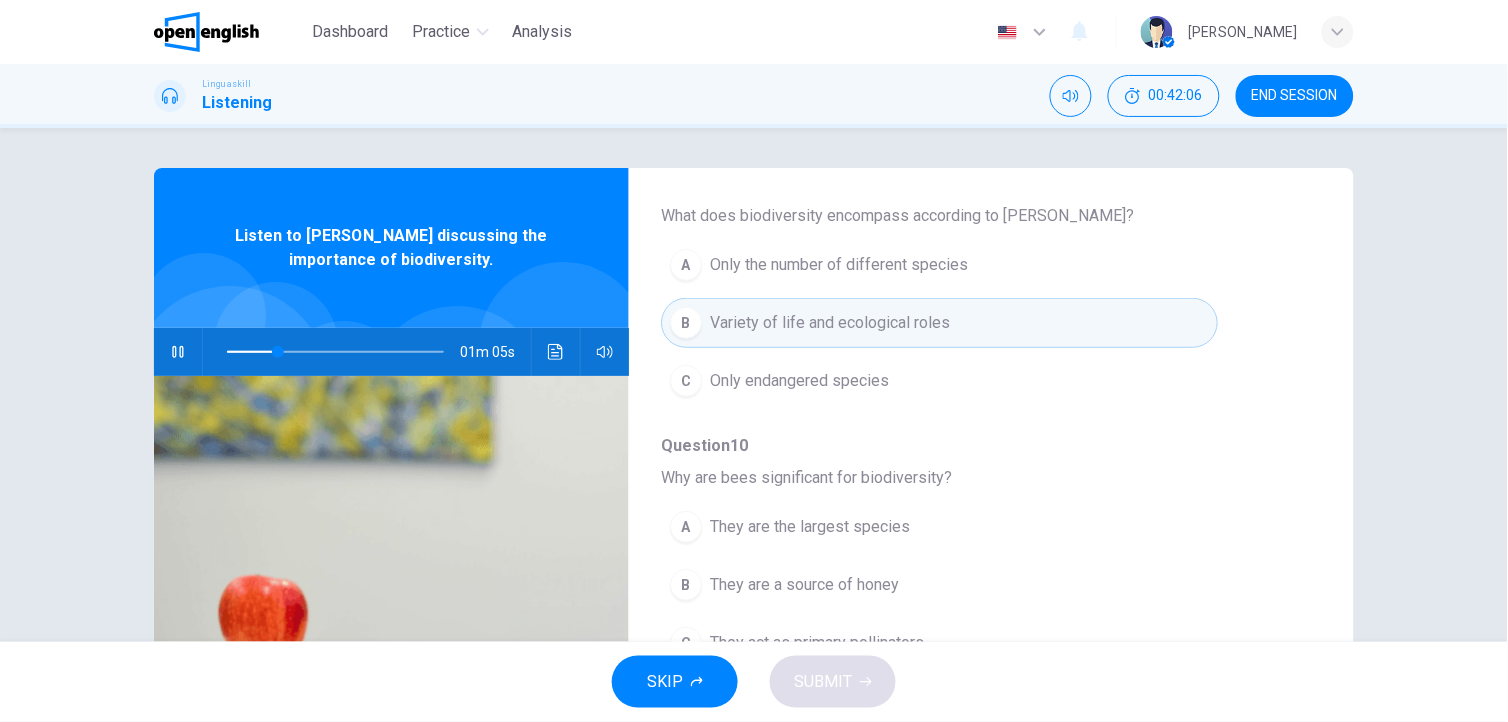 scroll, scrollTop: 244, scrollLeft: 0, axis: vertical 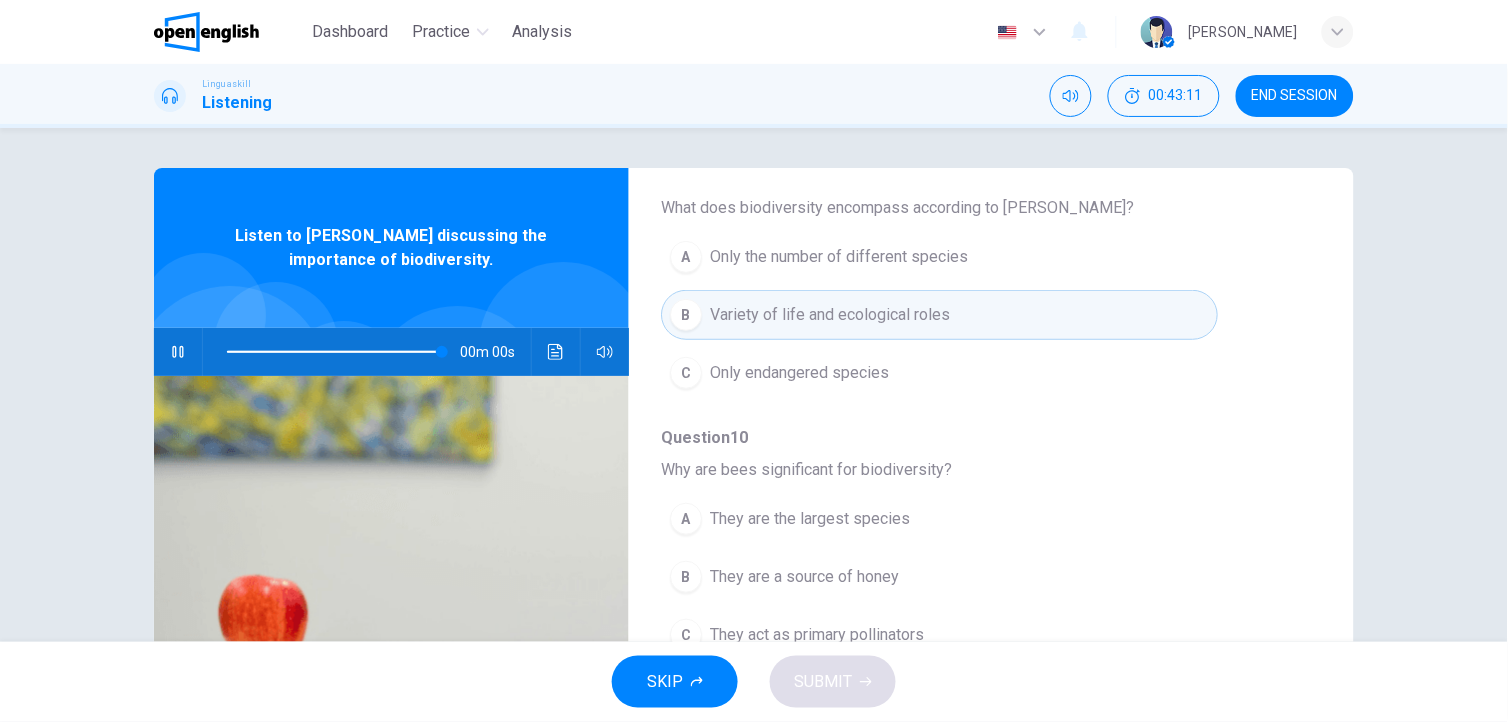 type on "*" 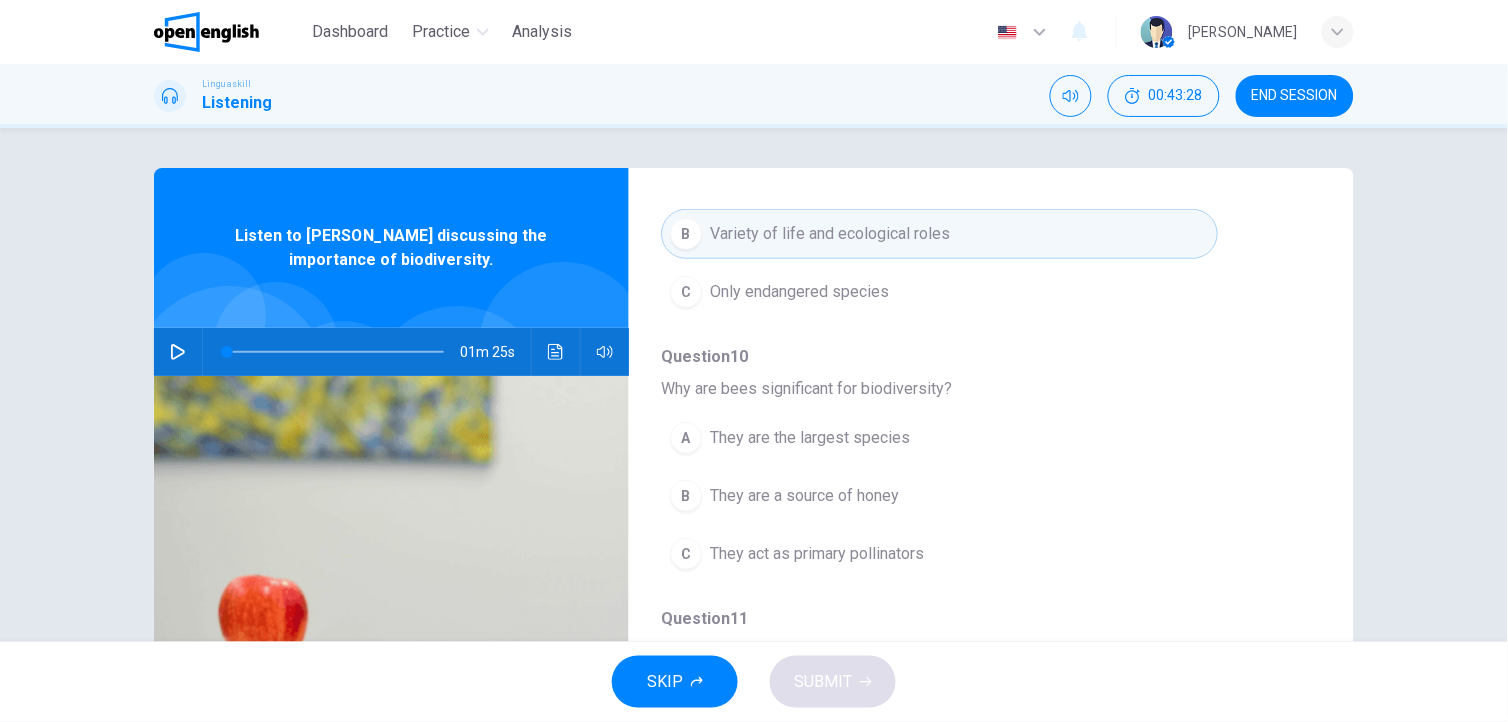 scroll, scrollTop: 345, scrollLeft: 0, axis: vertical 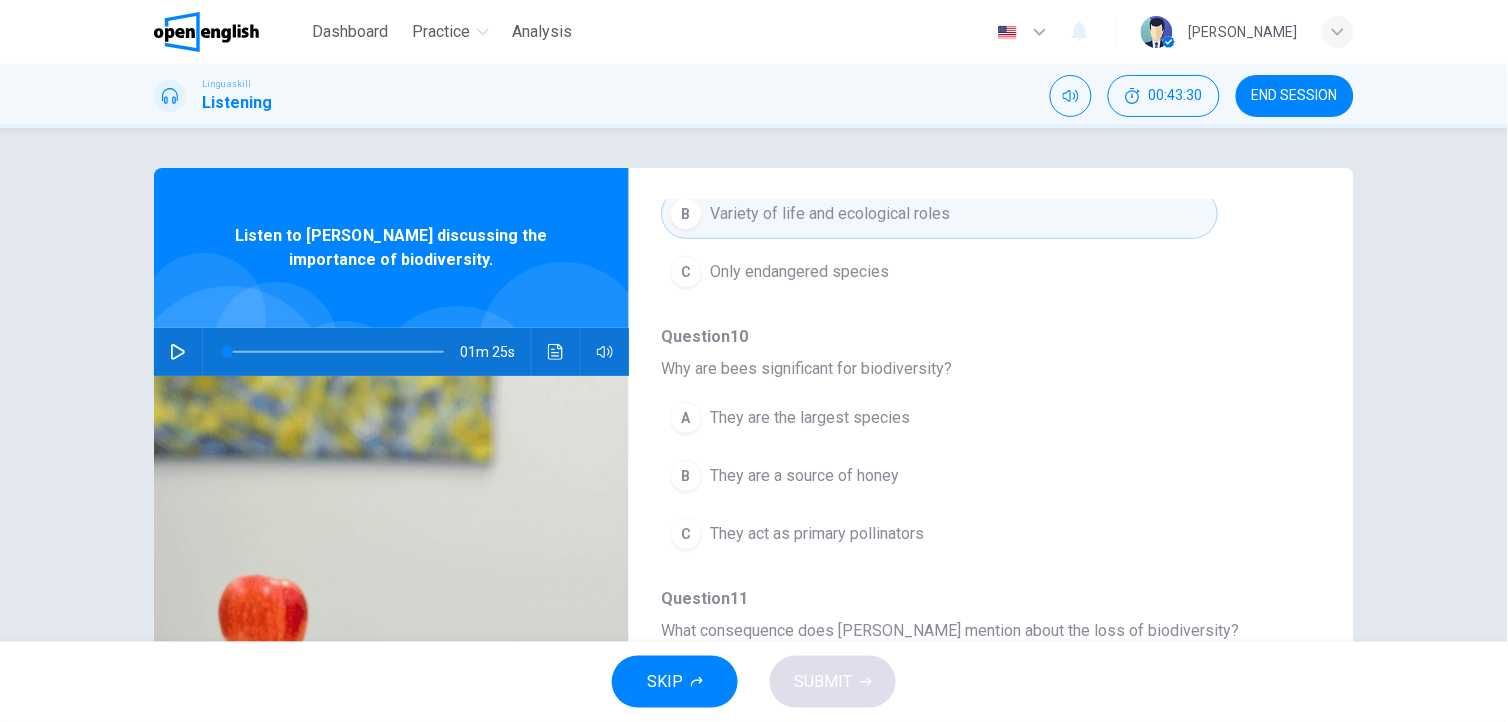 click on "They act as primary pollinators" at bounding box center [817, 534] 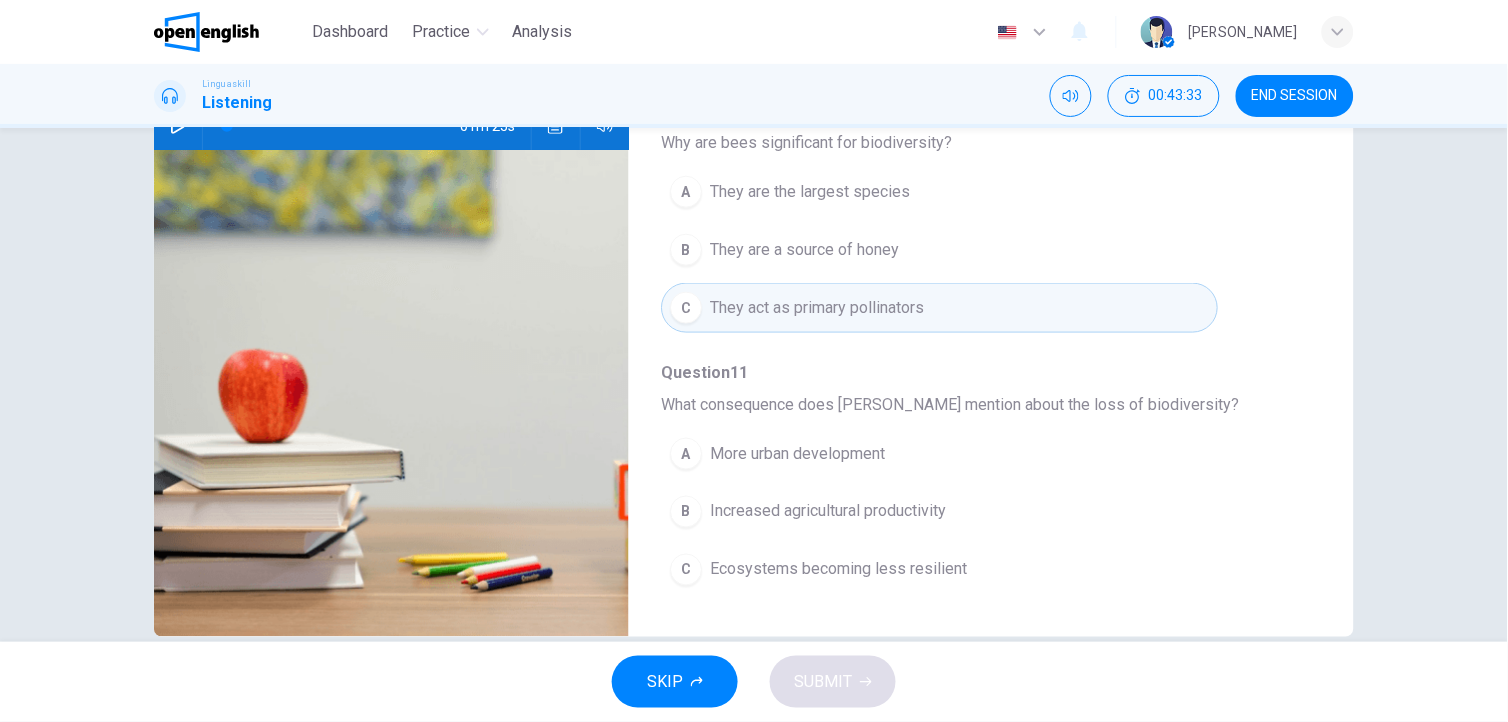 scroll, scrollTop: 255, scrollLeft: 0, axis: vertical 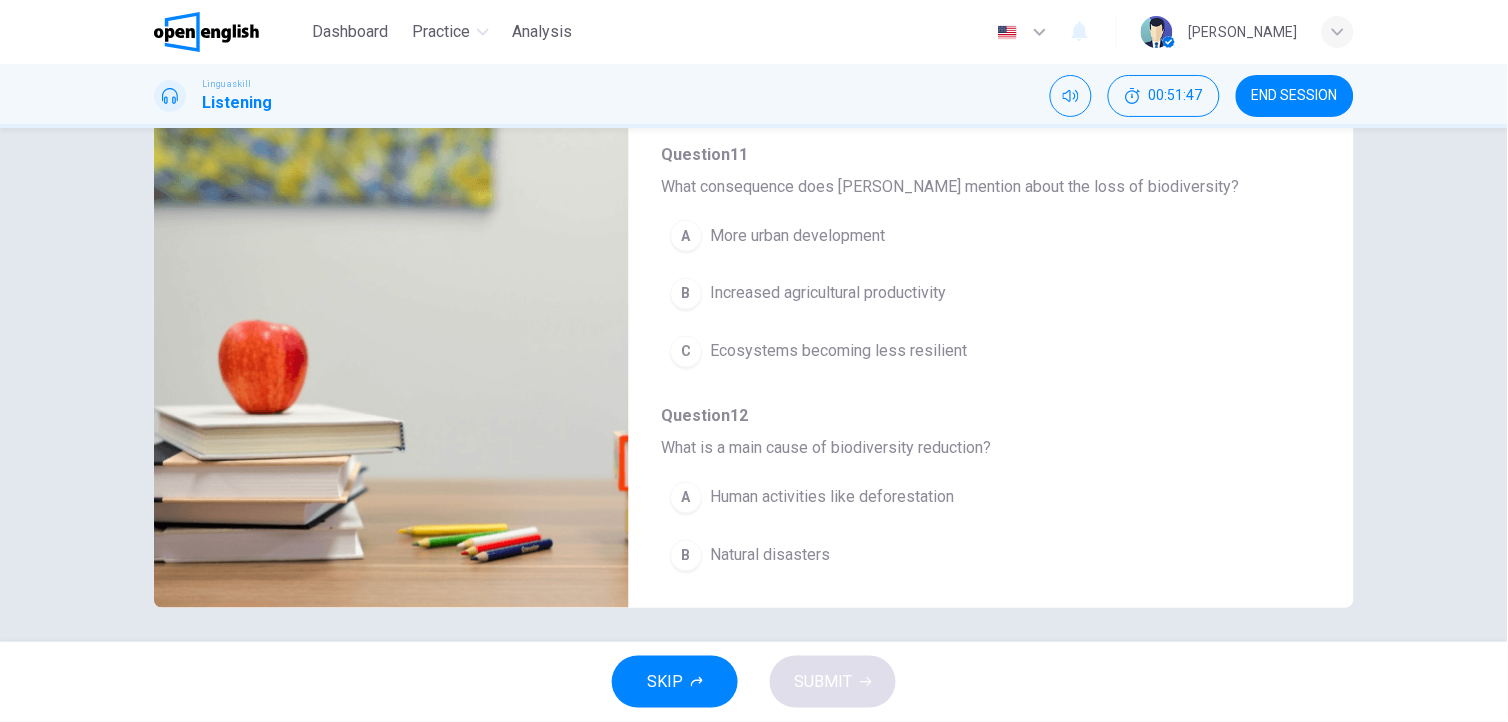 click on "Ecosystems becoming less resilient" at bounding box center (838, 352) 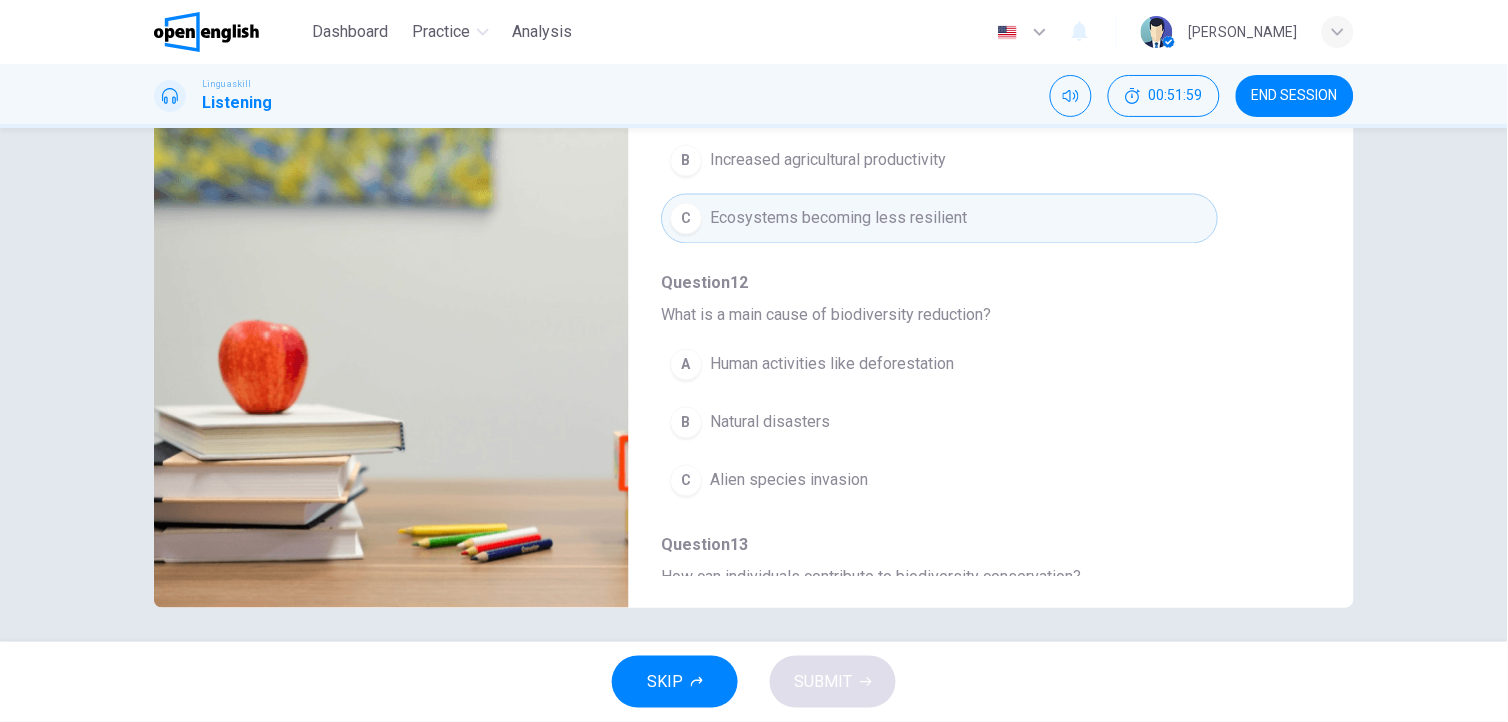 scroll, scrollTop: 676, scrollLeft: 0, axis: vertical 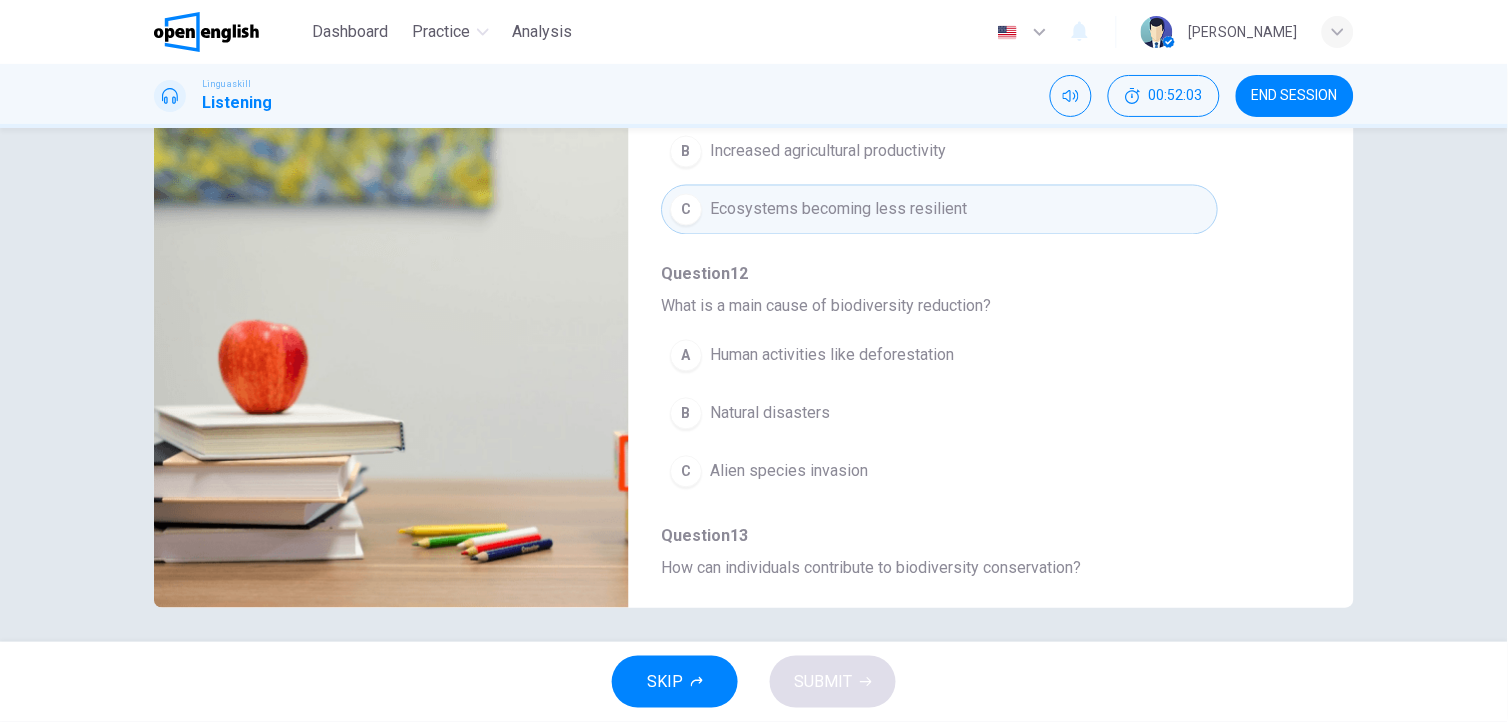 click on "Human activities like deforestation" at bounding box center [832, 356] 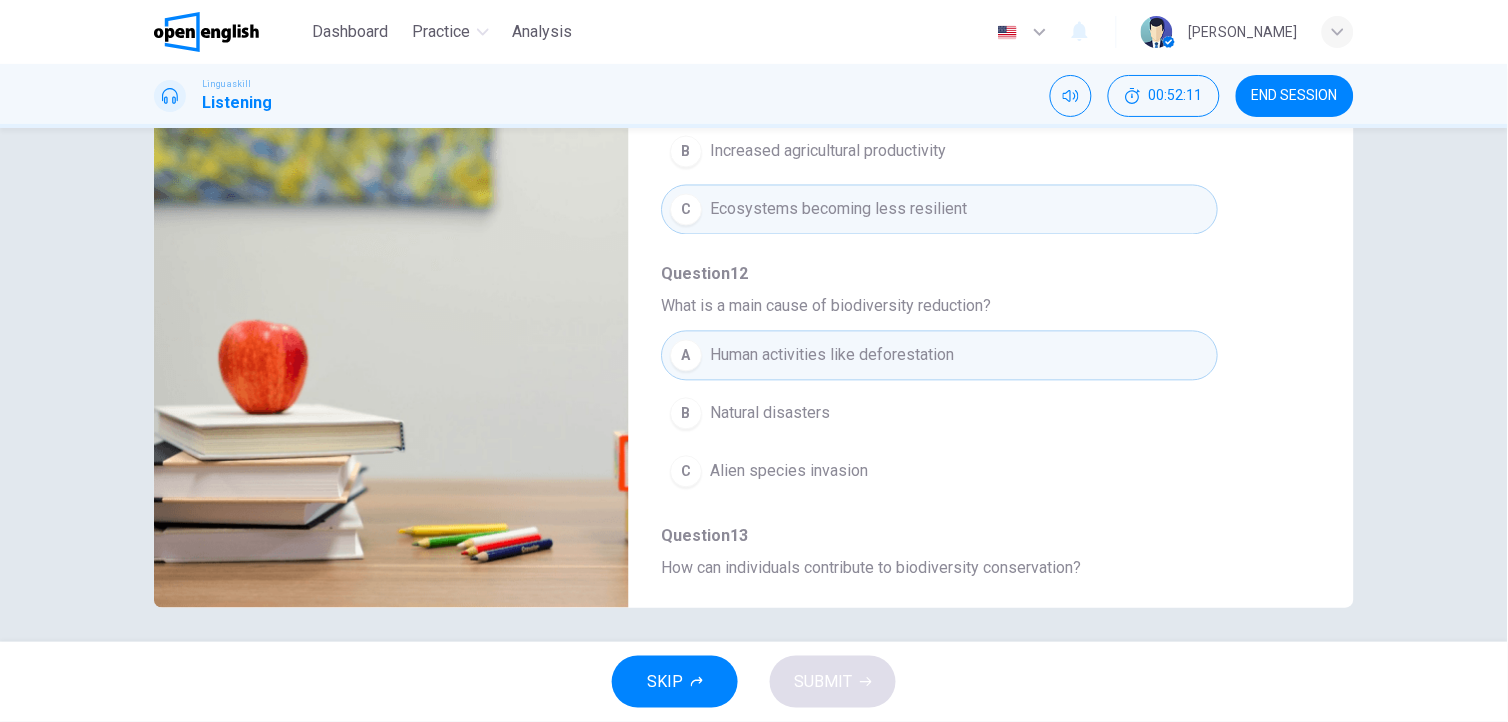 scroll, scrollTop: 721, scrollLeft: 0, axis: vertical 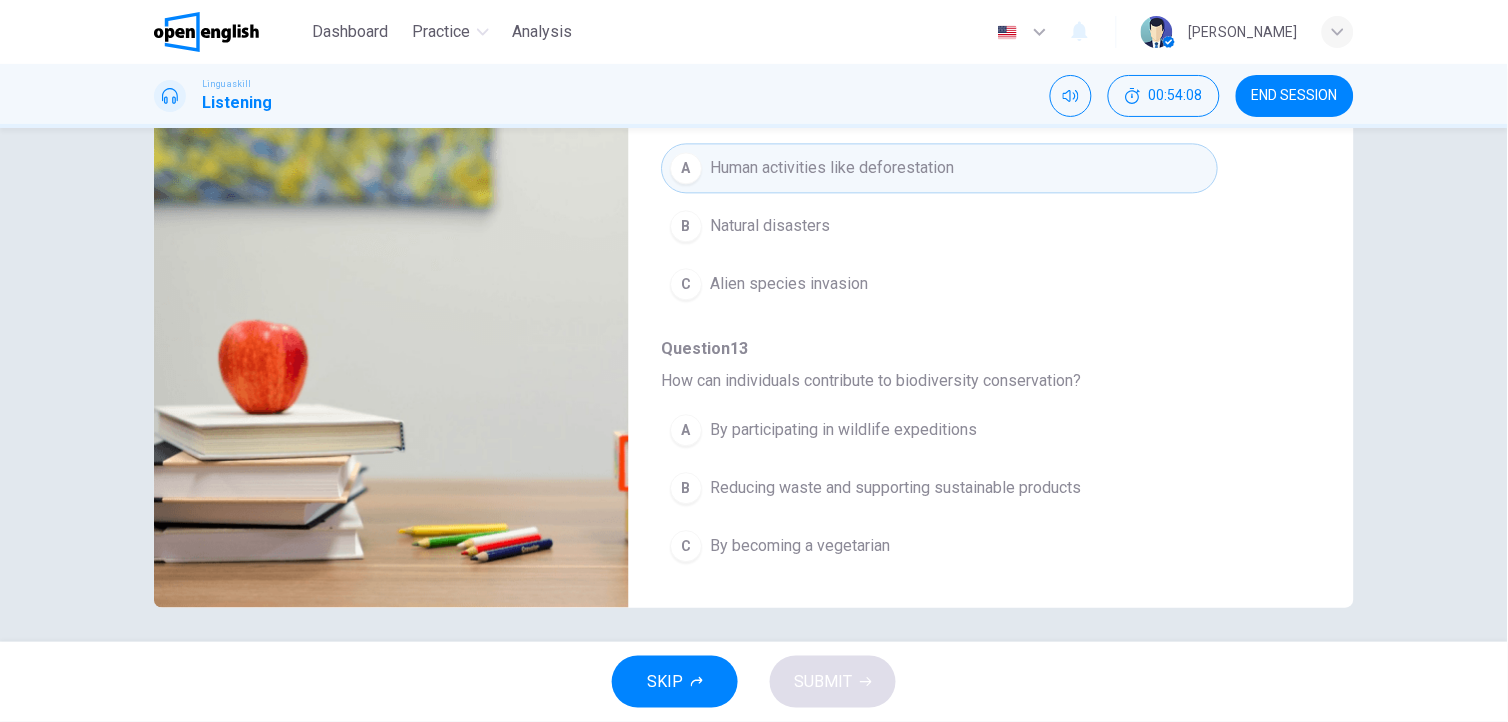click on "B Reducing waste and supporting sustainable products" at bounding box center (939, 489) 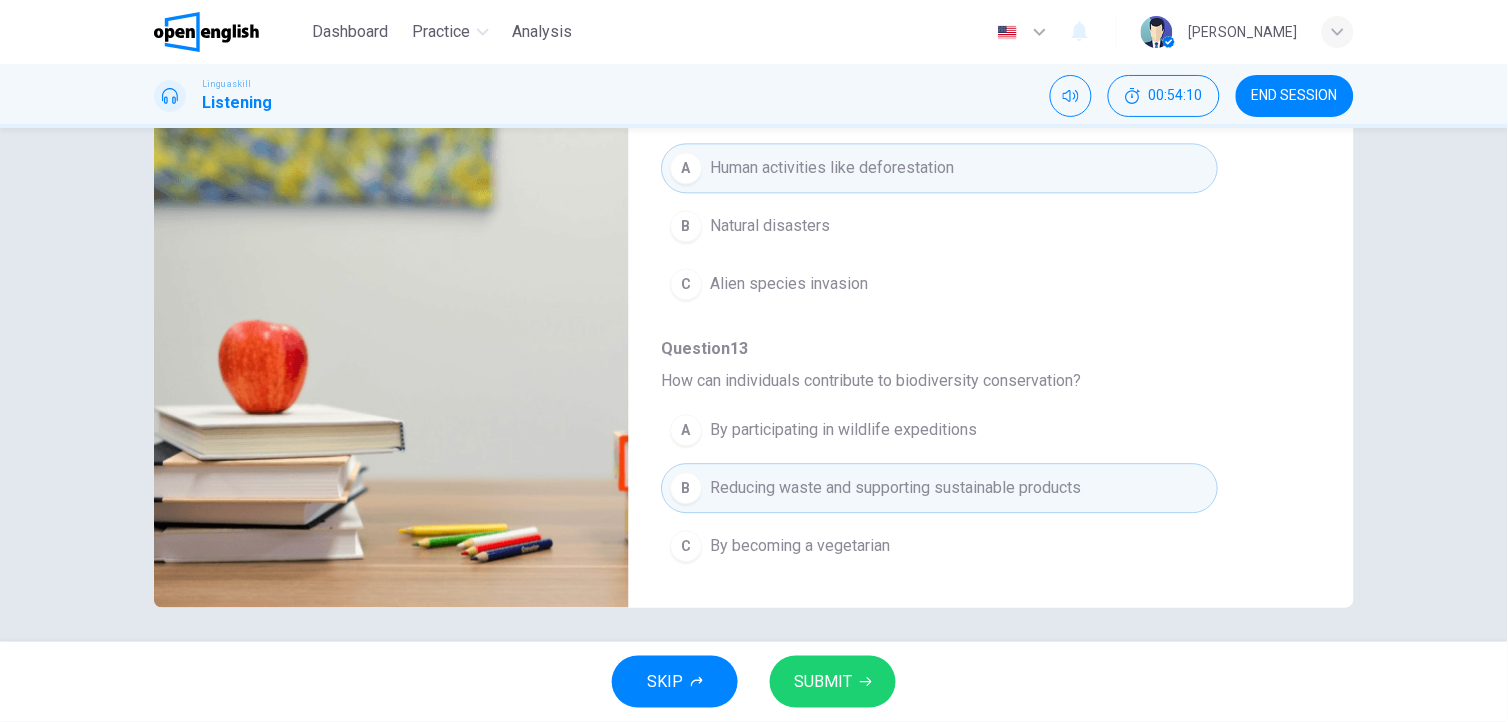 click on "SUBMIT" at bounding box center (823, 682) 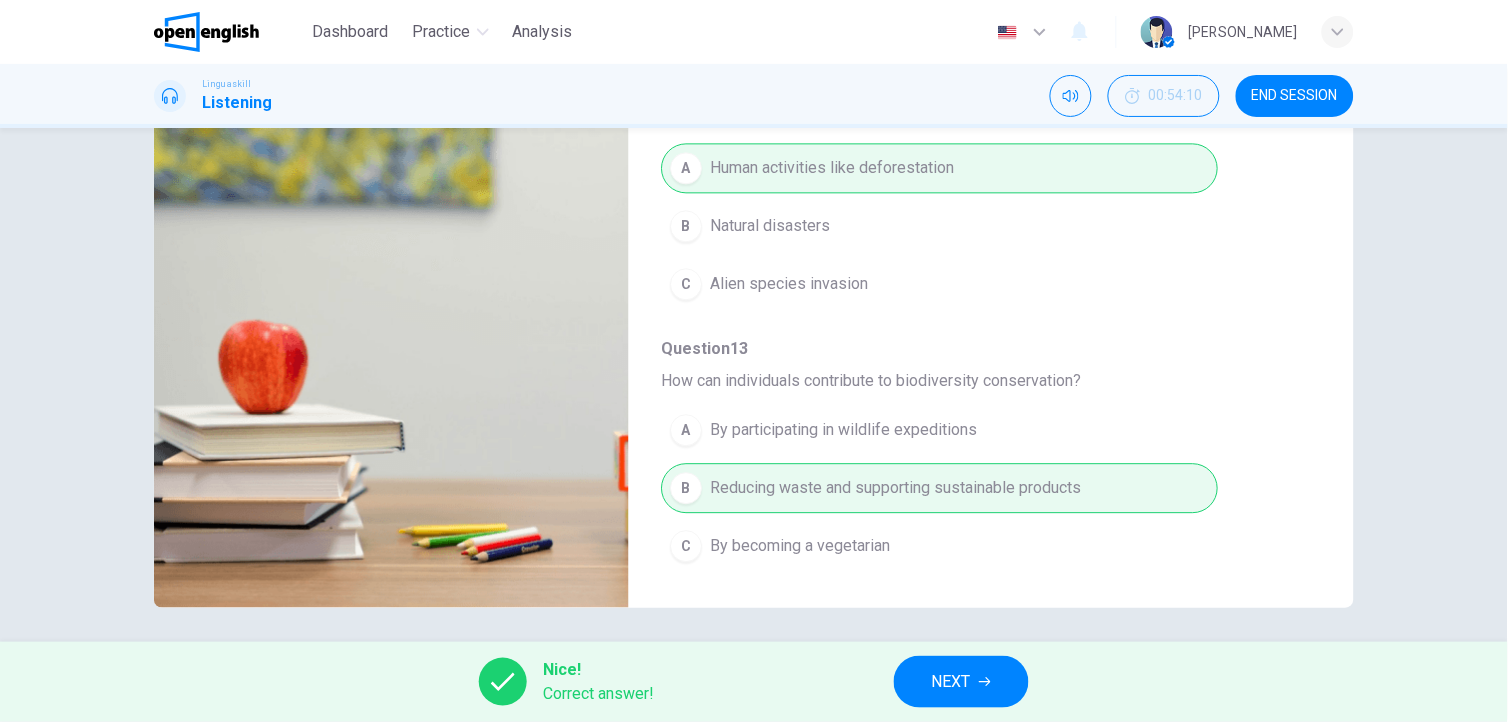 click on "NEXT" at bounding box center (951, 682) 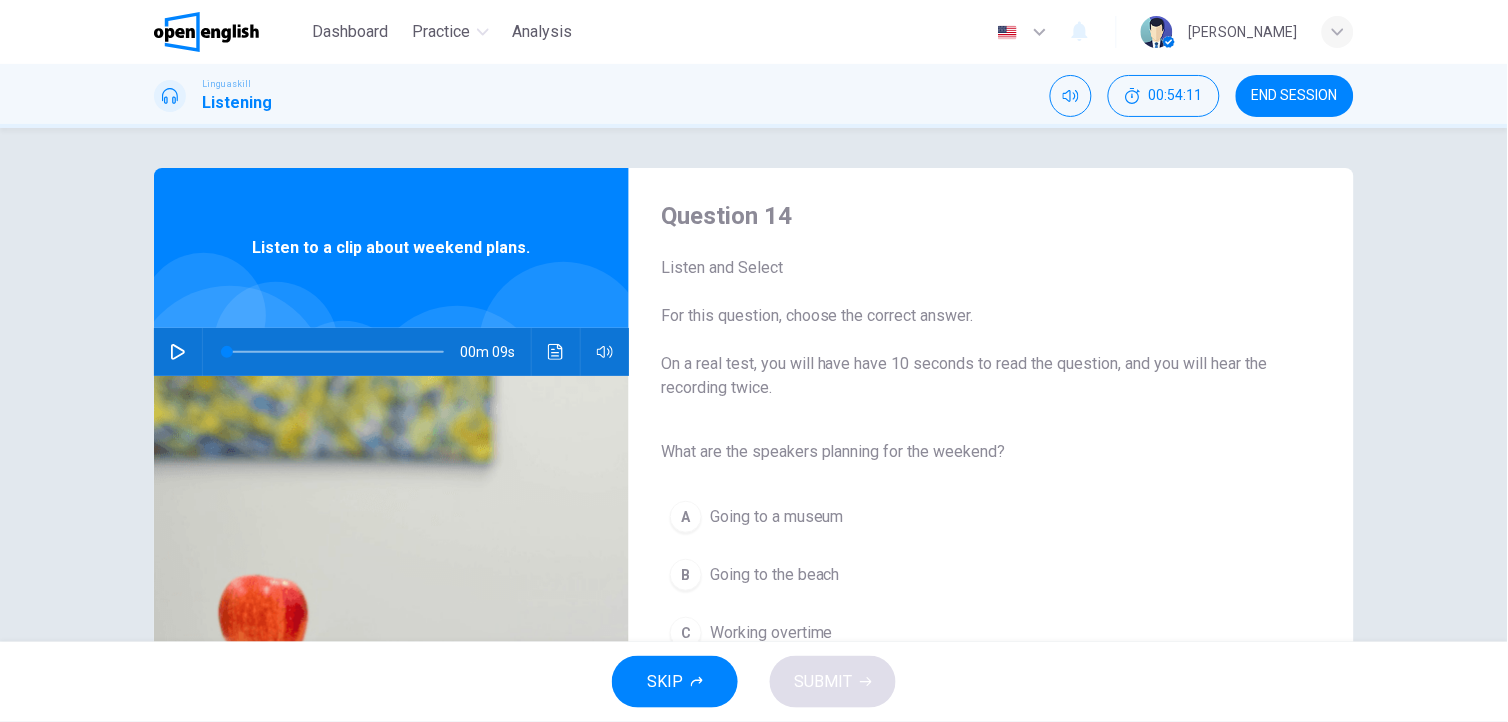 click 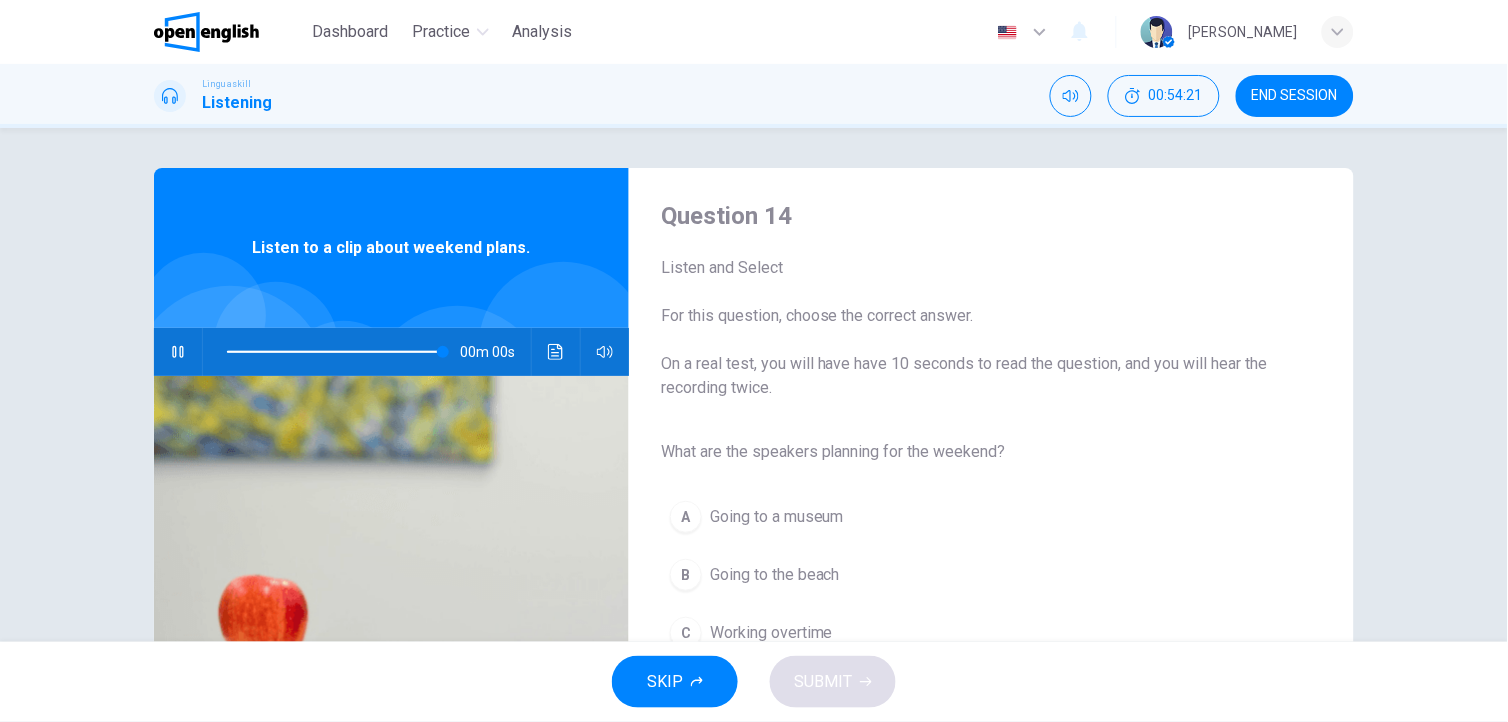 type on "*" 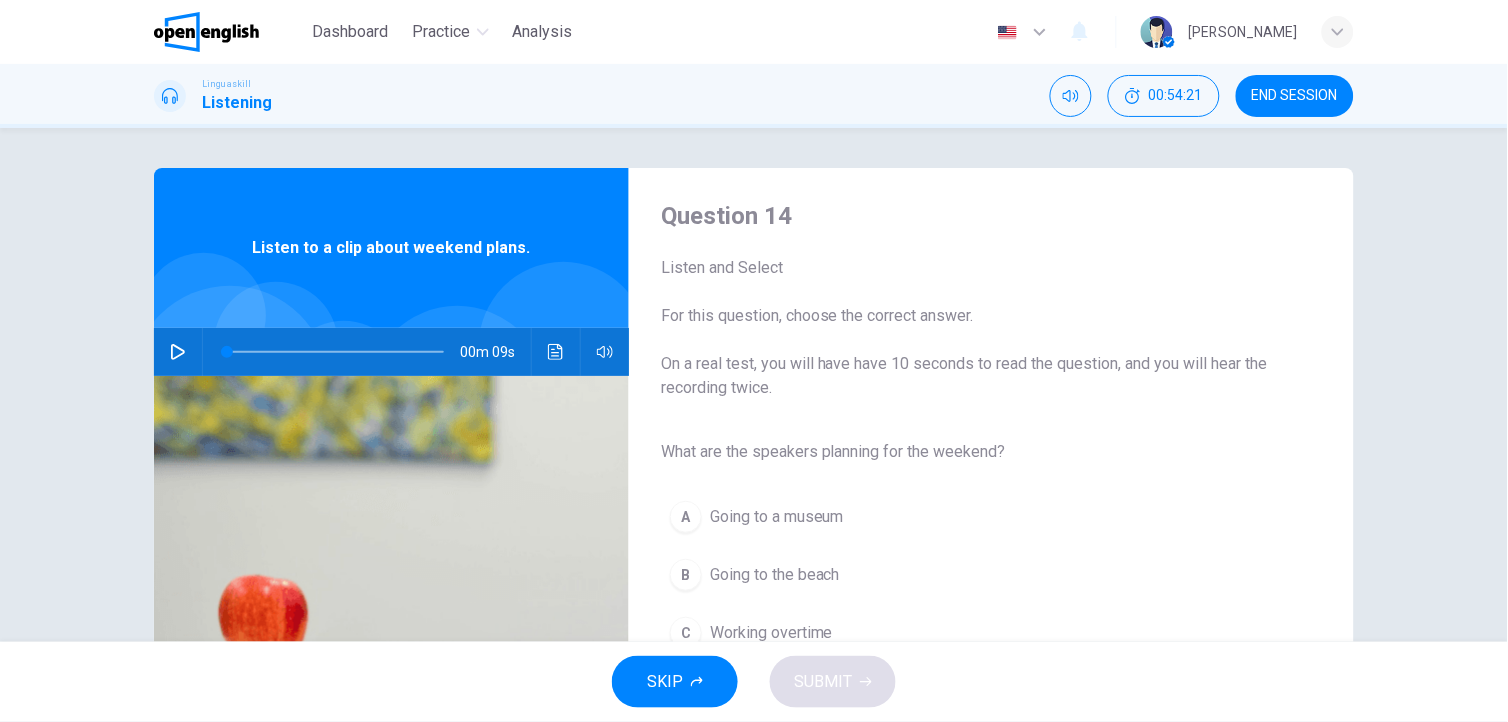 click on "B Going to the beach" at bounding box center [975, 575] 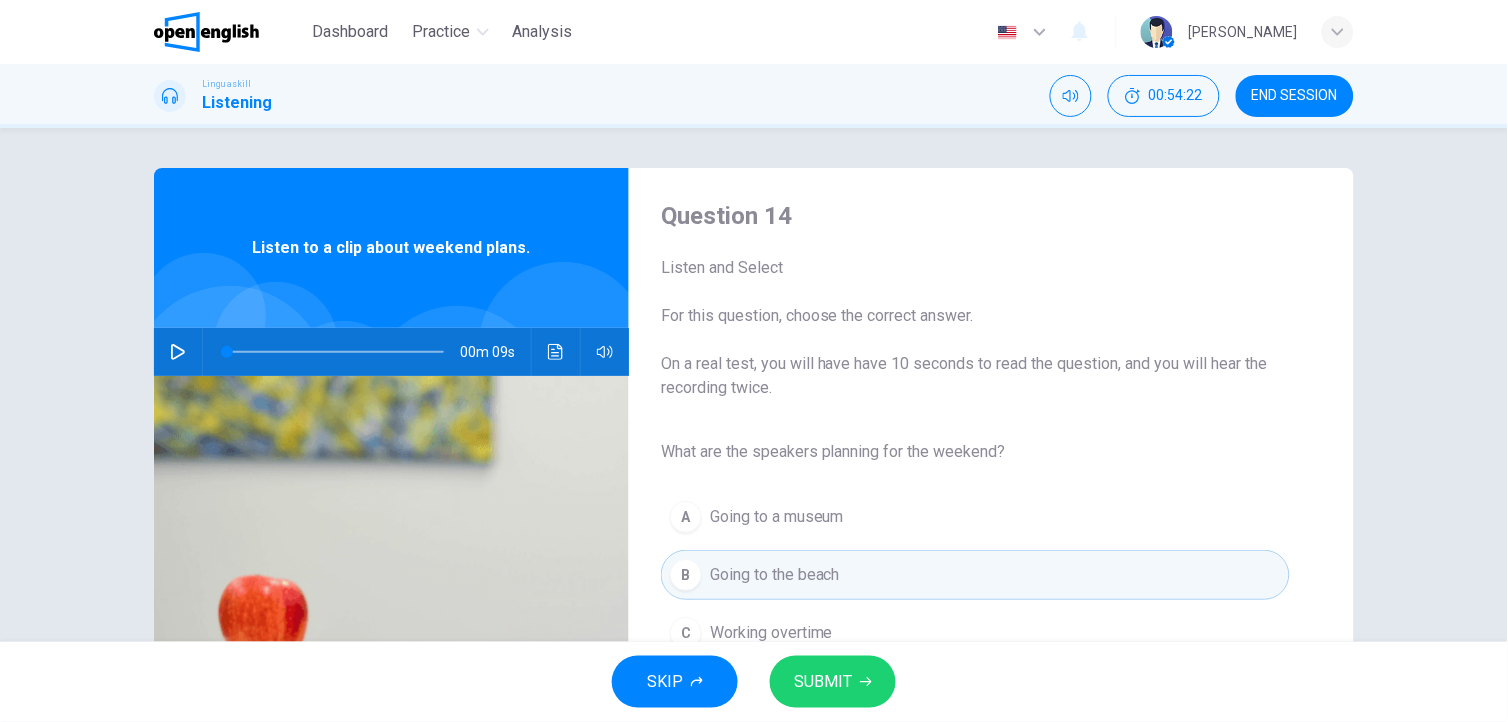 click on "SUBMIT" at bounding box center (823, 682) 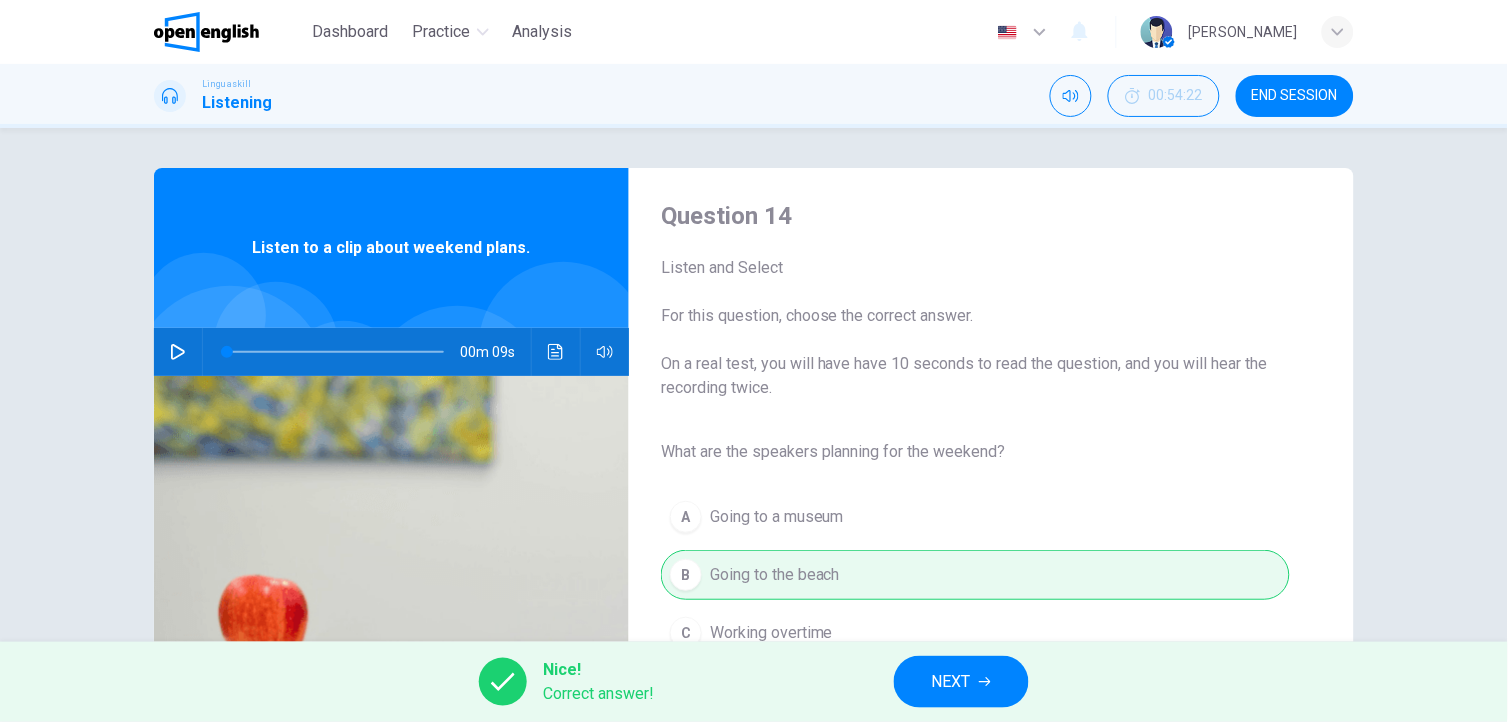 click on "NEXT" at bounding box center [951, 682] 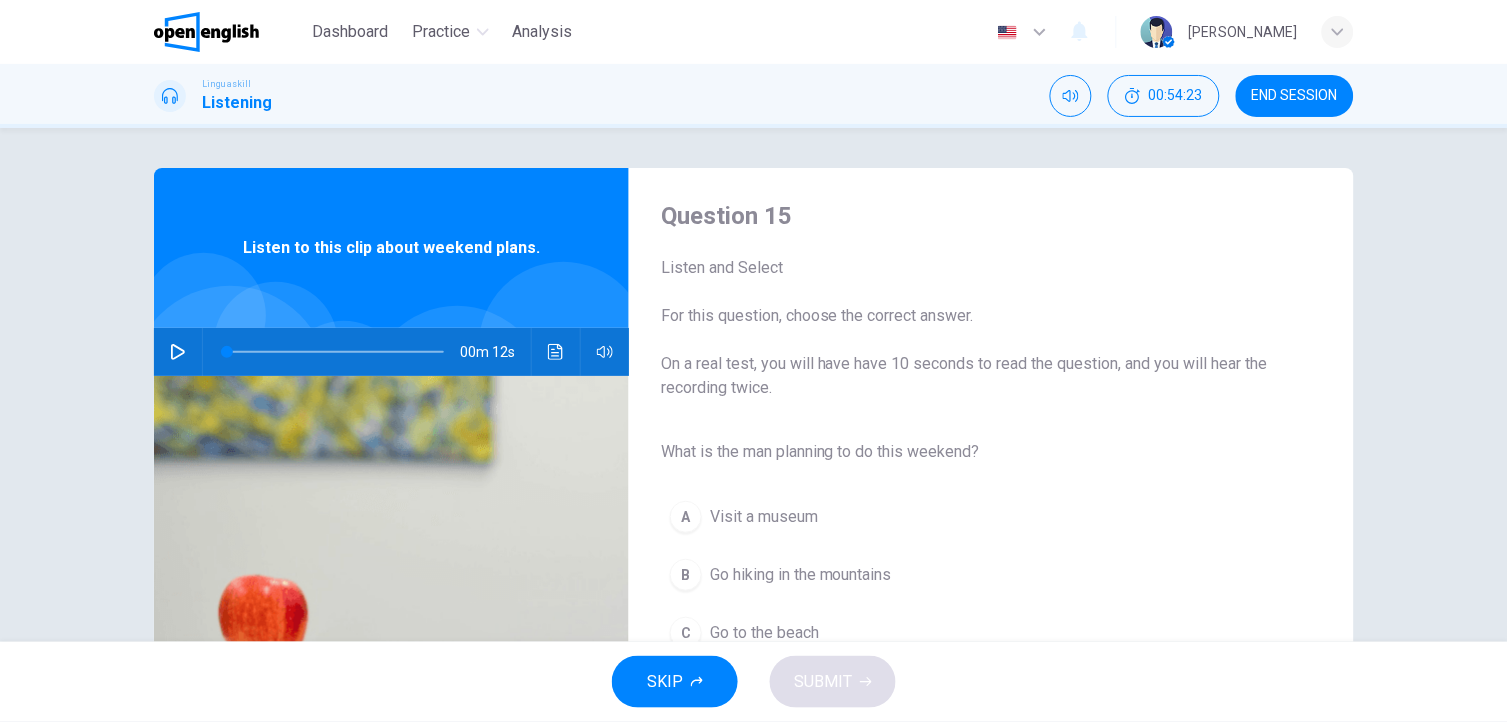 click 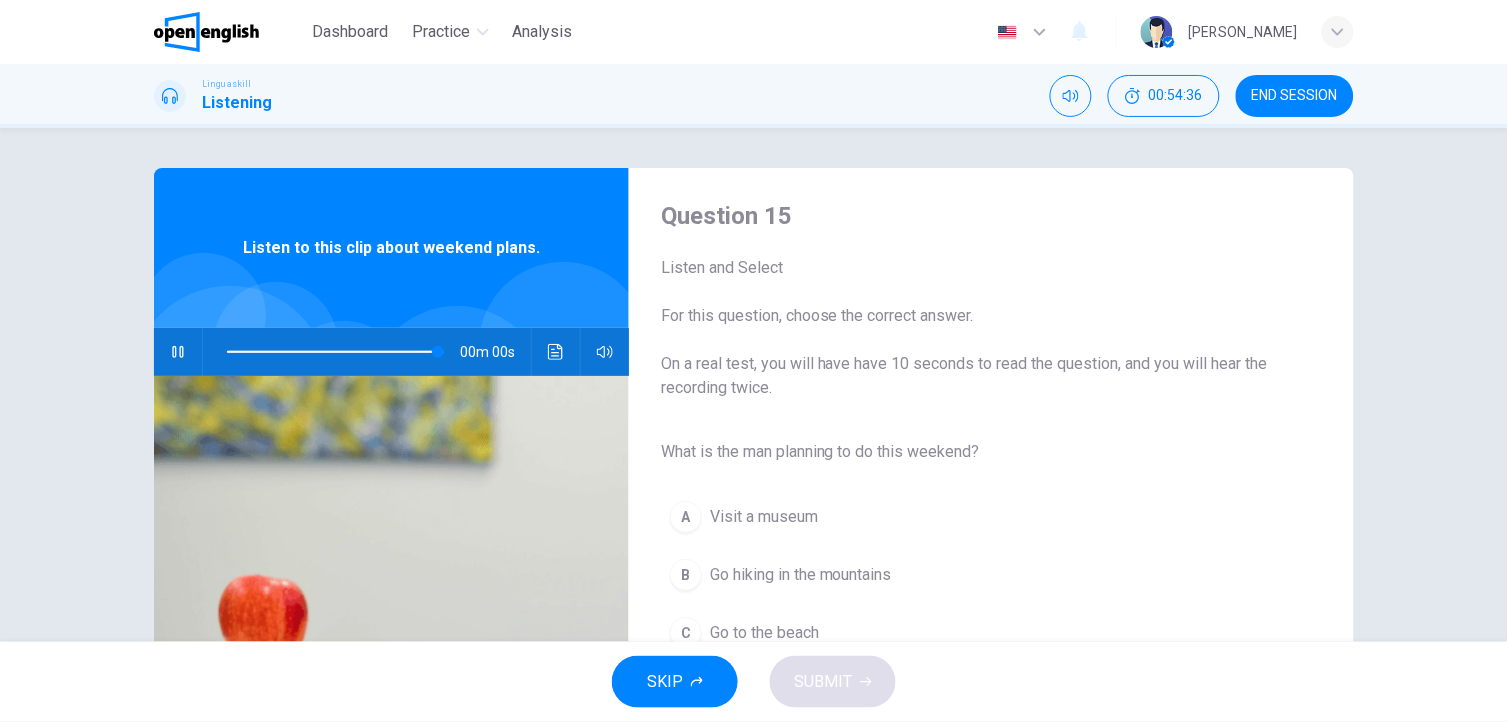type on "*" 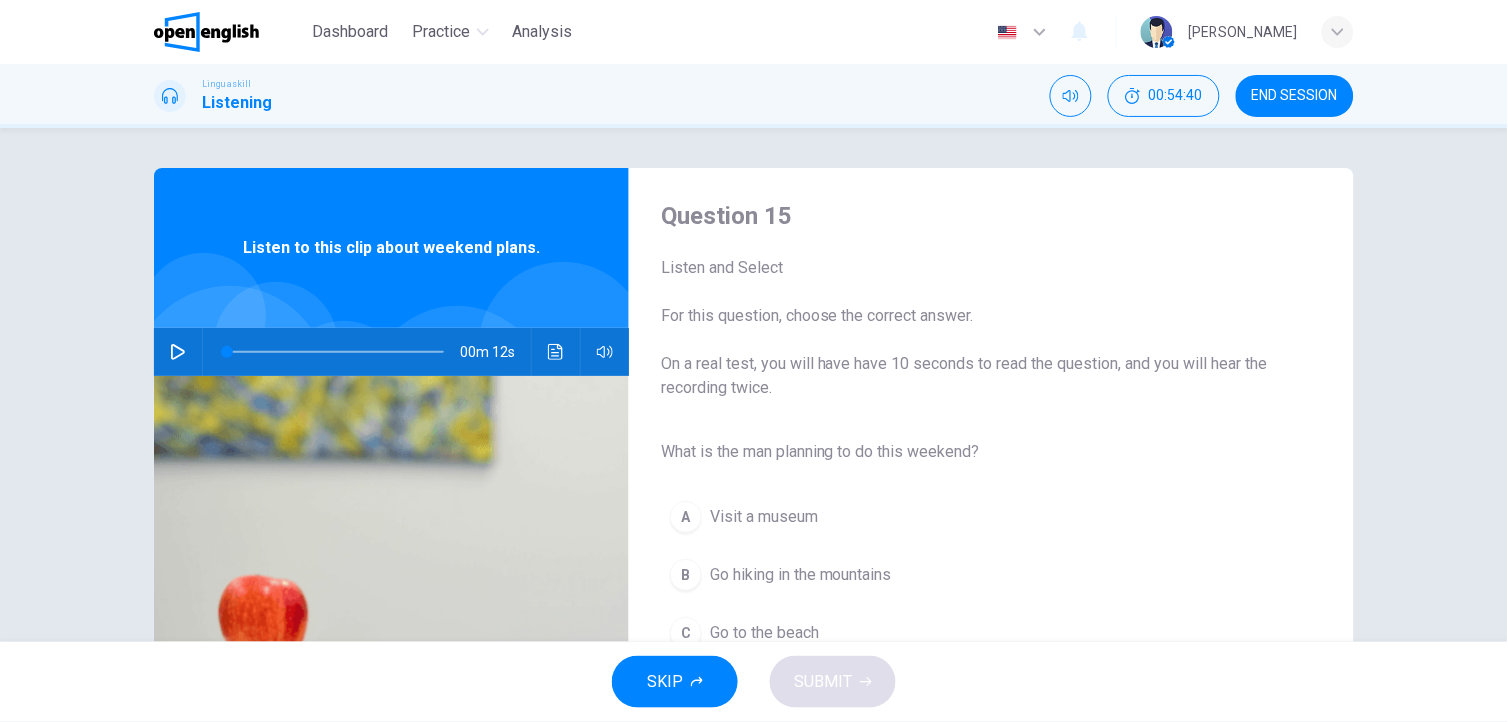 click on "A Visit a museum B Go hiking in the mountains C Go to the beach" at bounding box center (975, 575) 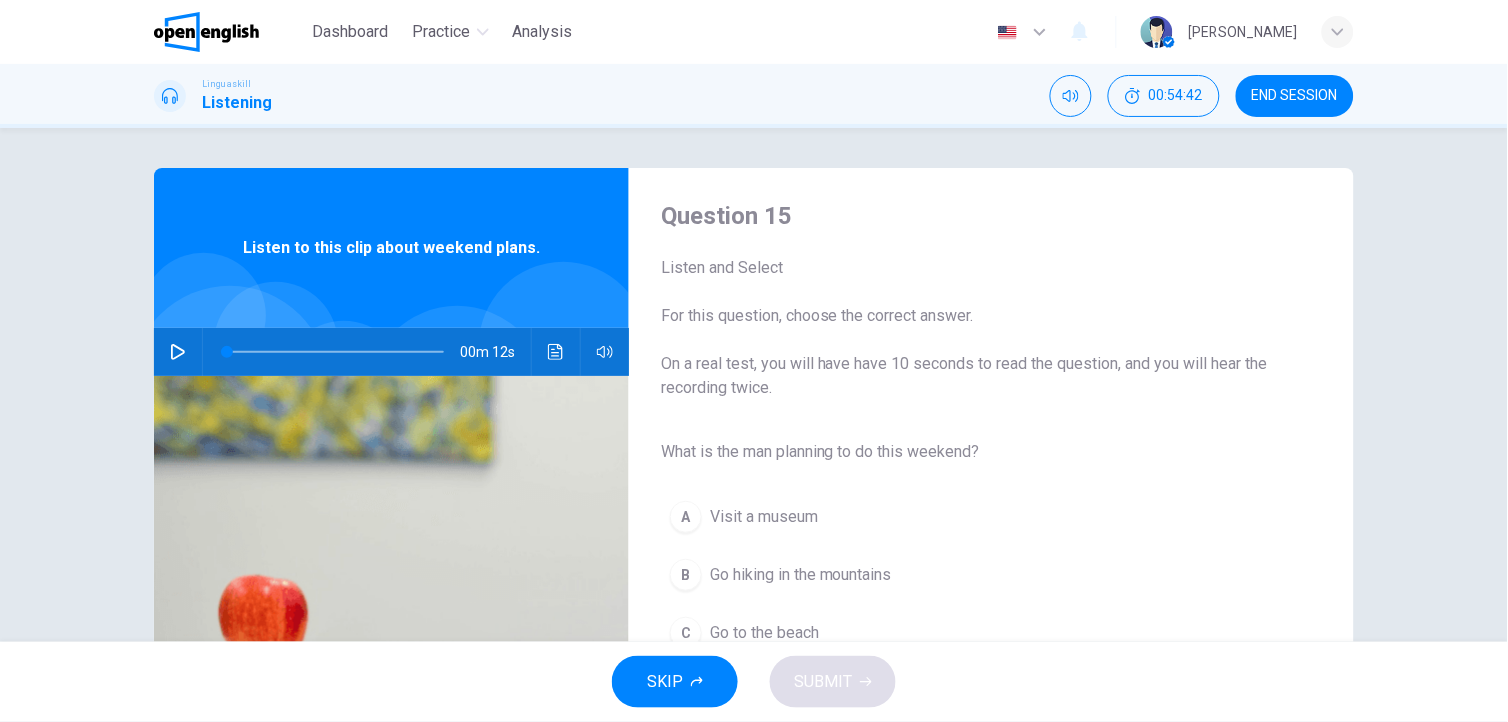 click on "Go hiking in the mountains" at bounding box center (801, 575) 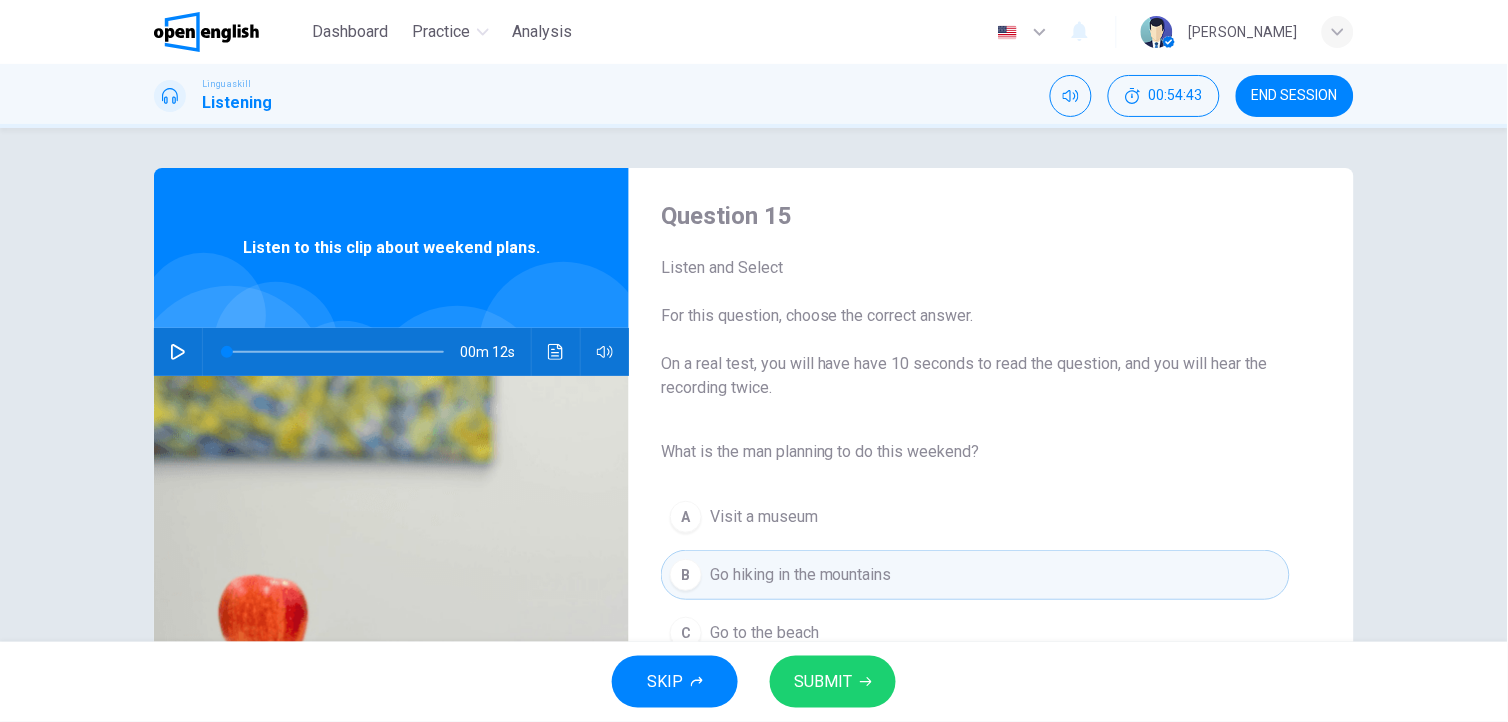 click on "SUBMIT" at bounding box center [823, 682] 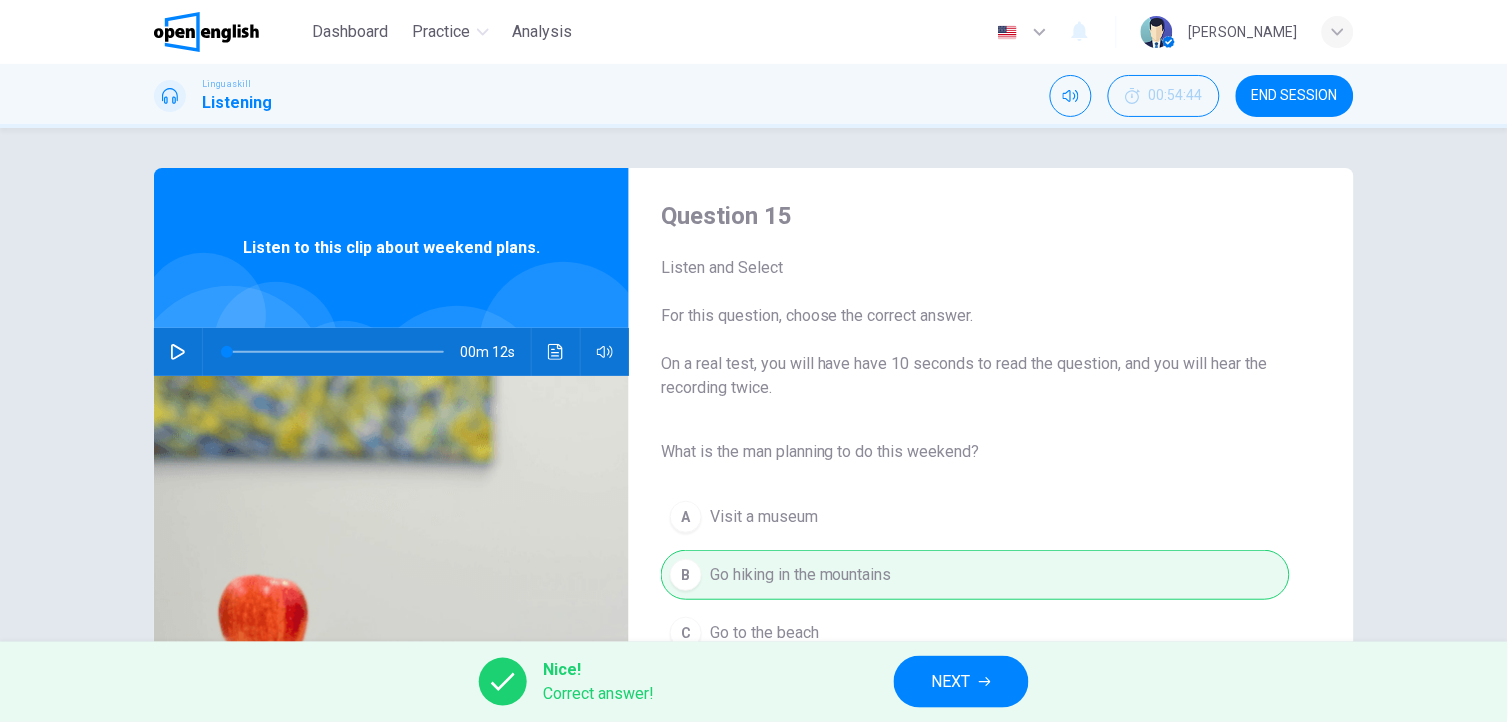 click on "NEXT" at bounding box center (951, 682) 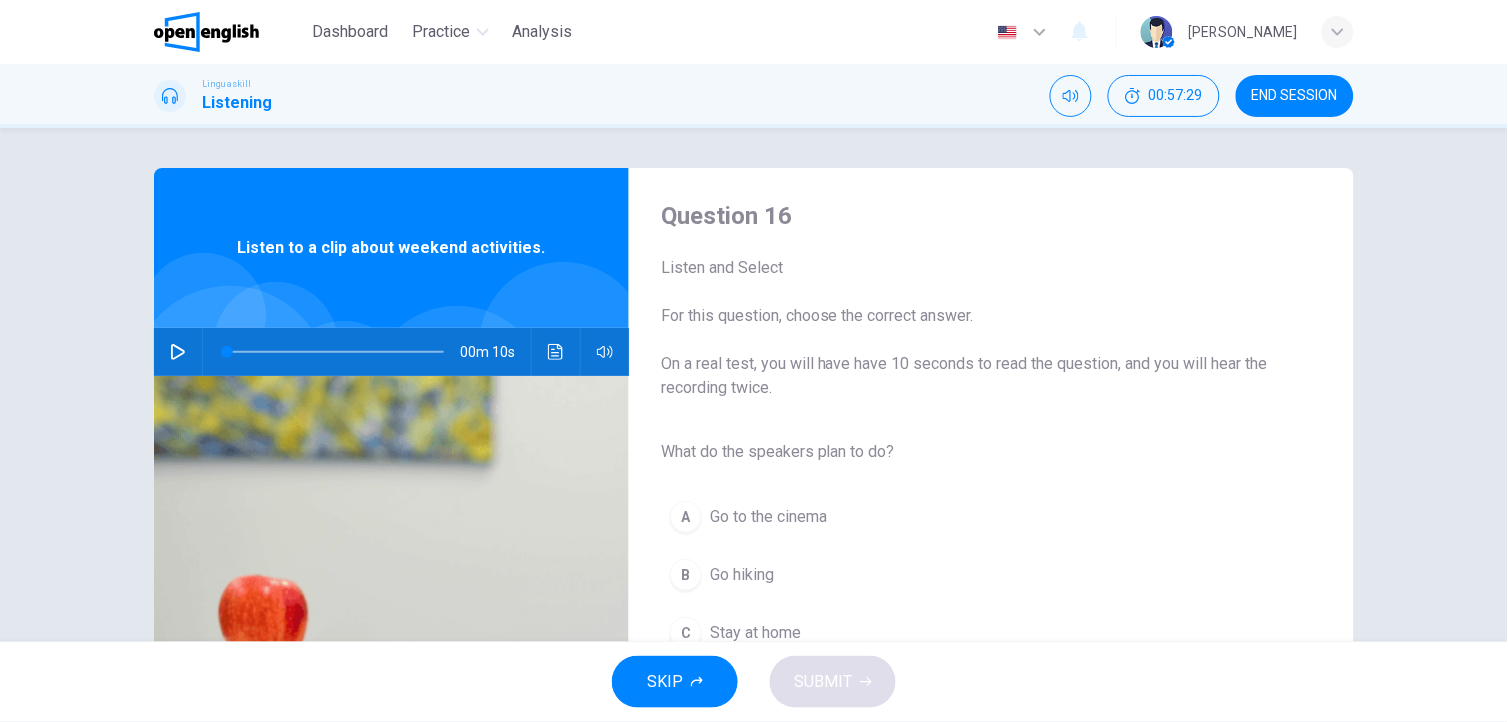 click 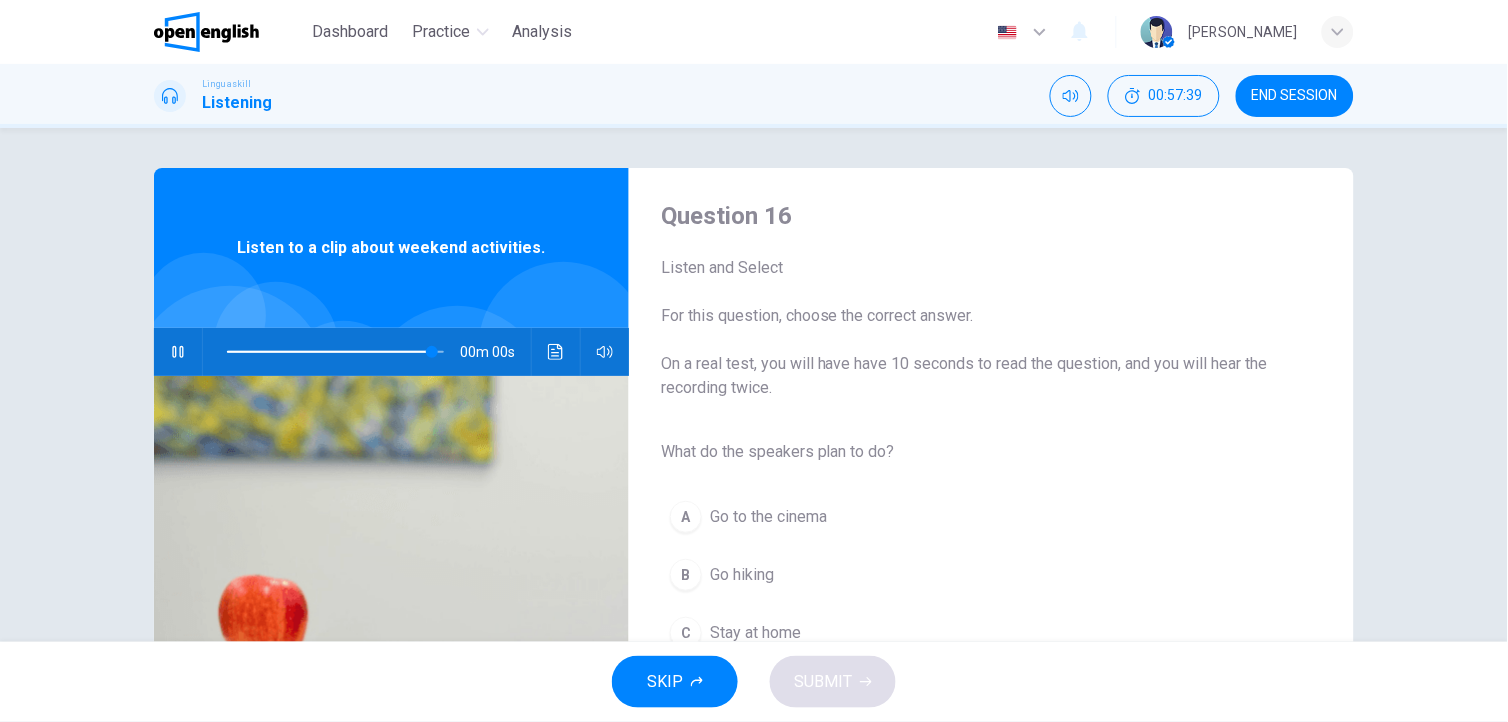 type on "*" 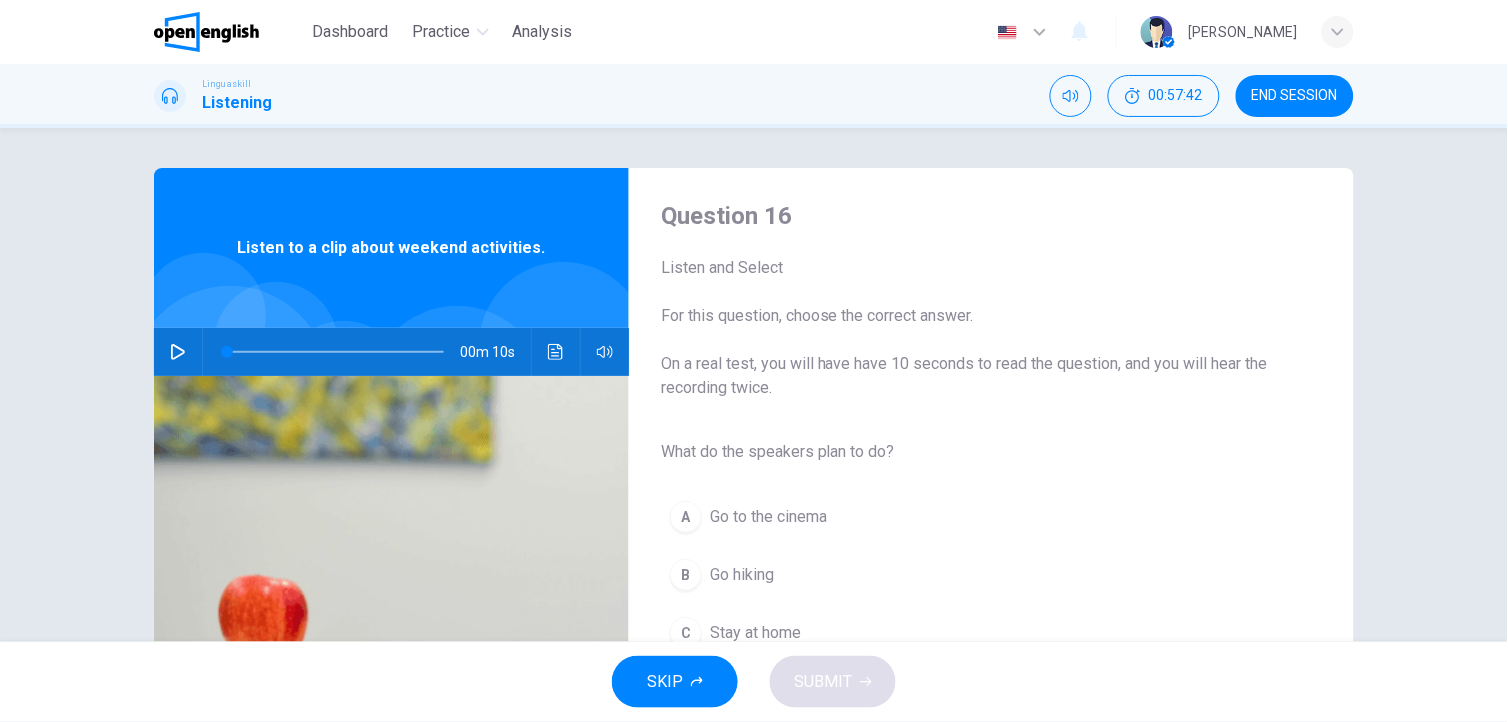 click on "Go hiking" at bounding box center (742, 575) 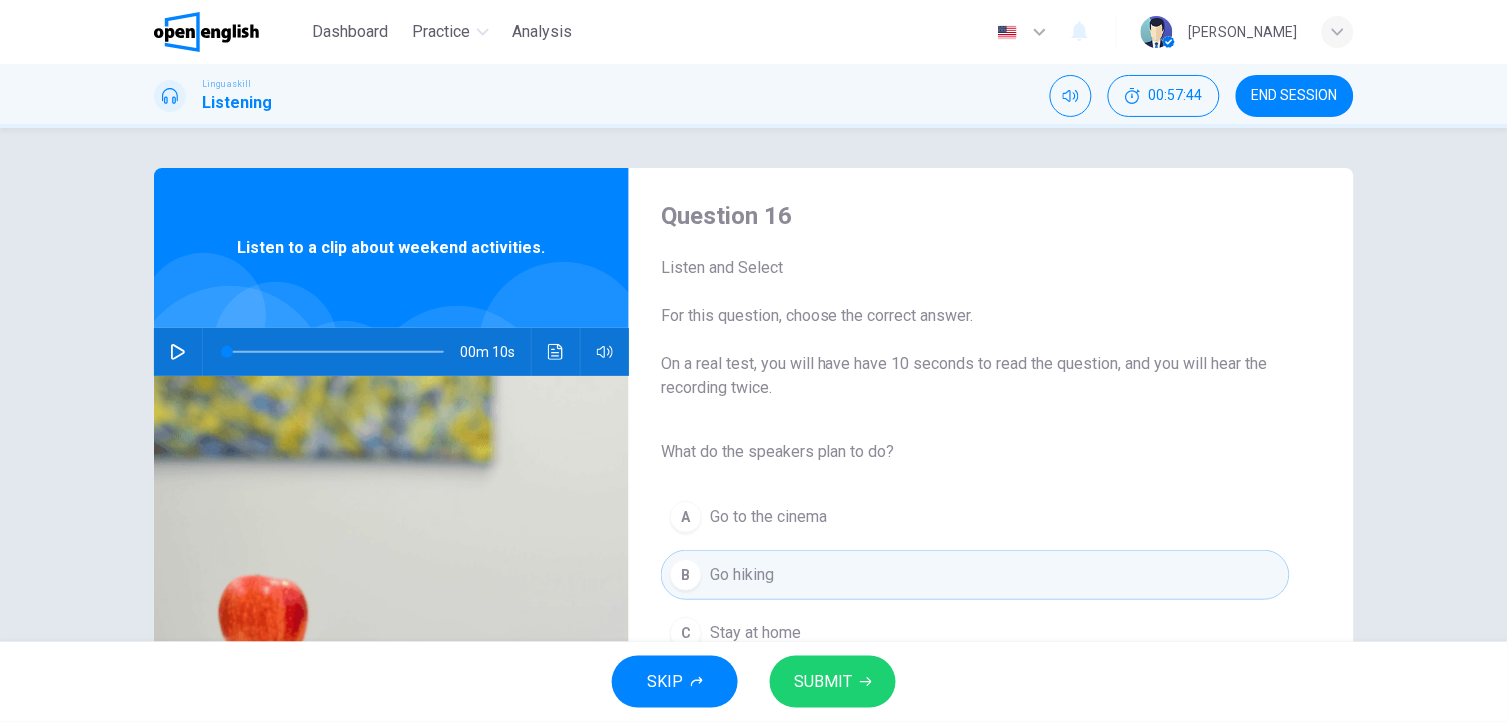 click on "SUBMIT" at bounding box center (823, 682) 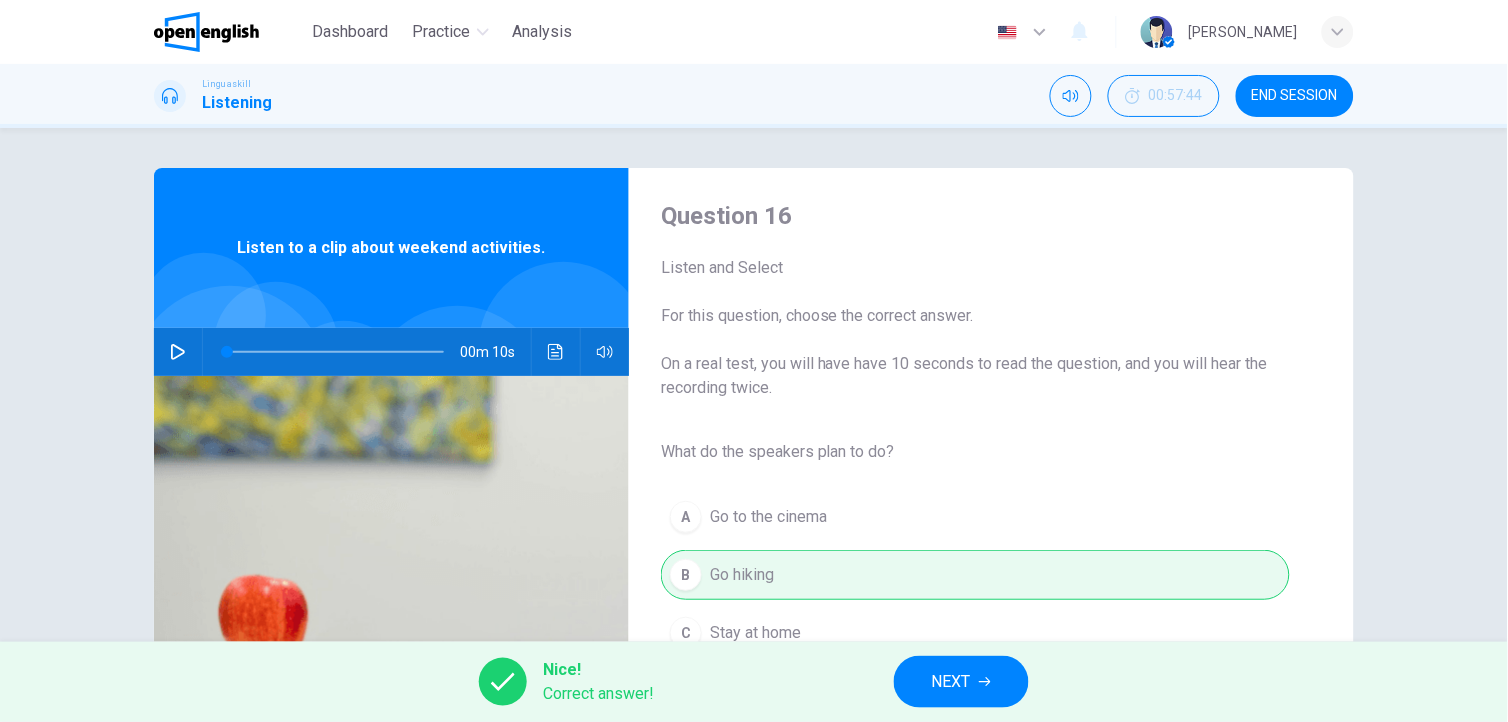 click 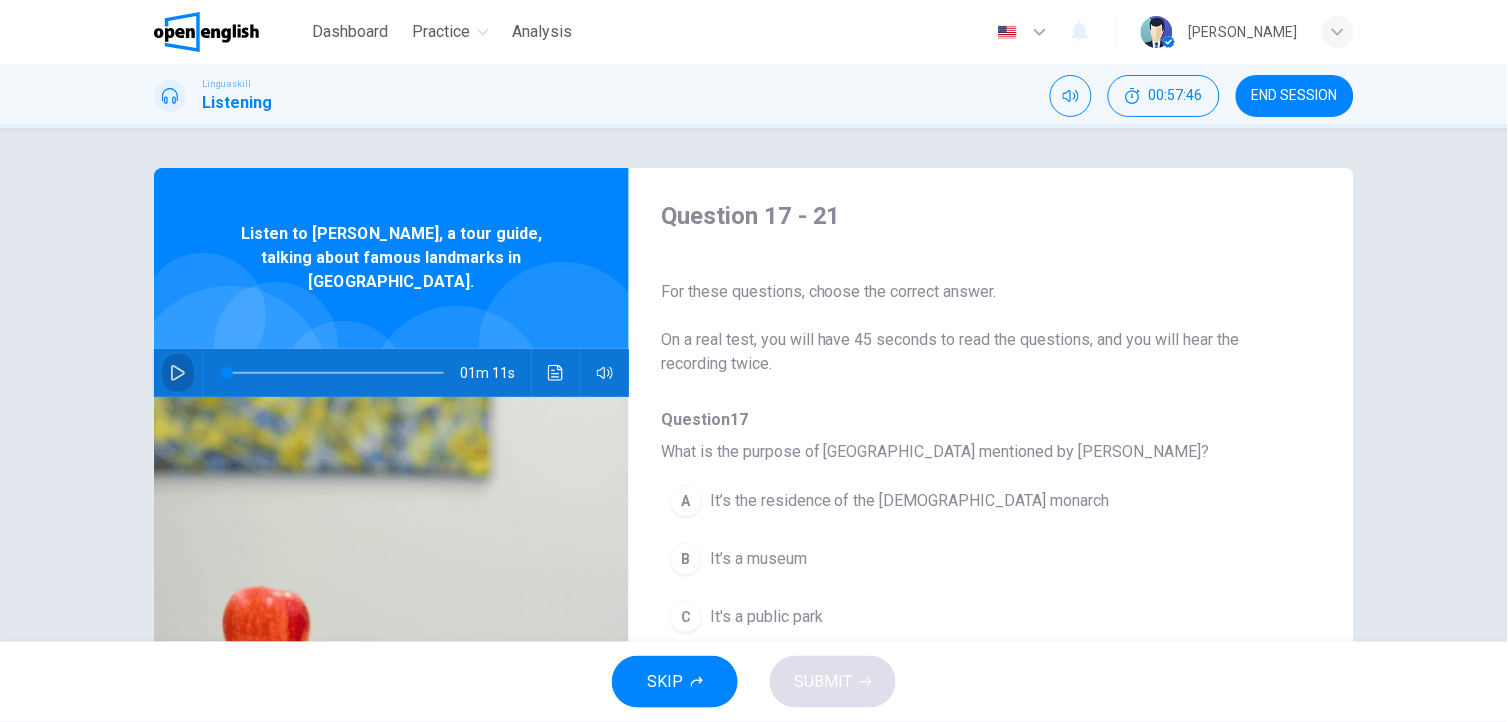 click at bounding box center (178, 373) 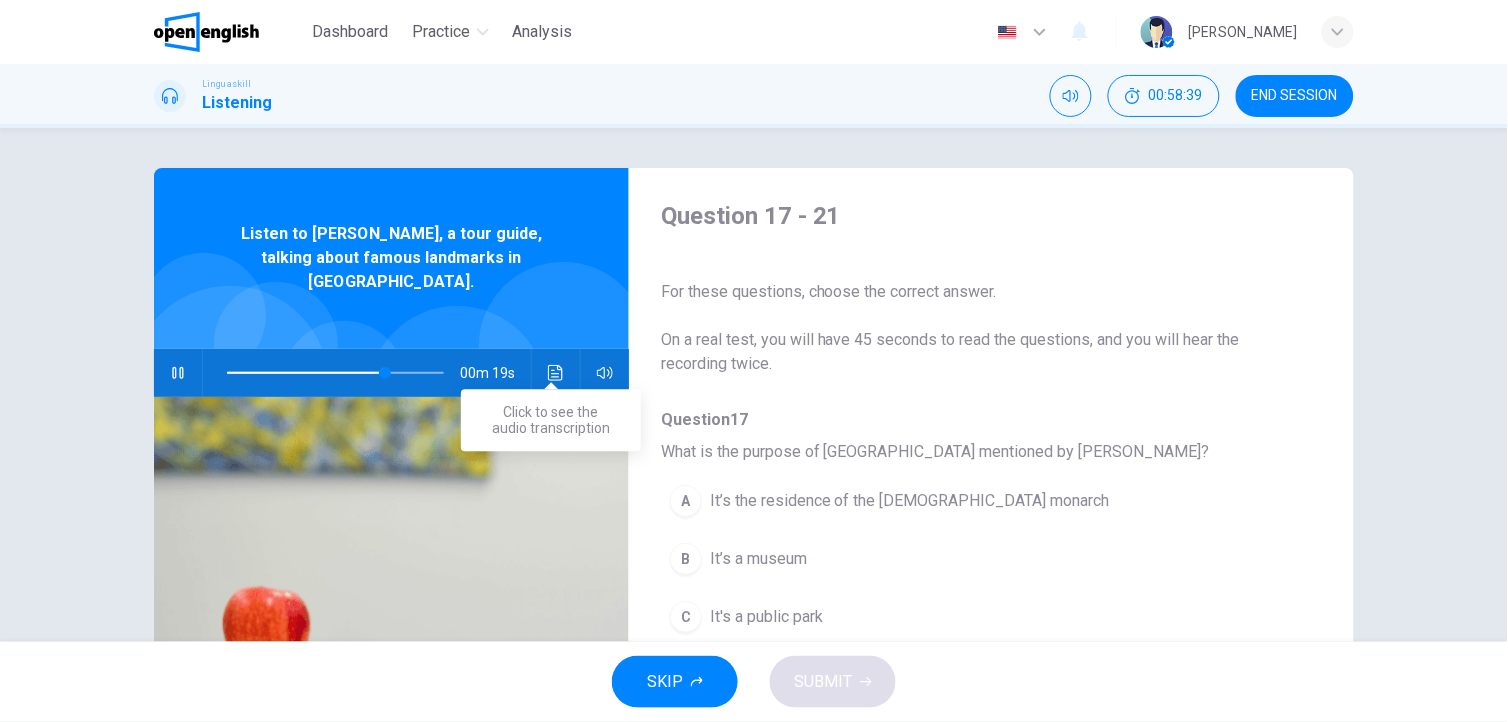 click 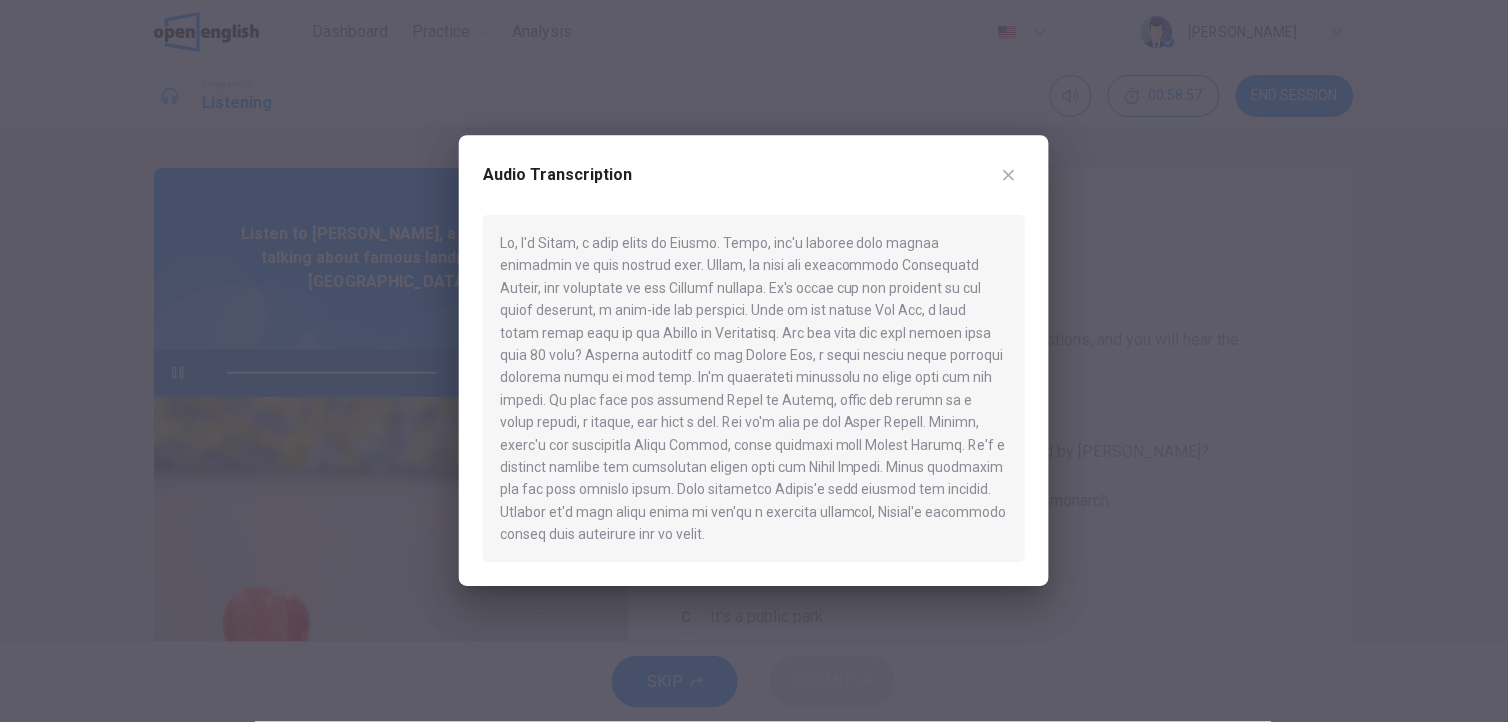 type on "*" 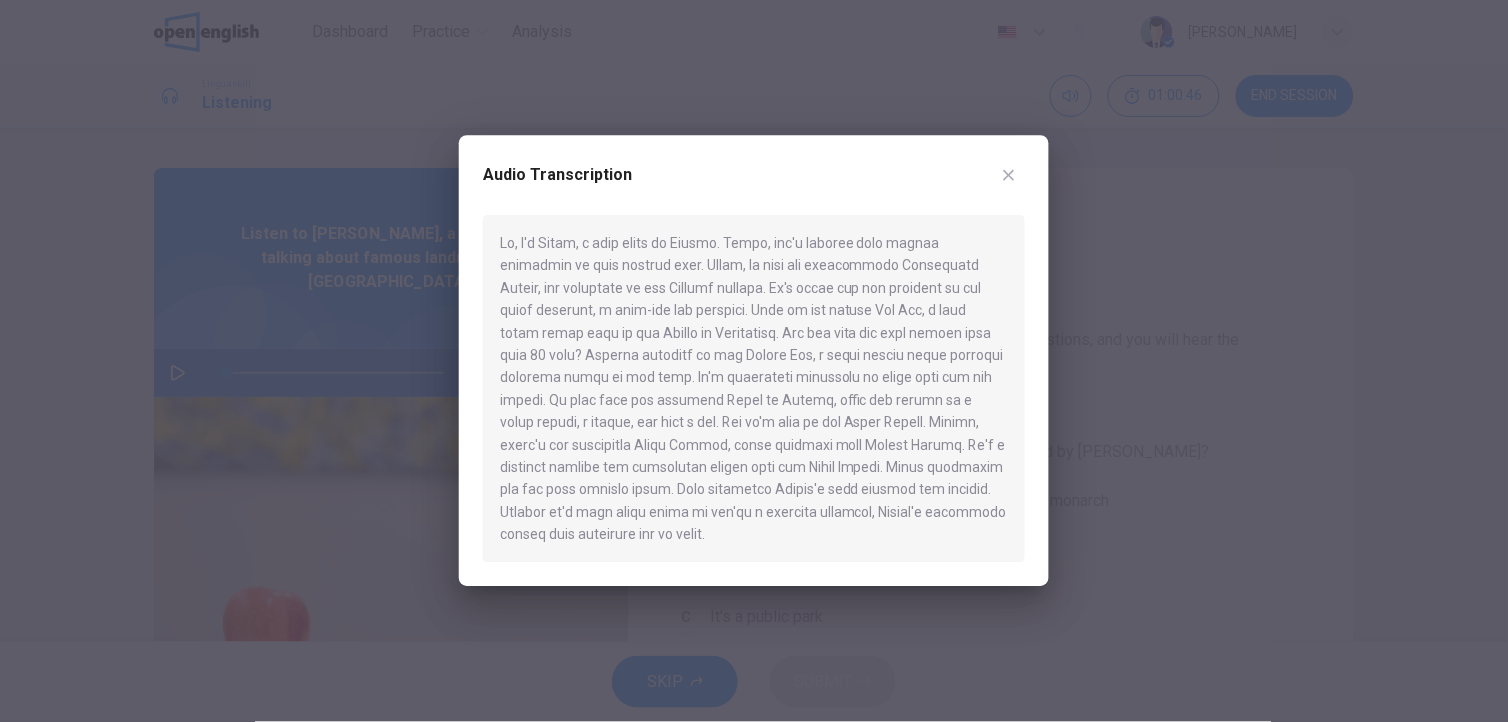click 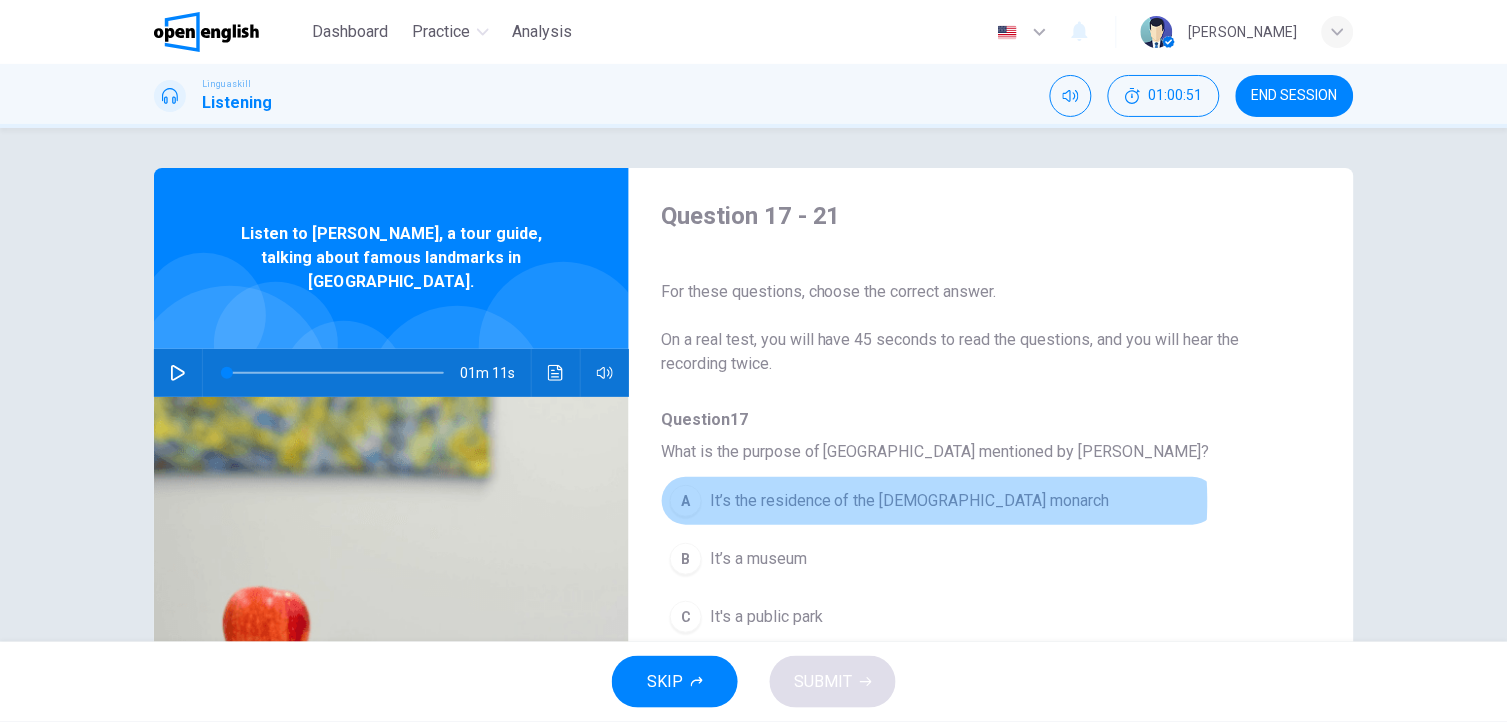 click on "It’s the residence of the [DEMOGRAPHIC_DATA] monarch" at bounding box center [910, 501] 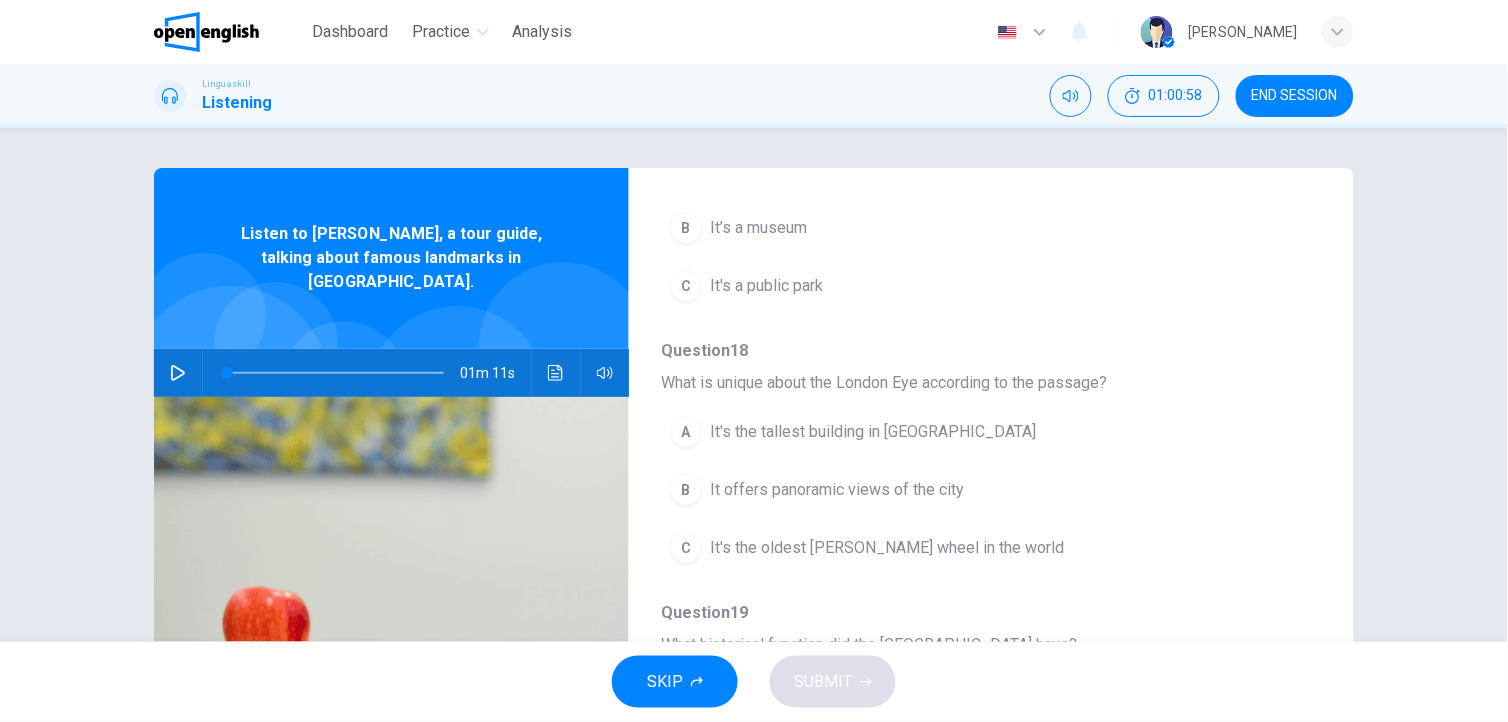 scroll, scrollTop: 342, scrollLeft: 0, axis: vertical 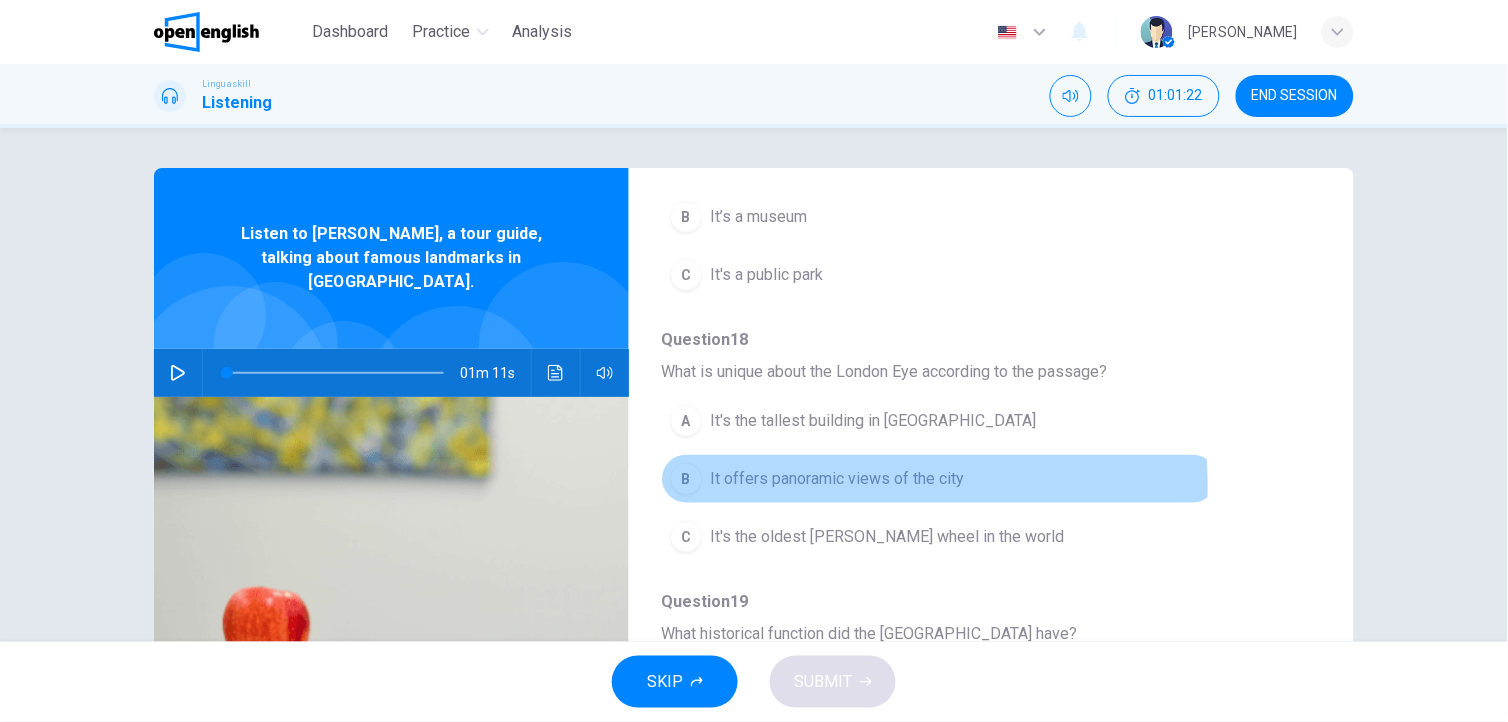 click on "It offers panoramic views of the city" at bounding box center [837, 479] 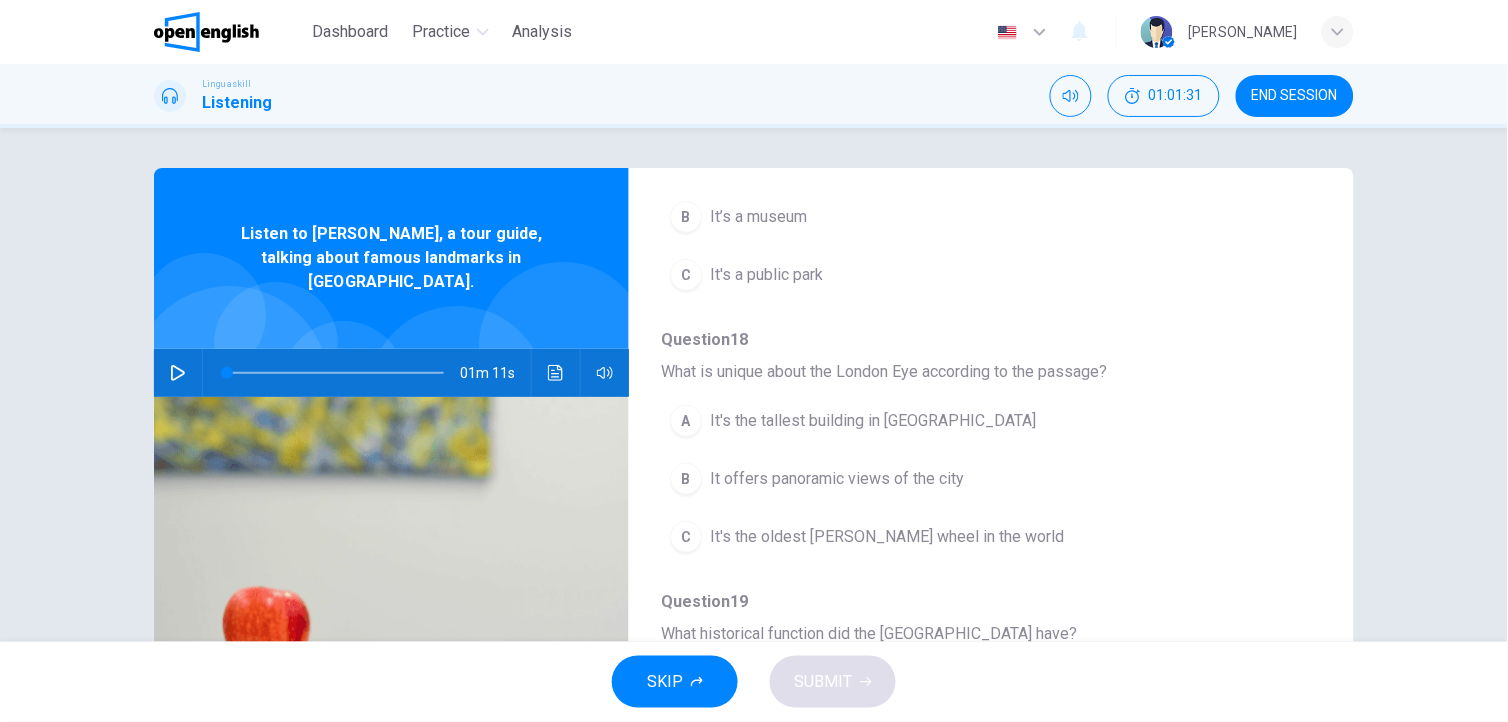 click on "It offers panoramic views of the city" at bounding box center [837, 479] 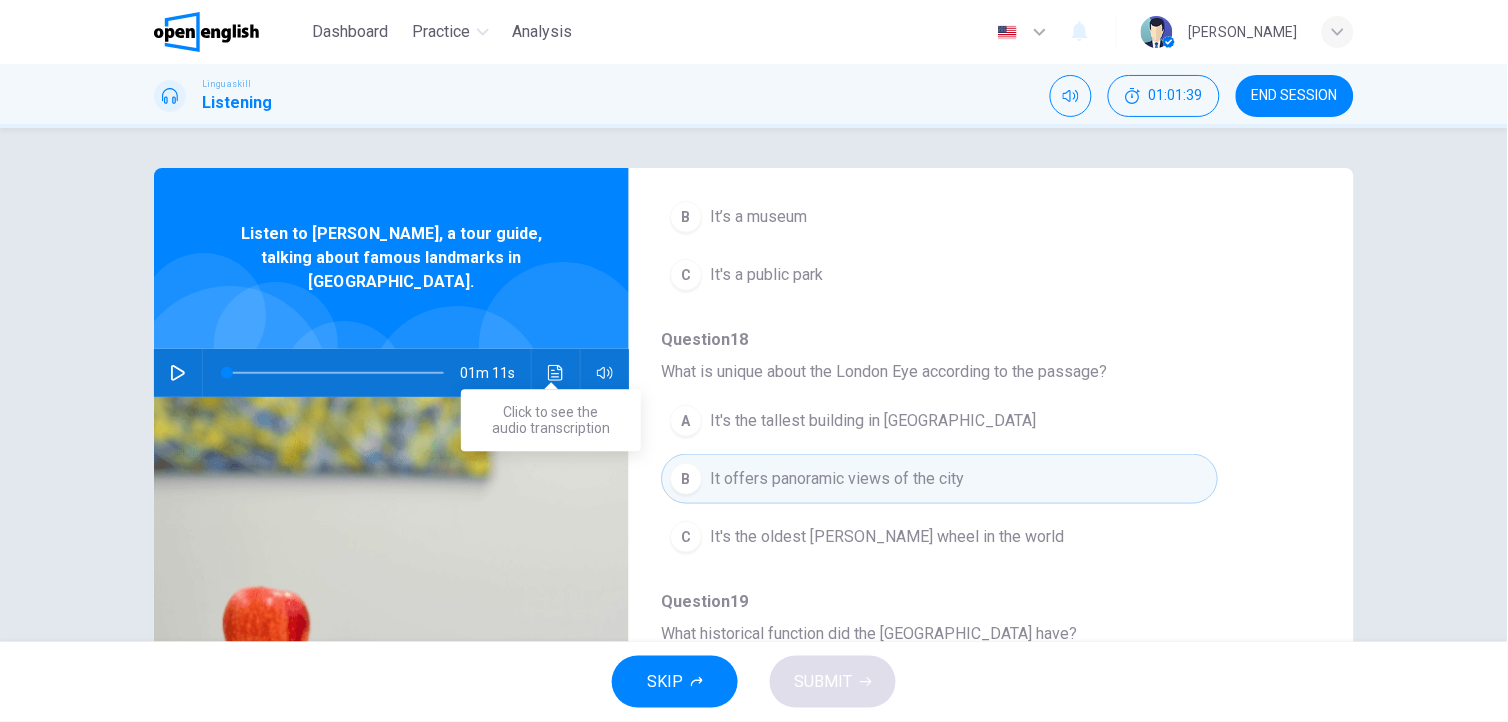 click 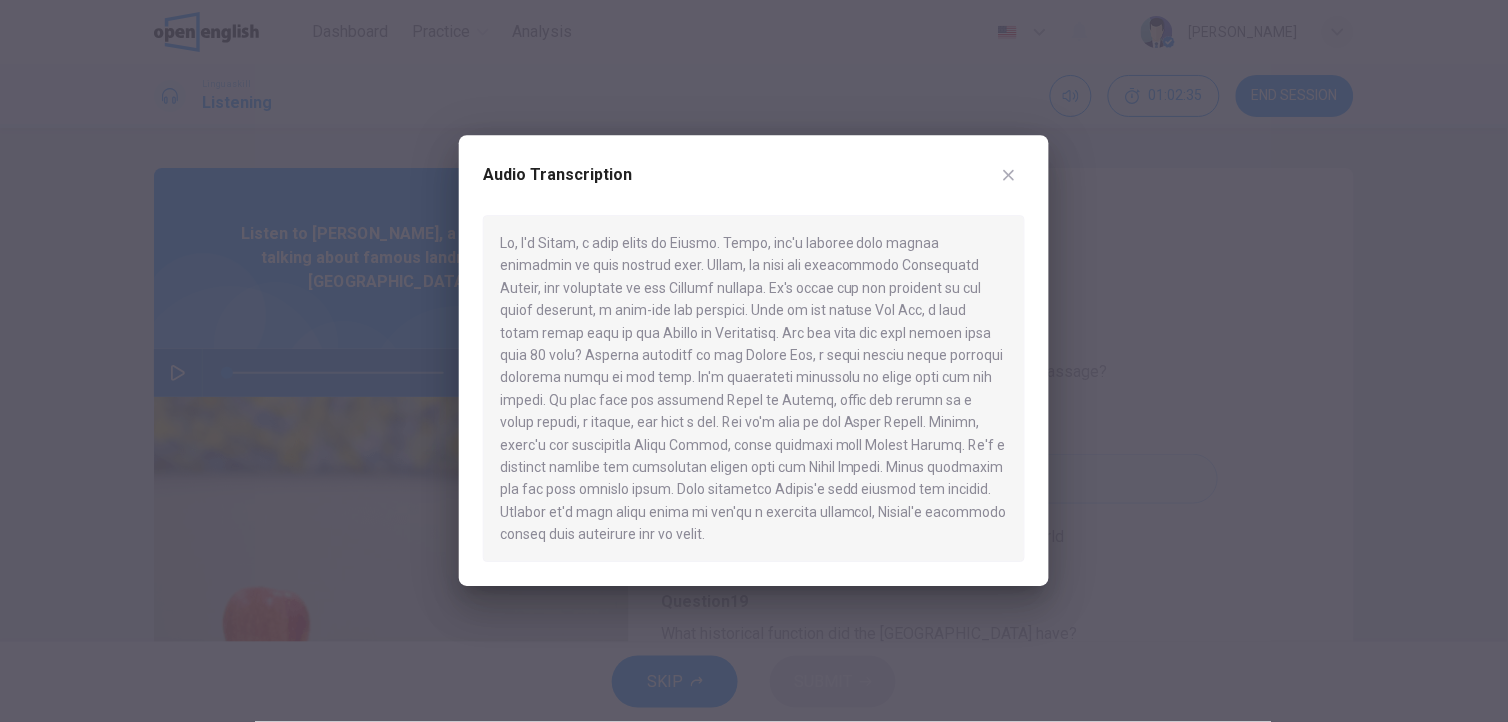 click 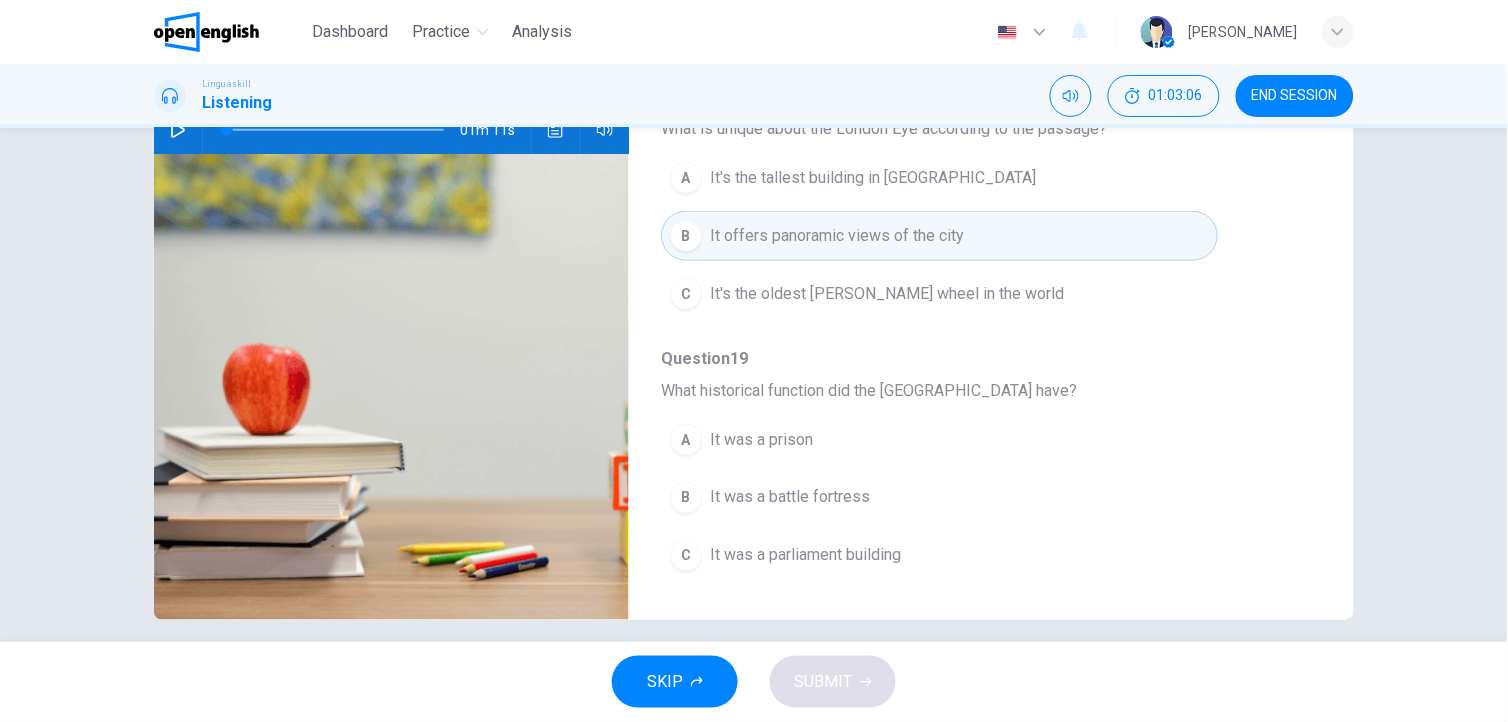 scroll, scrollTop: 261, scrollLeft: 0, axis: vertical 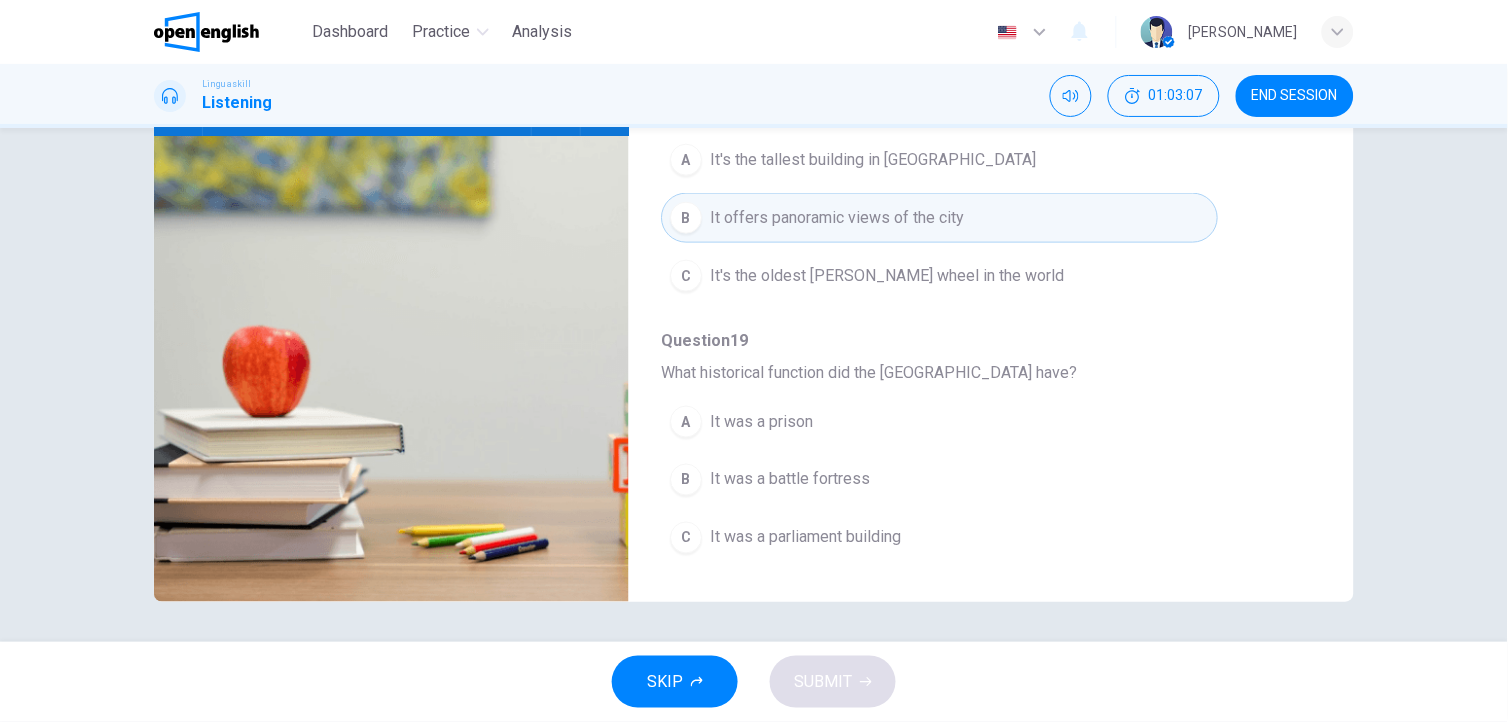click on "It was a prison" at bounding box center [761, 422] 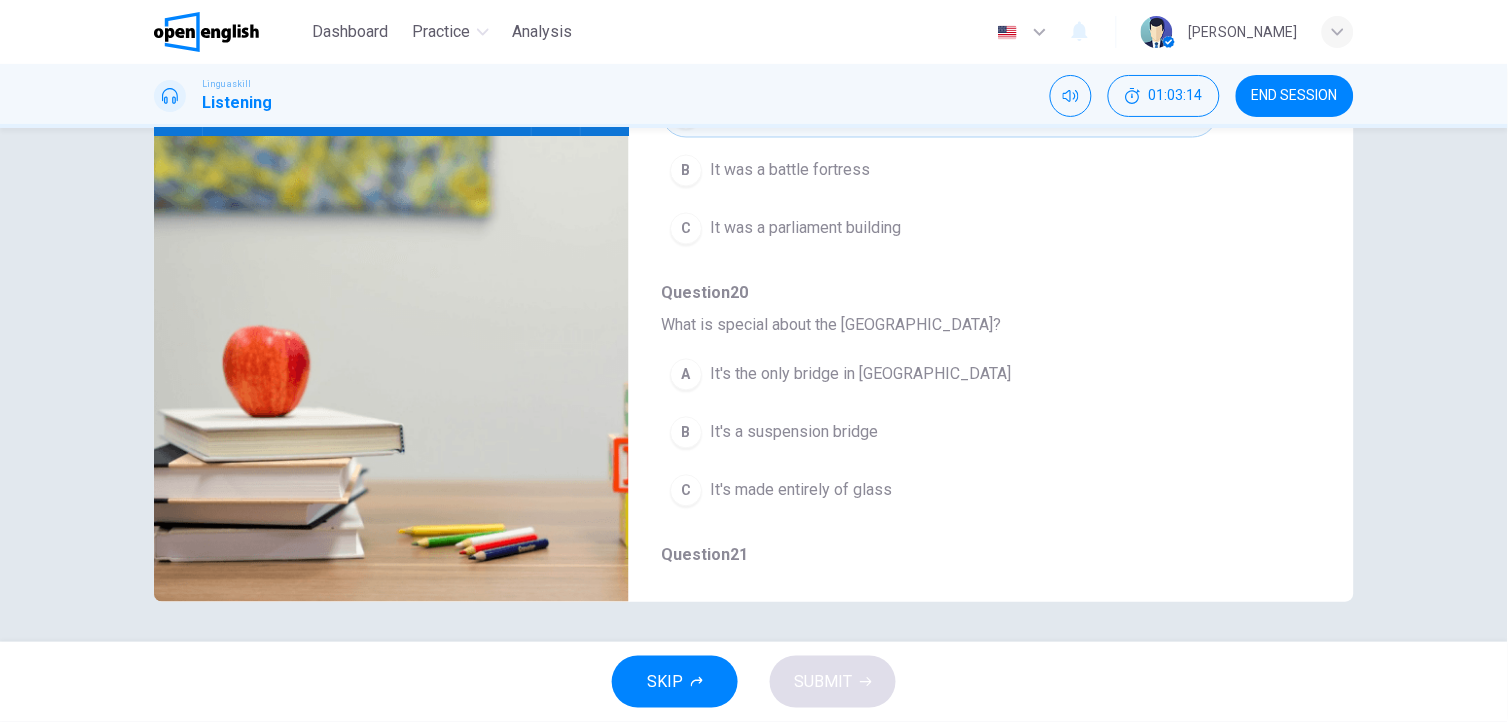 scroll, scrollTop: 654, scrollLeft: 0, axis: vertical 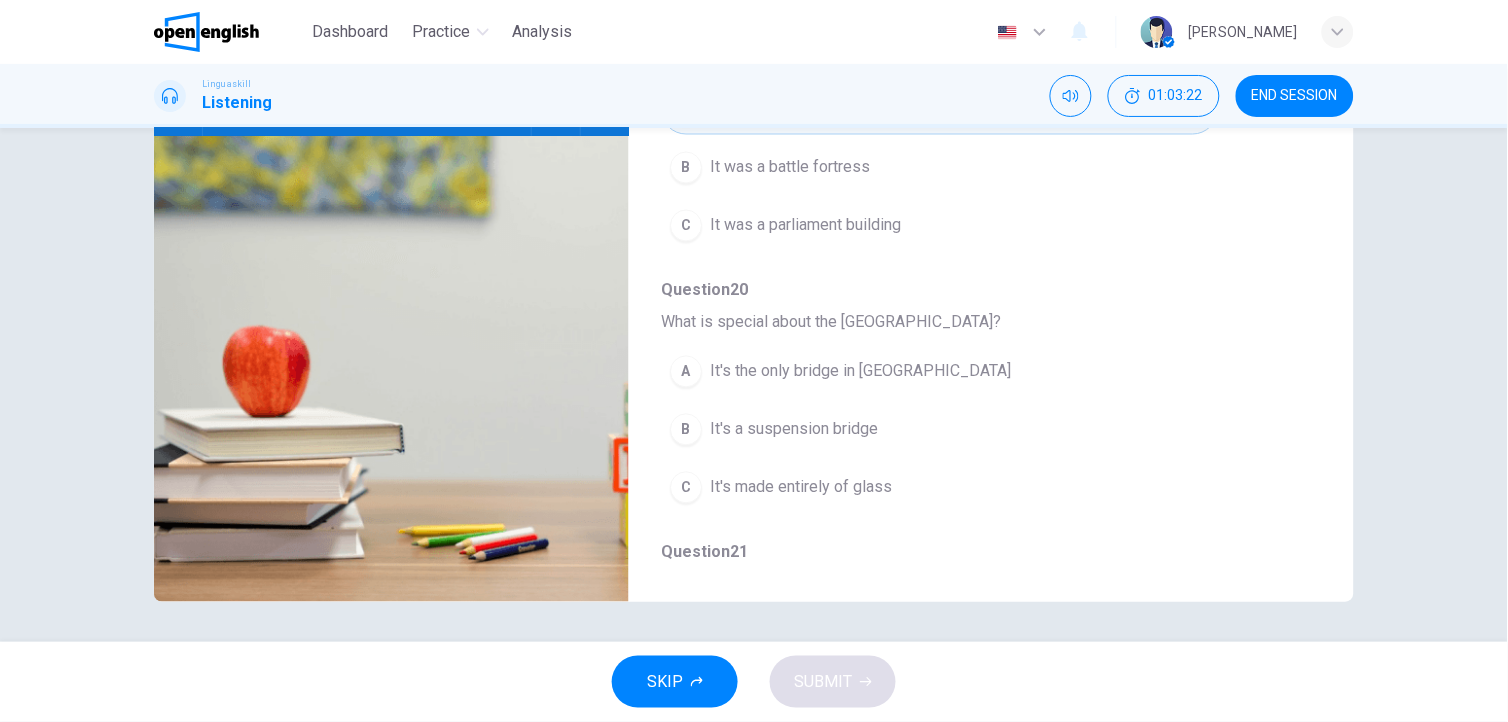 click on "It's the only bridge in [GEOGRAPHIC_DATA]" at bounding box center (860, 372) 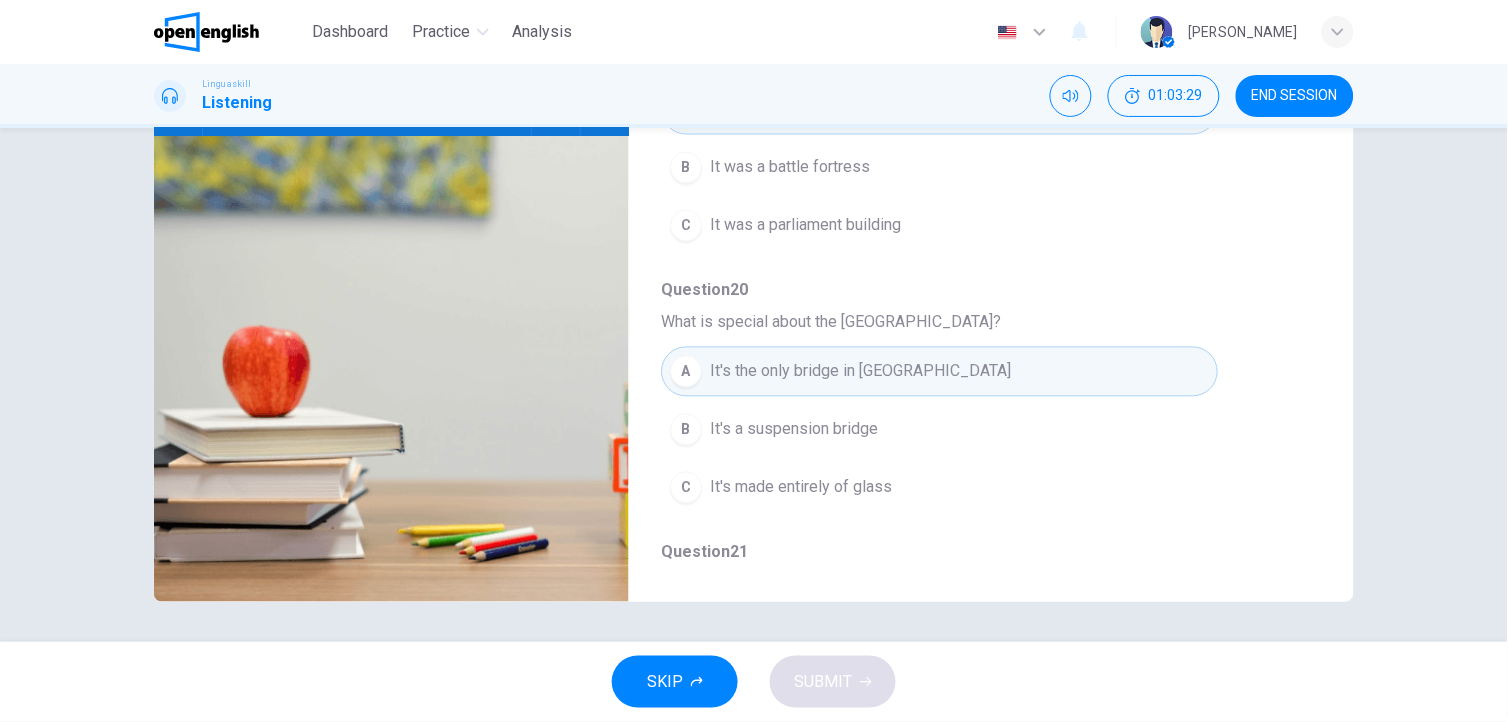 click on "It's a suspension bridge" at bounding box center [794, 430] 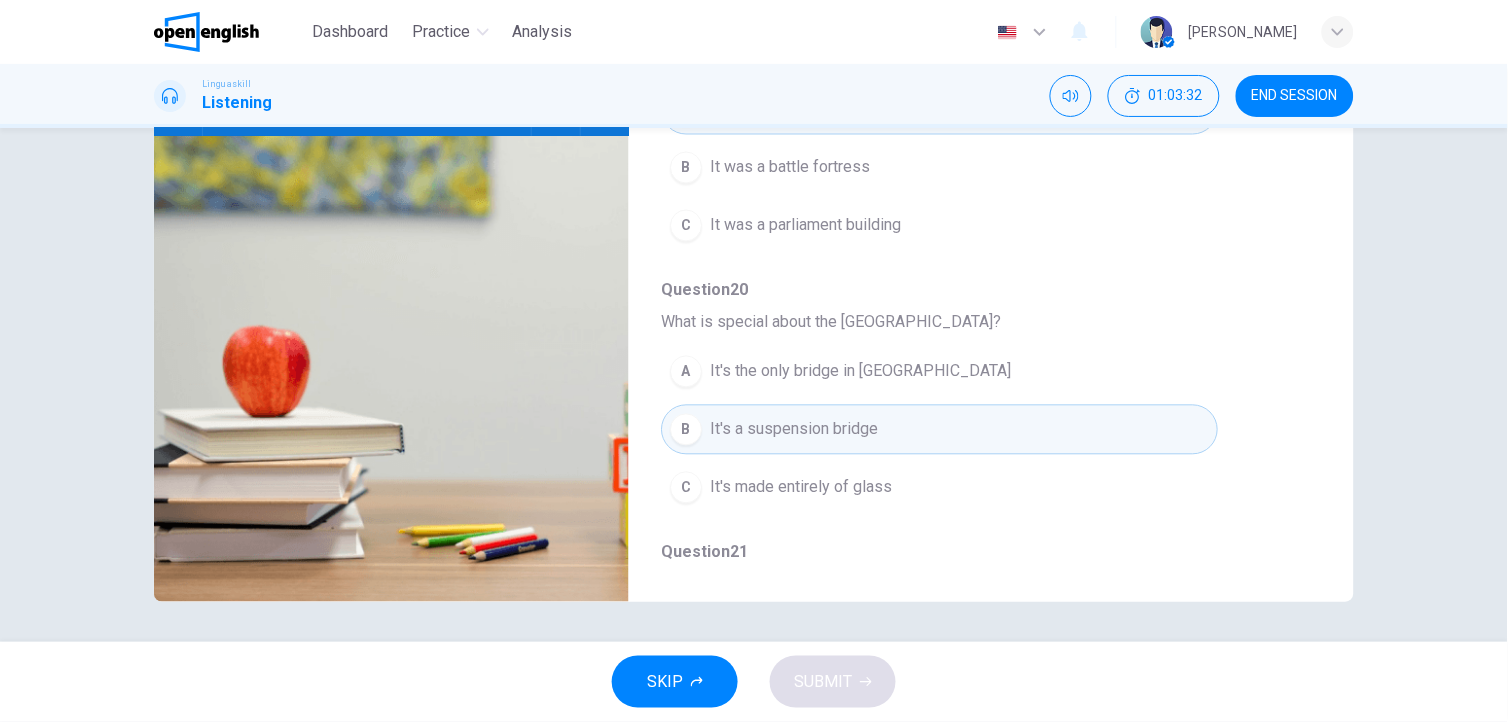 scroll, scrollTop: 865, scrollLeft: 0, axis: vertical 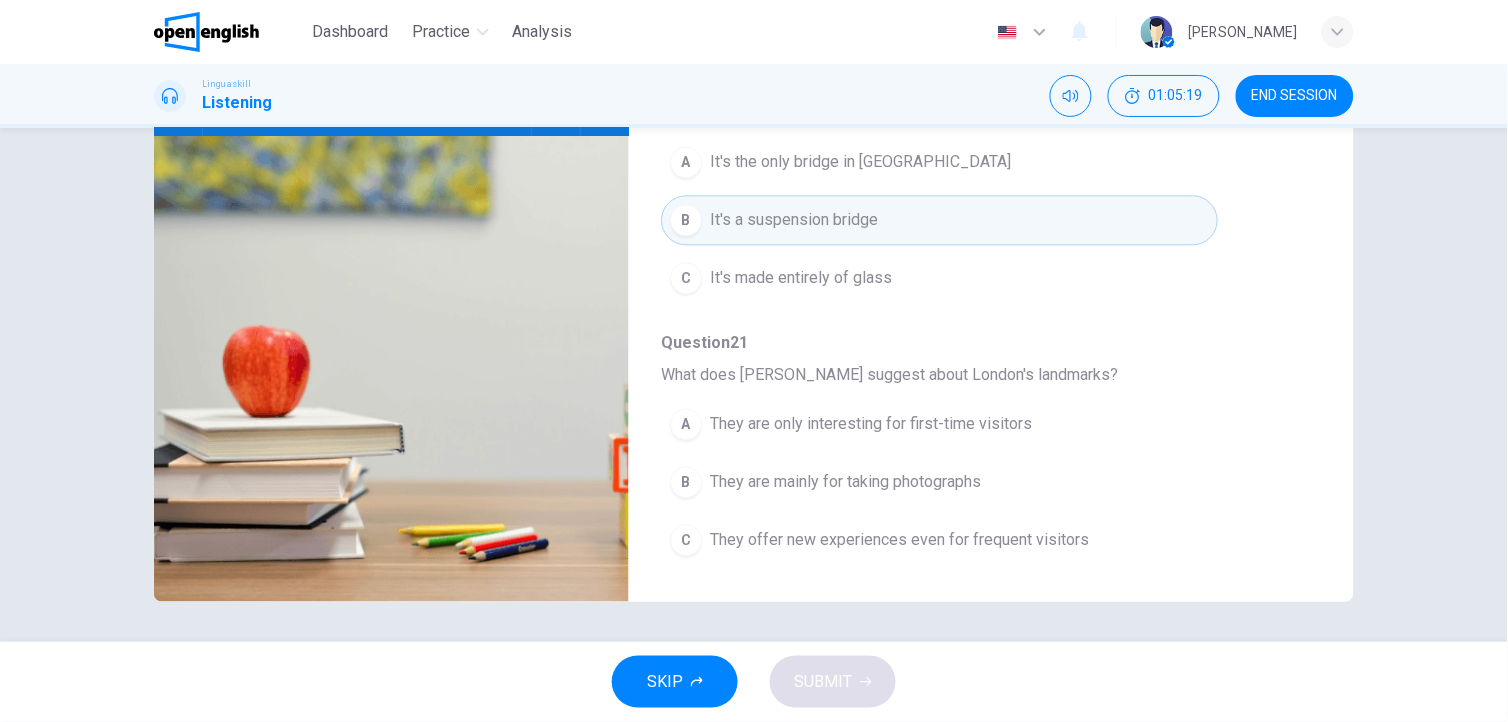 click on "They offer new experiences even for frequent visitors" at bounding box center [899, 541] 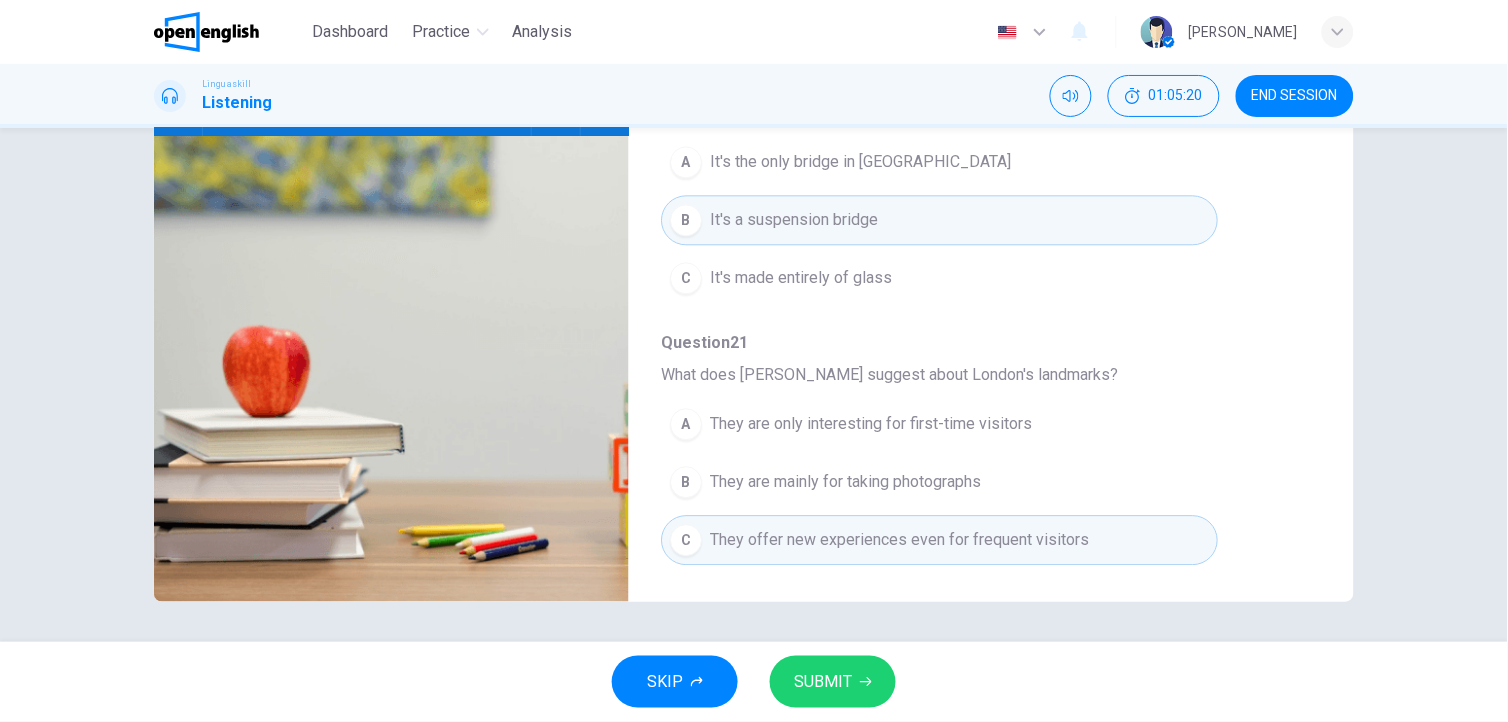 click 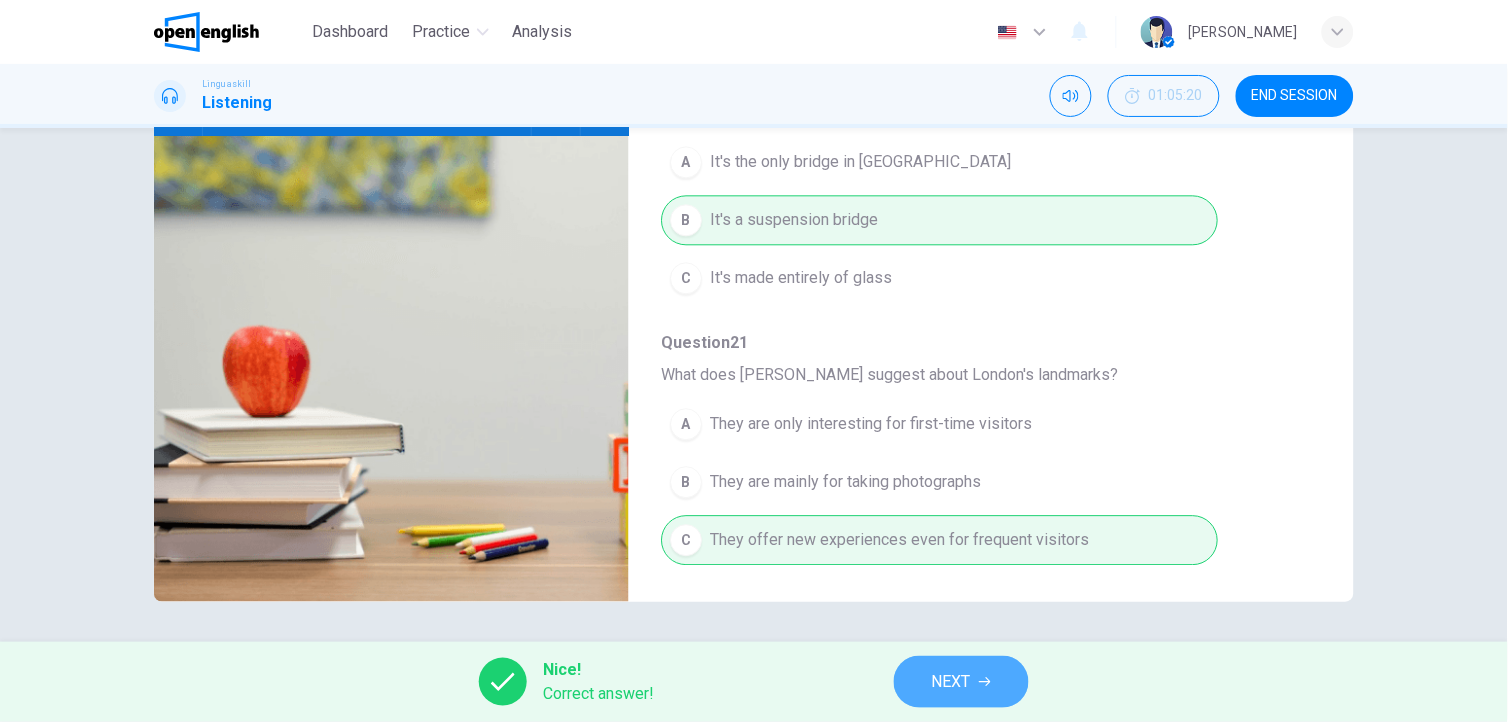 click on "NEXT" at bounding box center (951, 682) 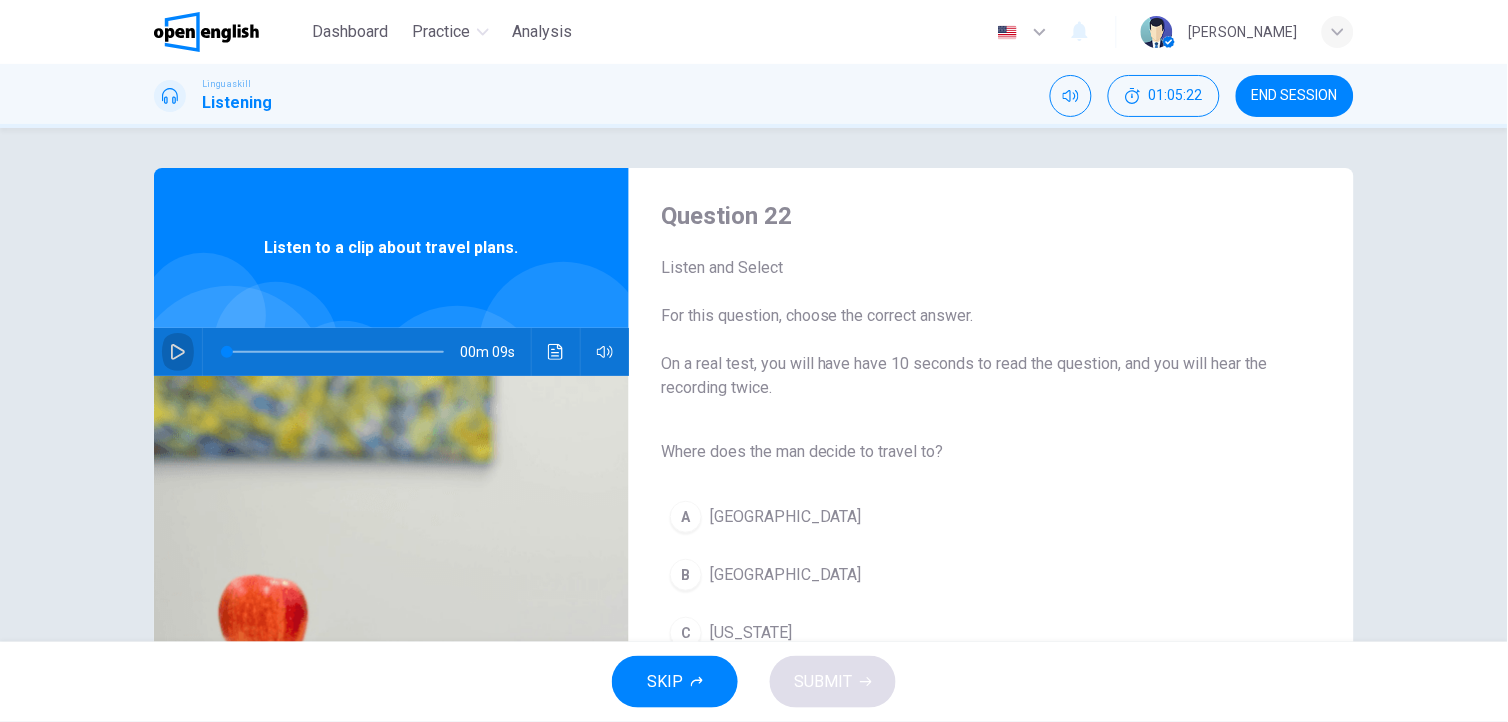 click 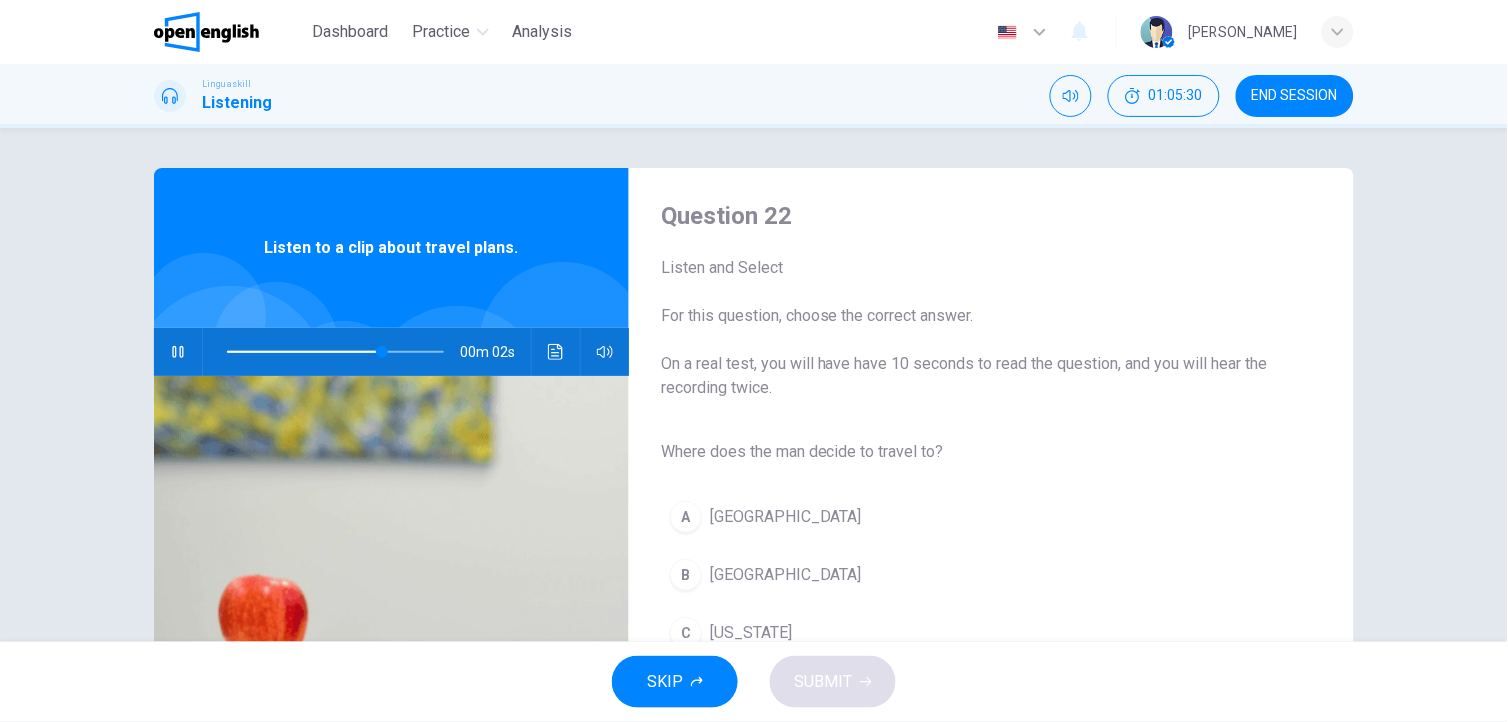 click on "[GEOGRAPHIC_DATA]" at bounding box center (786, 575) 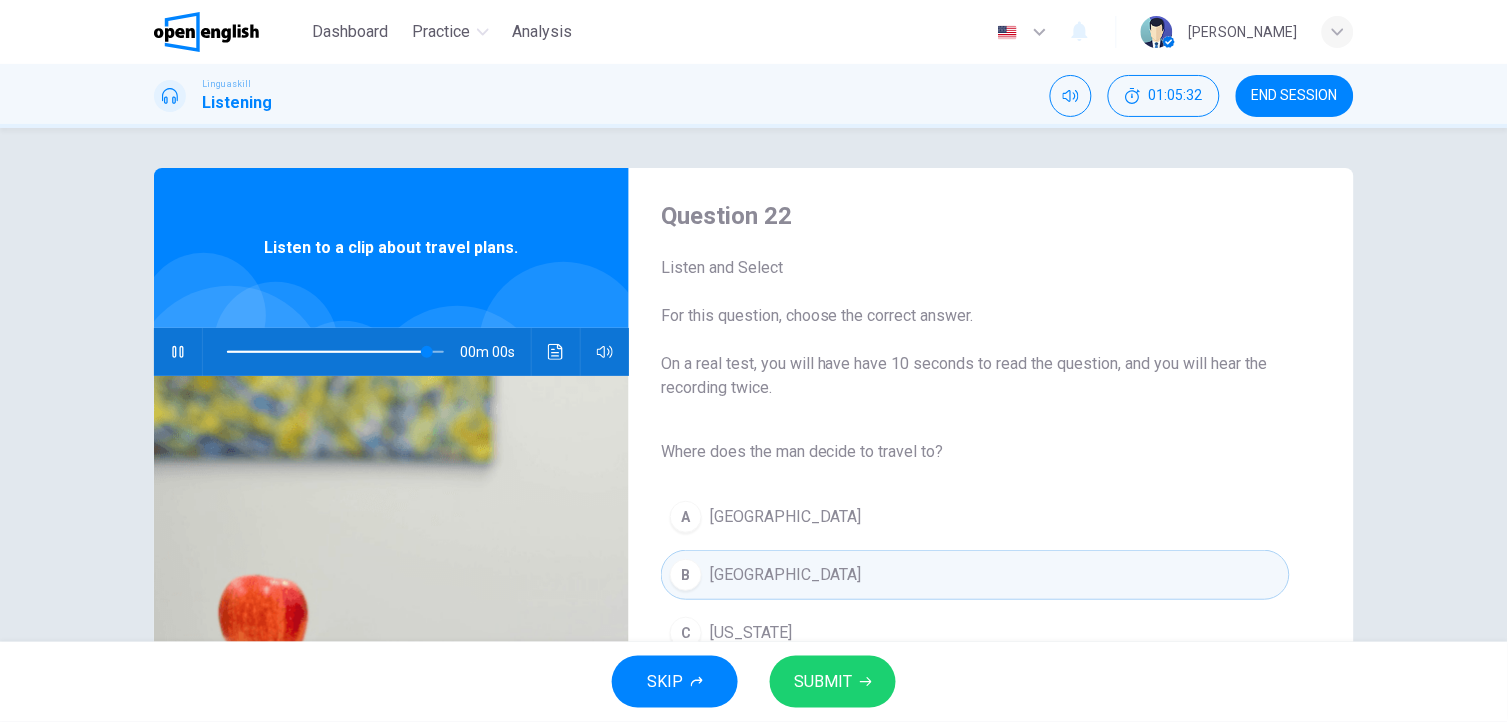 type on "*" 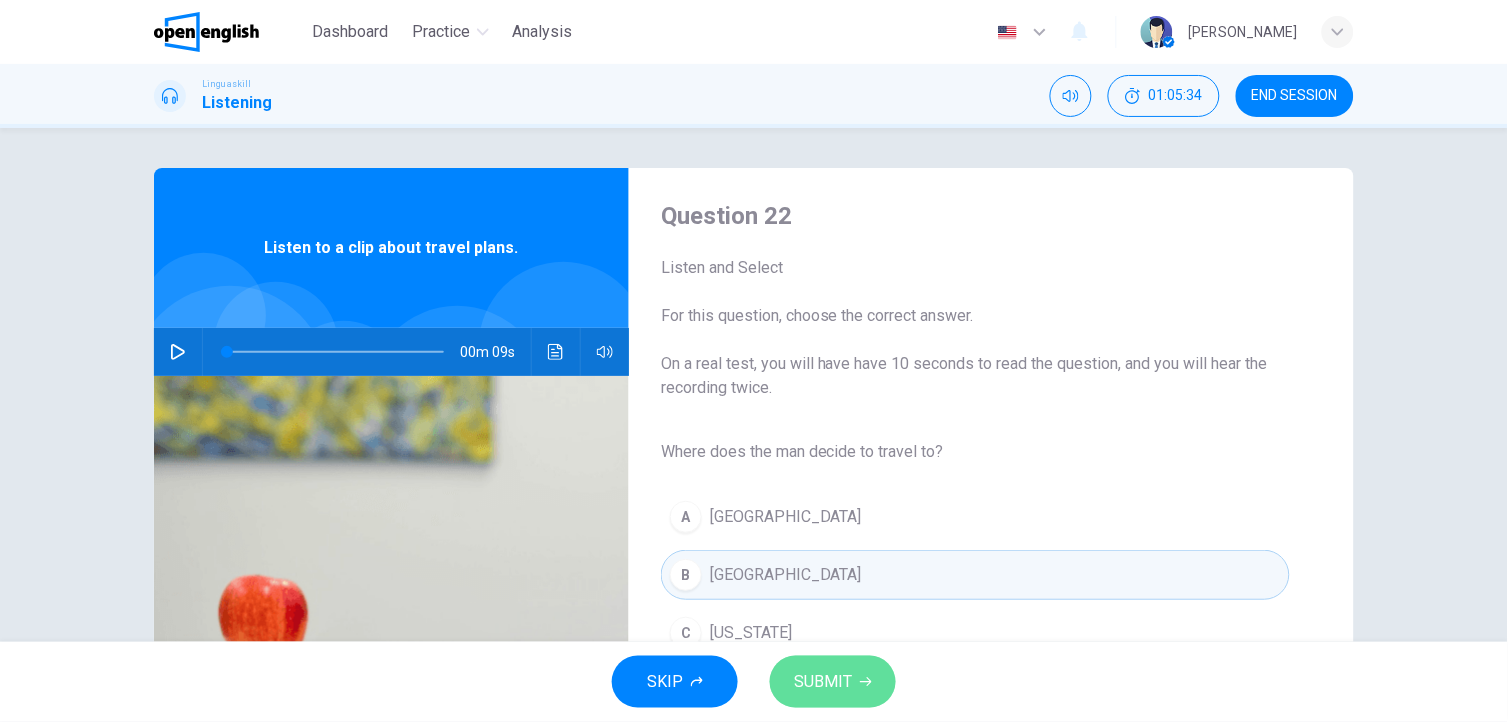 click on "SUBMIT" at bounding box center (823, 682) 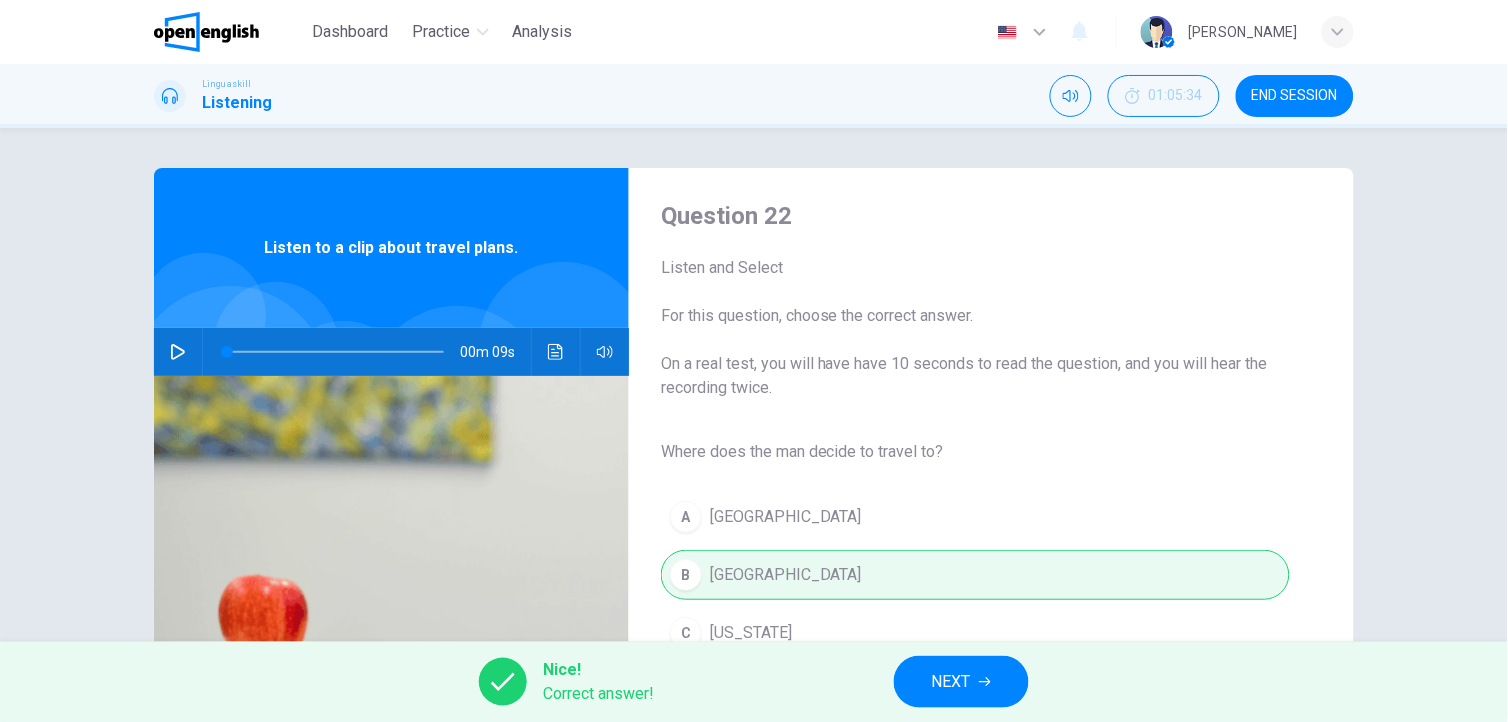click on "NEXT" at bounding box center (961, 682) 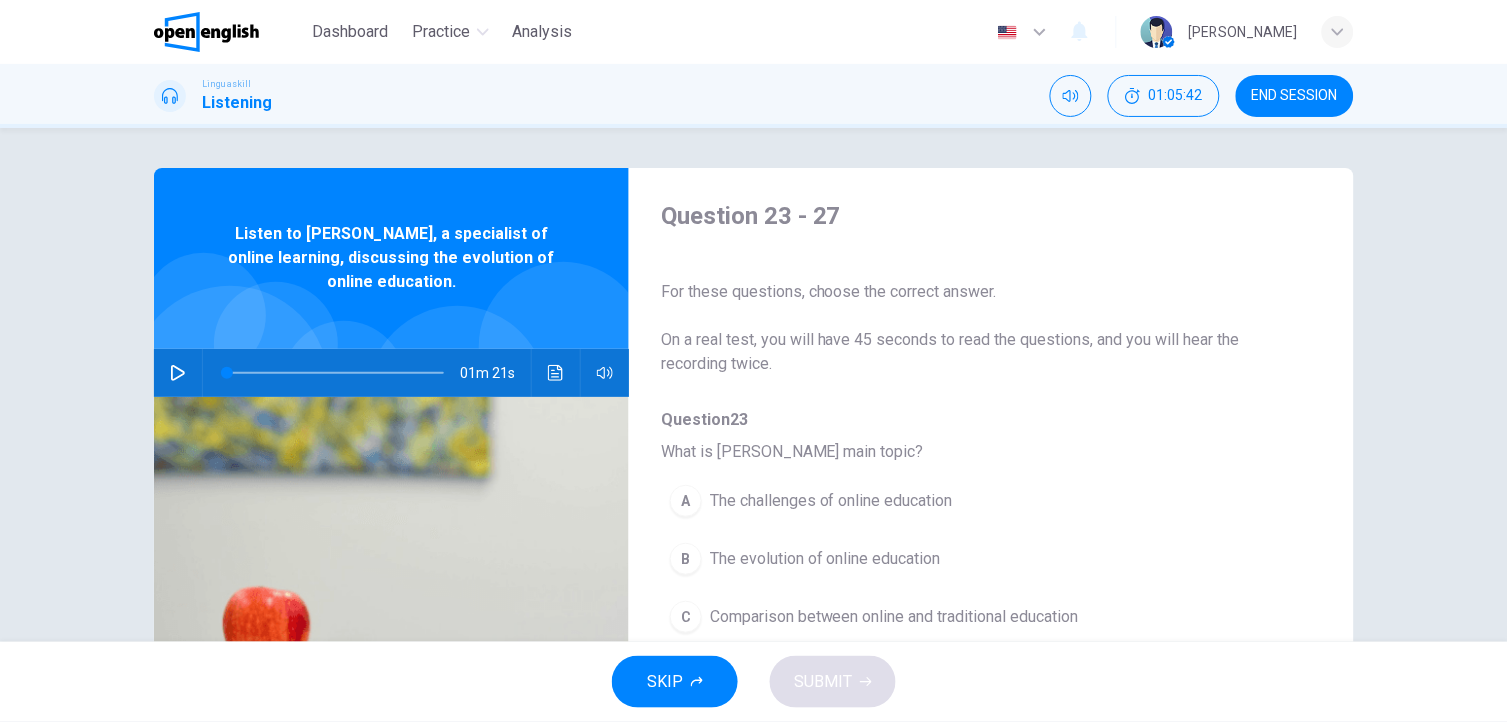 click on "SKIP SUBMIT" at bounding box center [754, 682] 